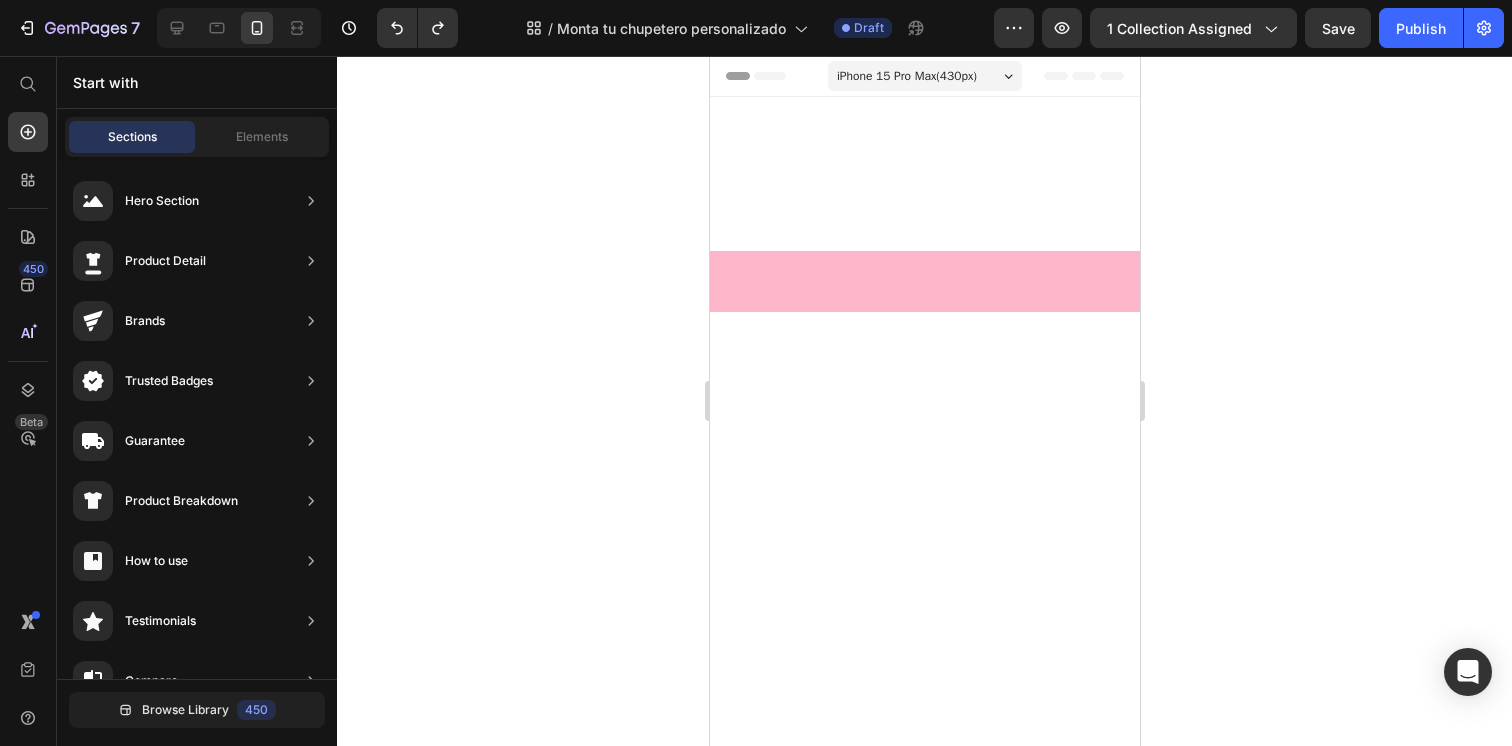 scroll, scrollTop: 0, scrollLeft: 0, axis: both 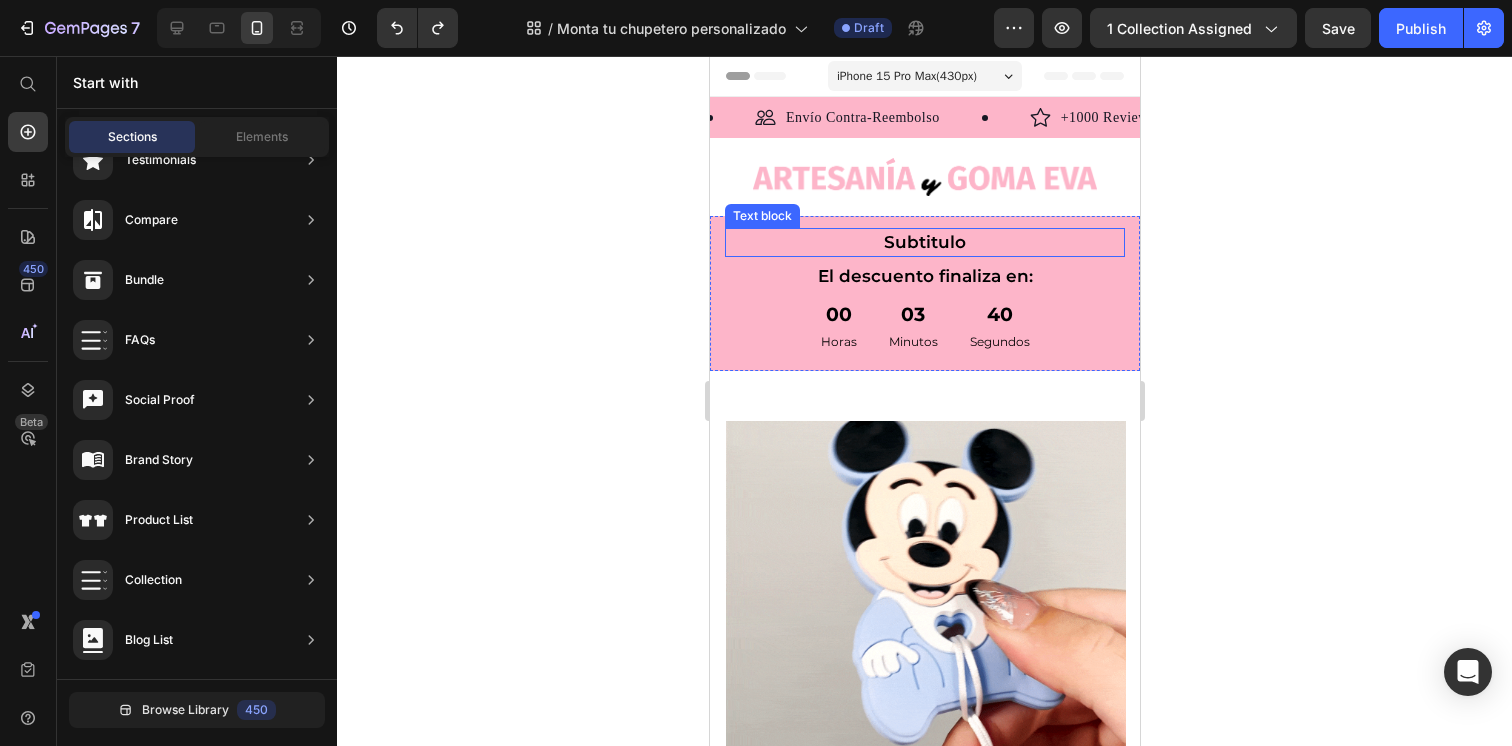 click on "Subtitulo" at bounding box center (924, 243) 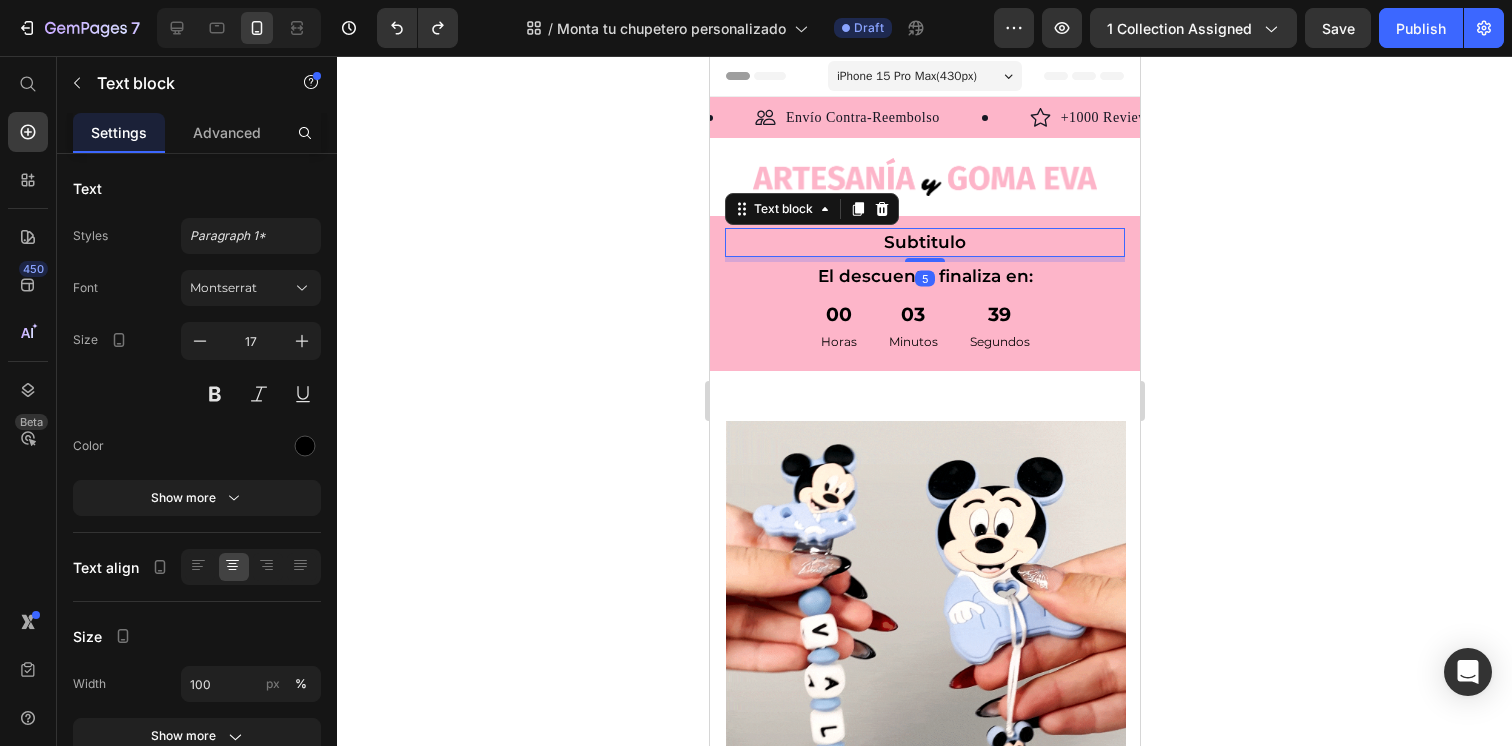 click 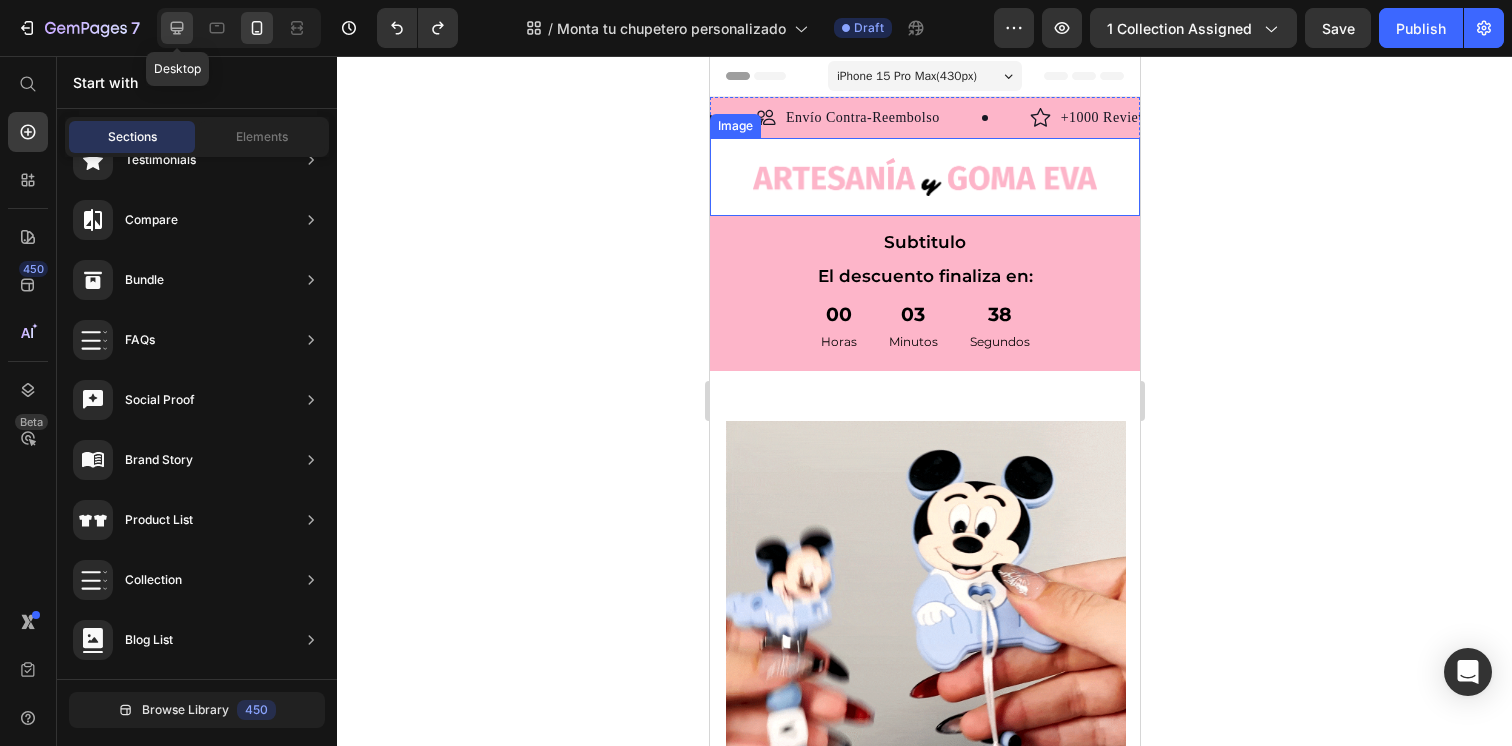 click 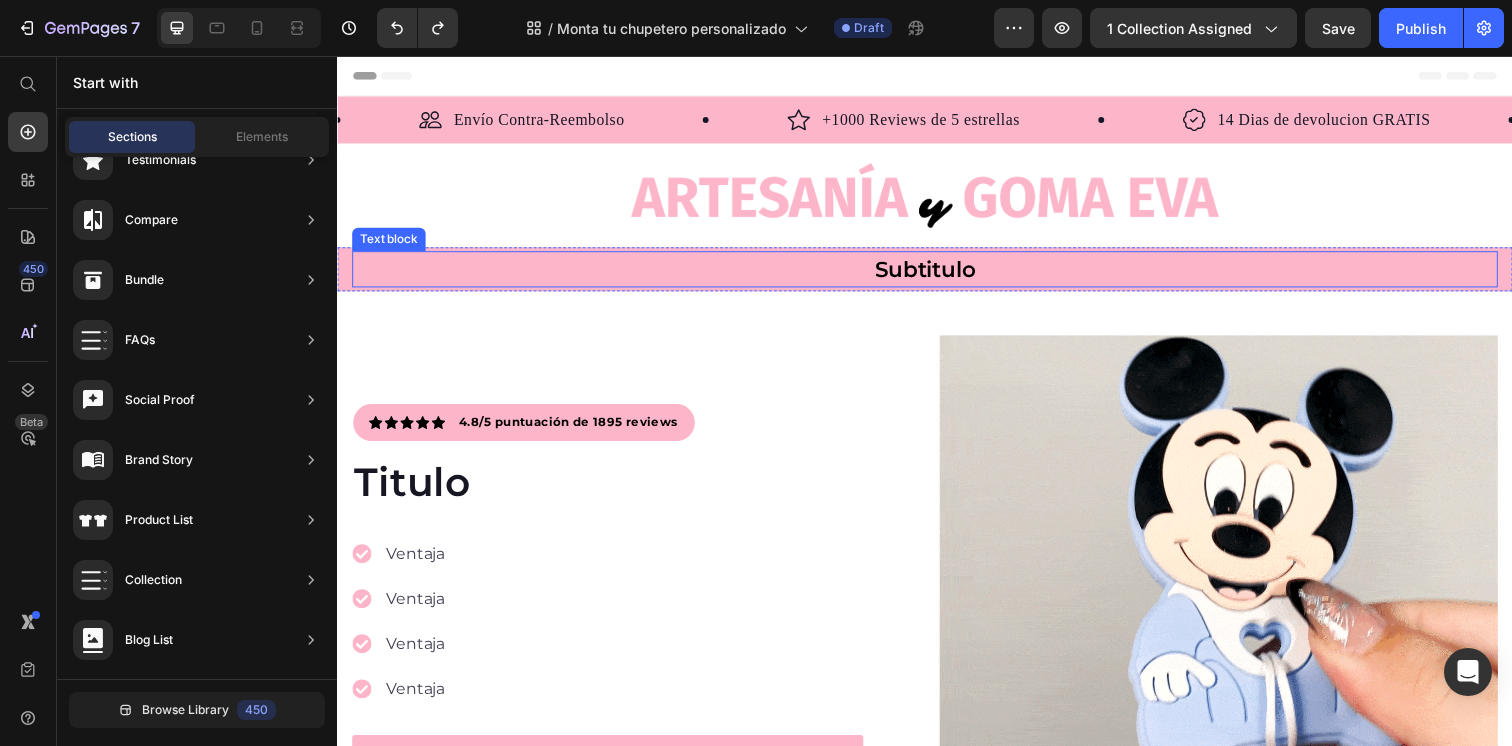click on "Subtitulo" at bounding box center [937, 273] 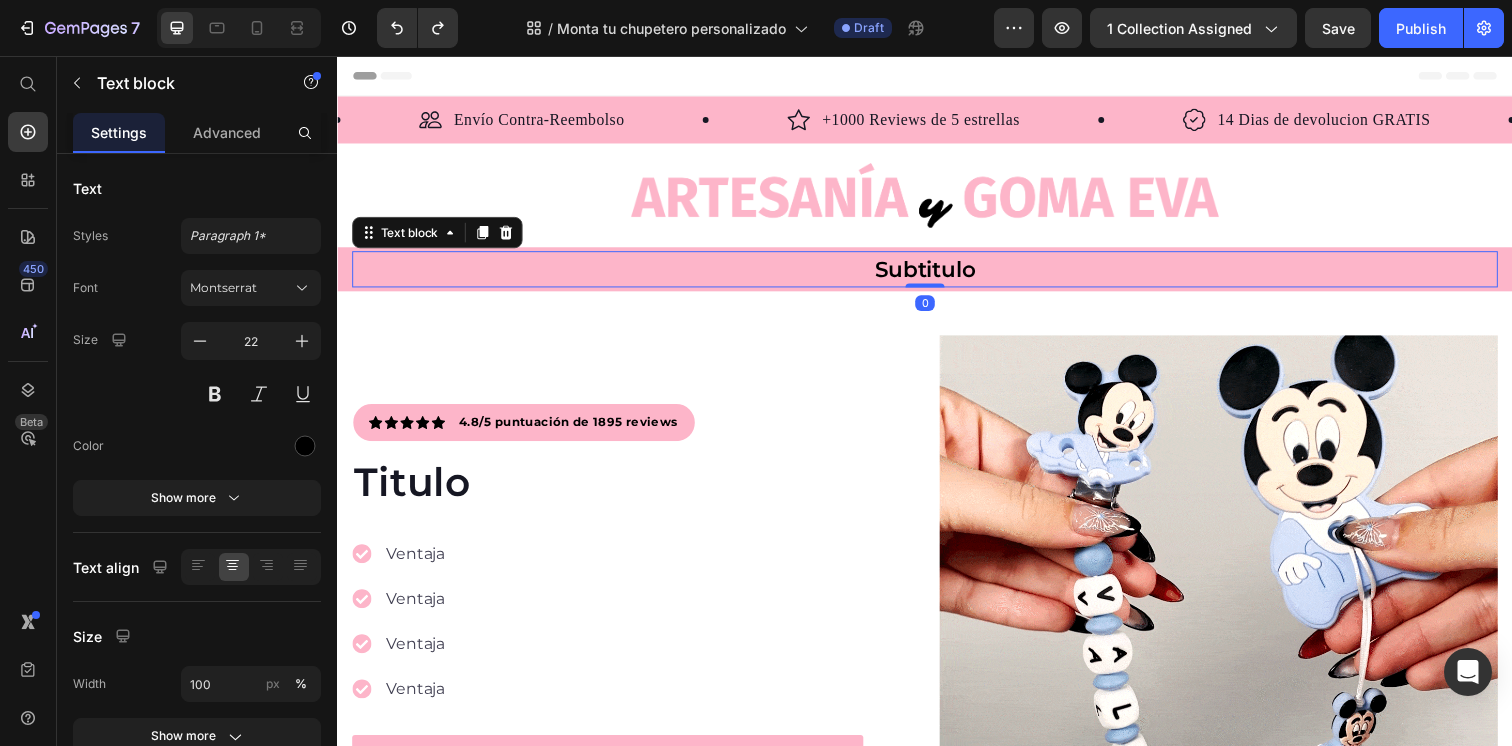 click on "Subtitulo" at bounding box center [937, 273] 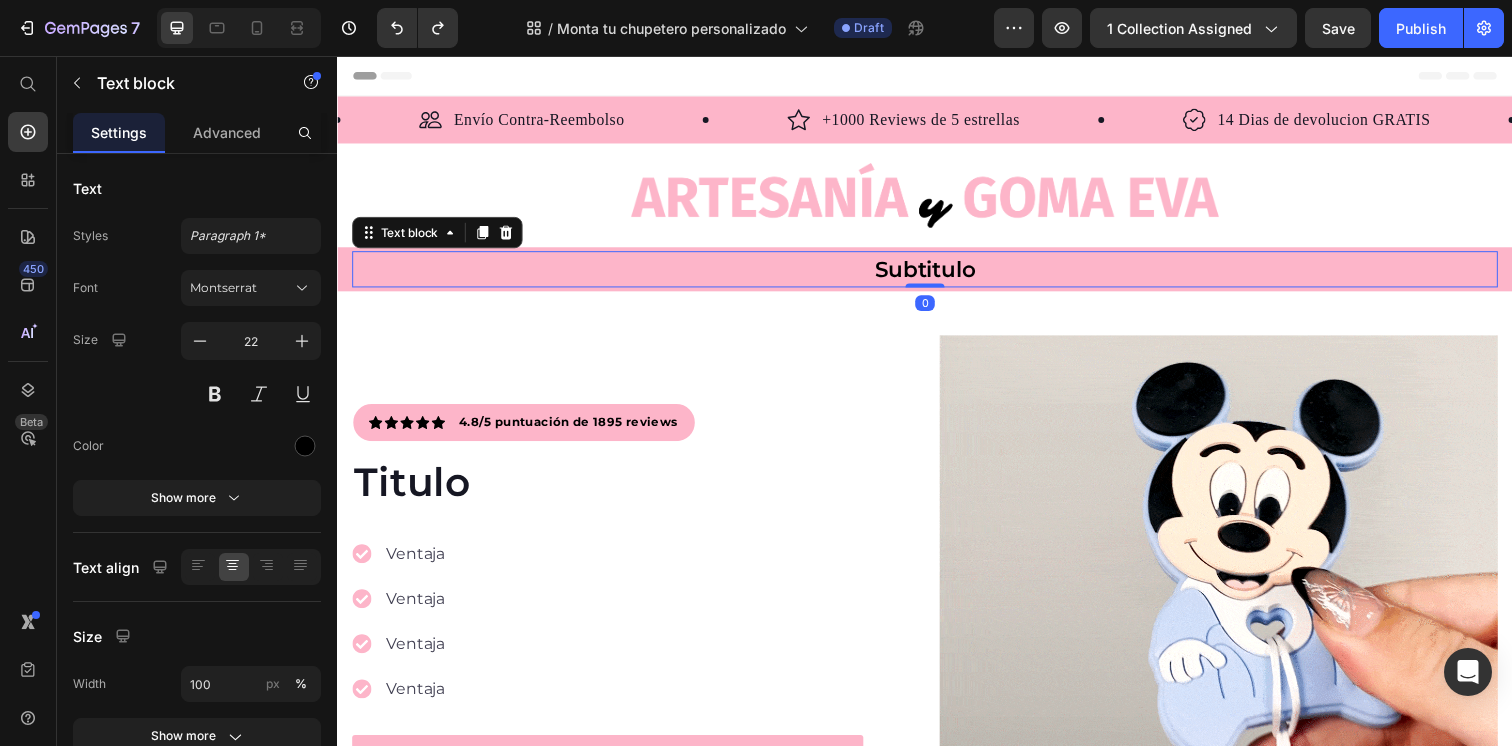 click on "Subtitulo" at bounding box center (937, 273) 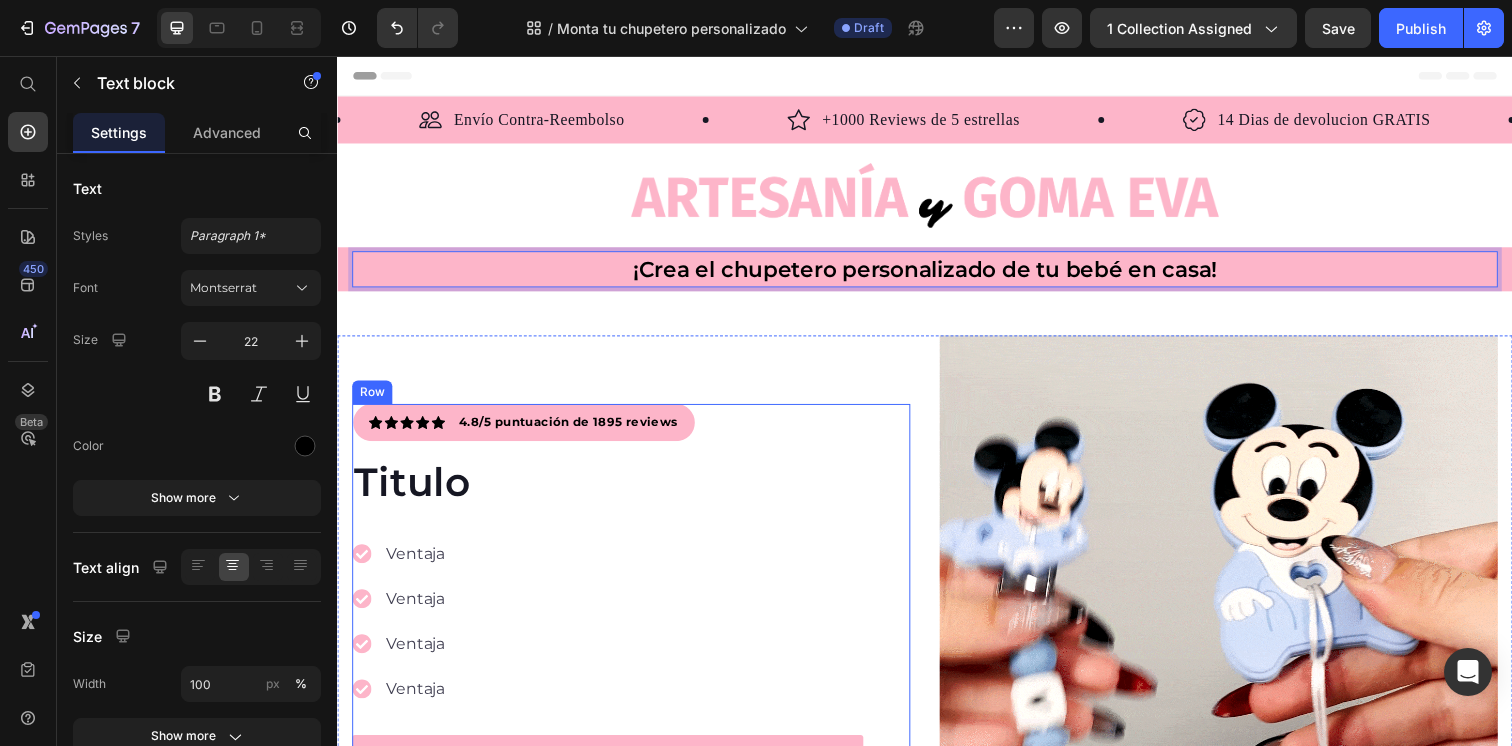 click on "Icon Icon Icon Icon Icon Icon List Hoz 4.8/5 puntuación de 1895 reviews Text block Row Titulo Heading Ventaja Ventaja Ventaja Ventaja Item list Descubre los modelos disponibles Button
Garantía de satisfacción 14 días o te devolvemos el dinero Item list Row" at bounding box center (613, 626) 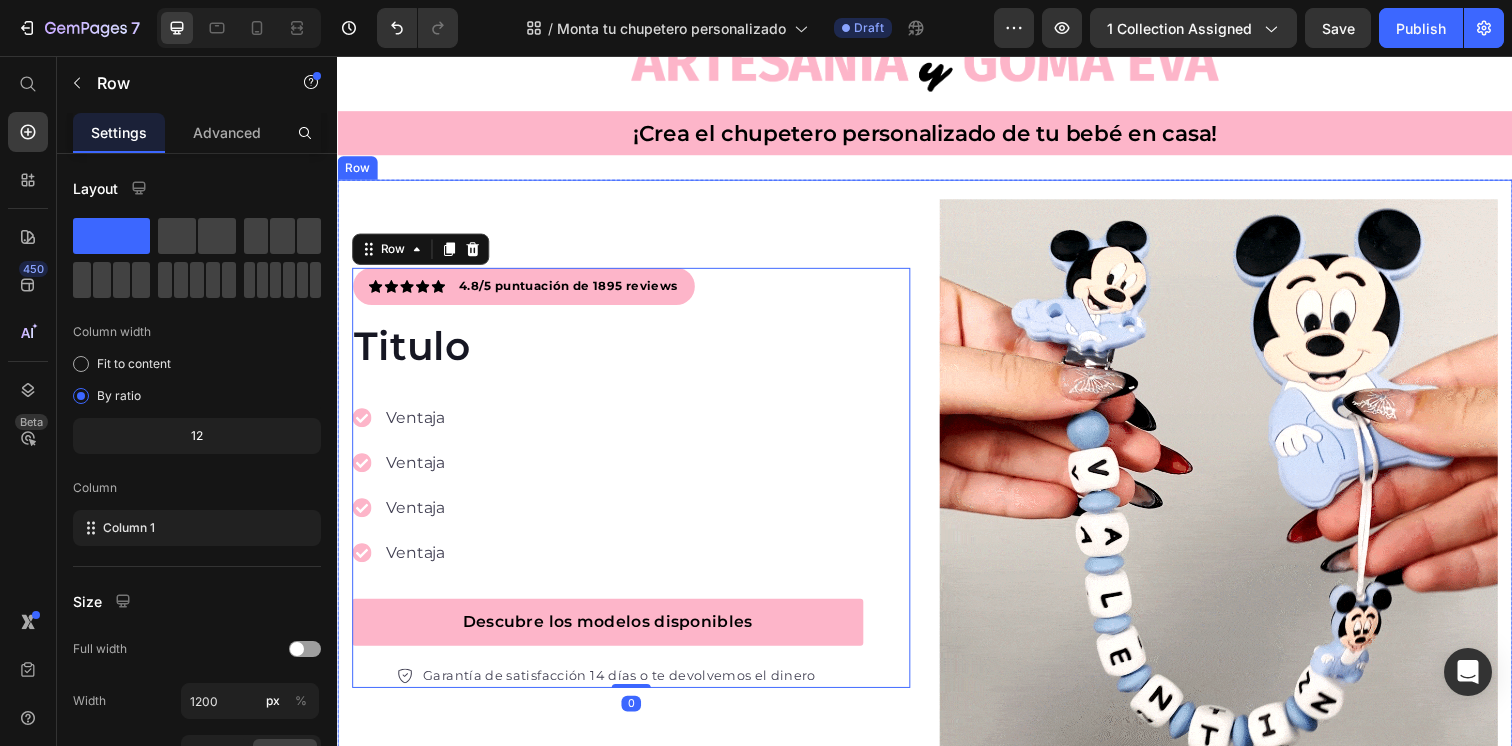 scroll, scrollTop: 159, scrollLeft: 0, axis: vertical 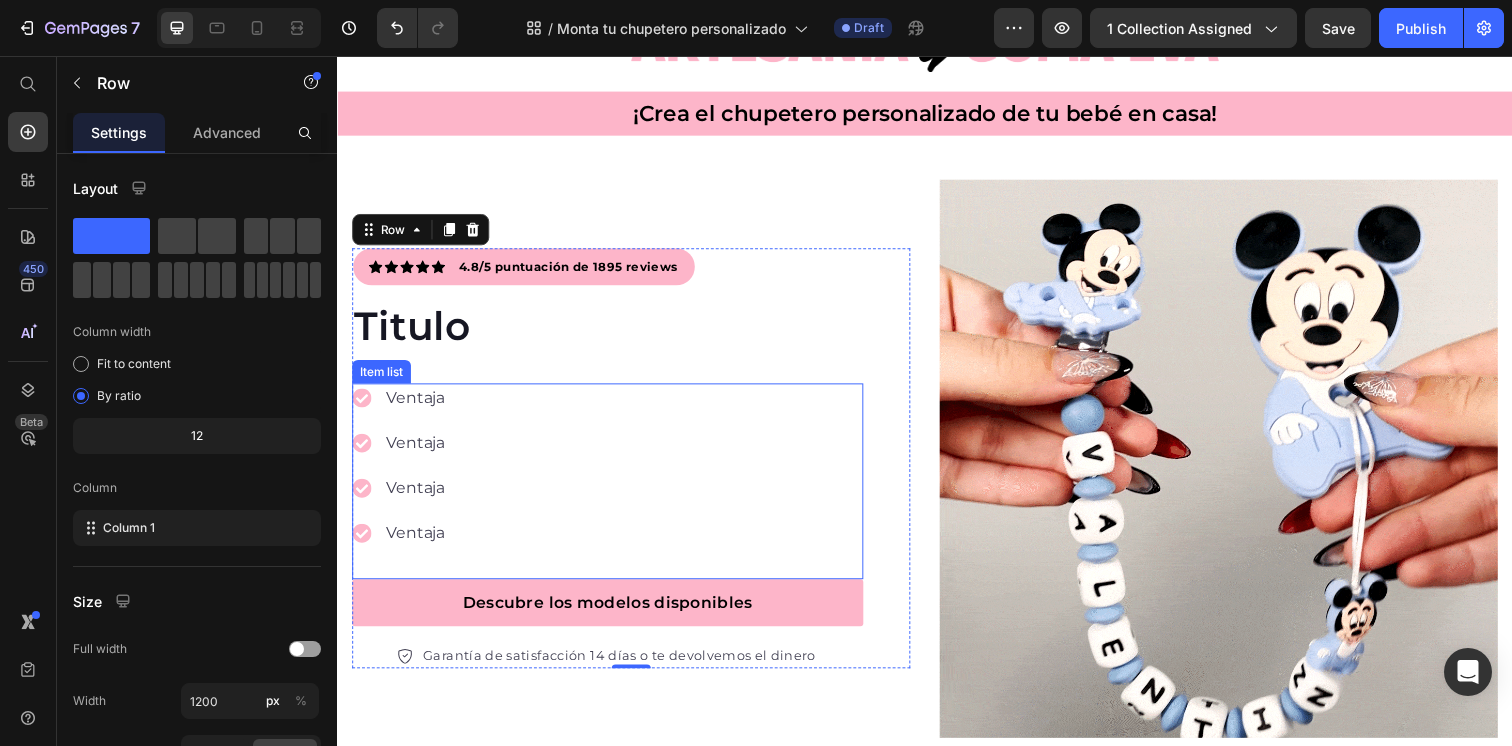 click on "Ventaja" at bounding box center [417, 405] 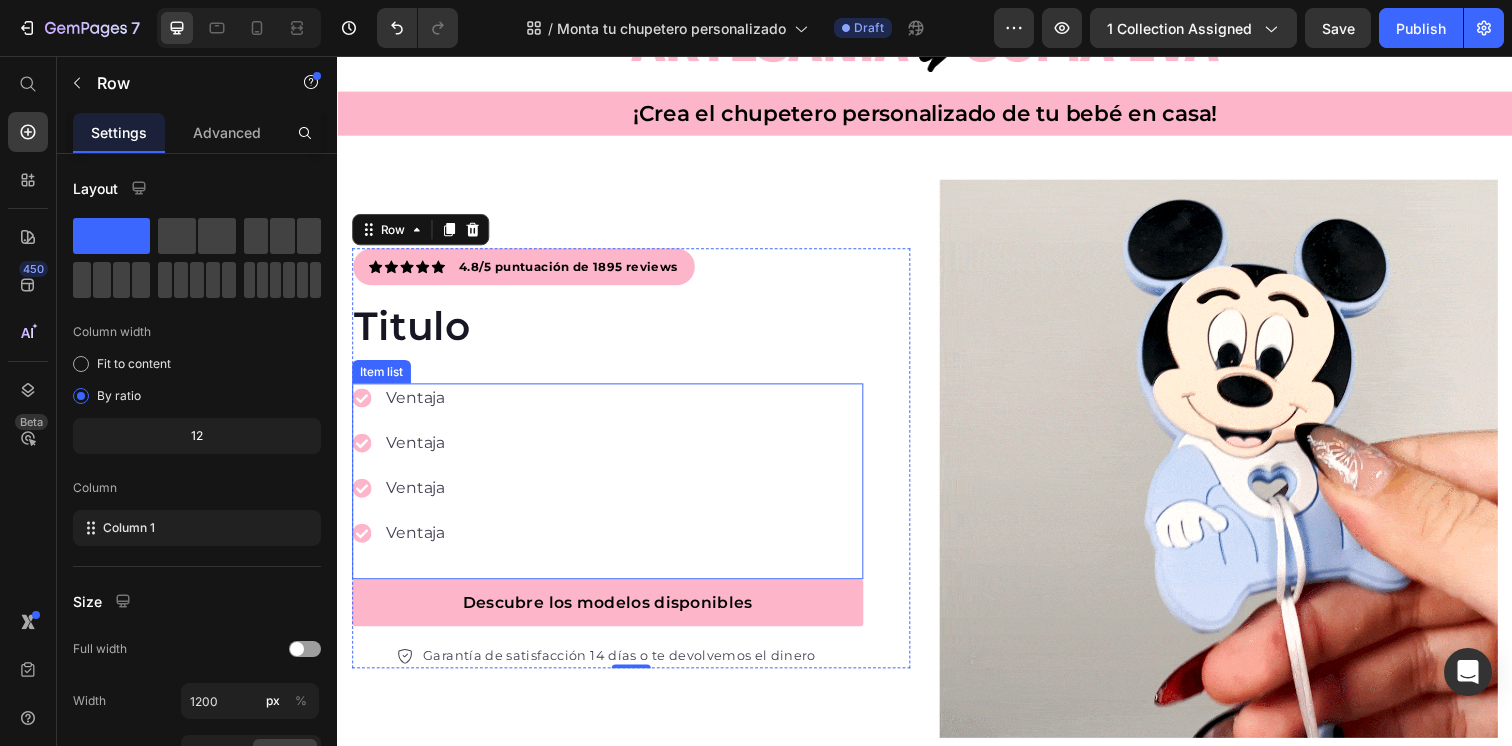 click on "Ventaja" at bounding box center (417, 405) 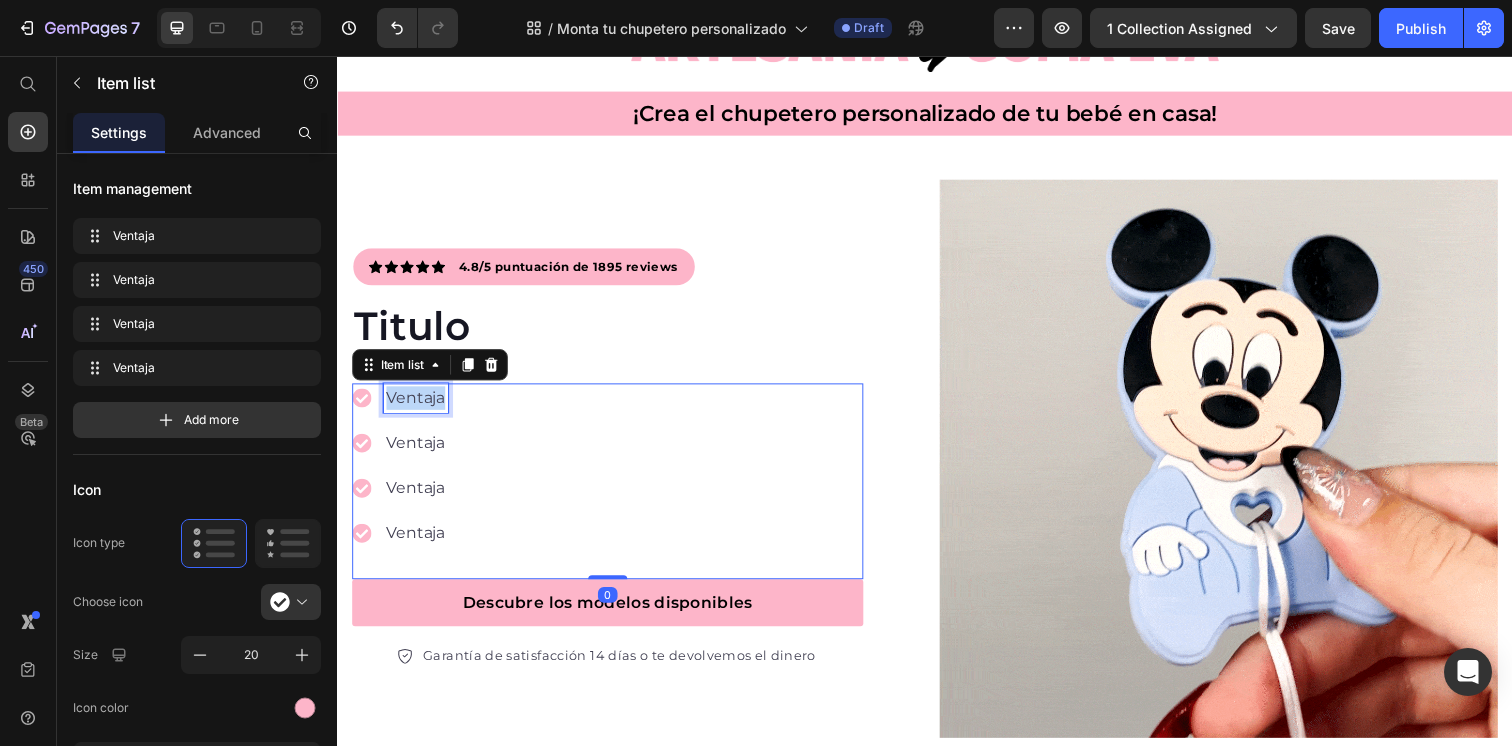 click on "Ventaja" at bounding box center (417, 405) 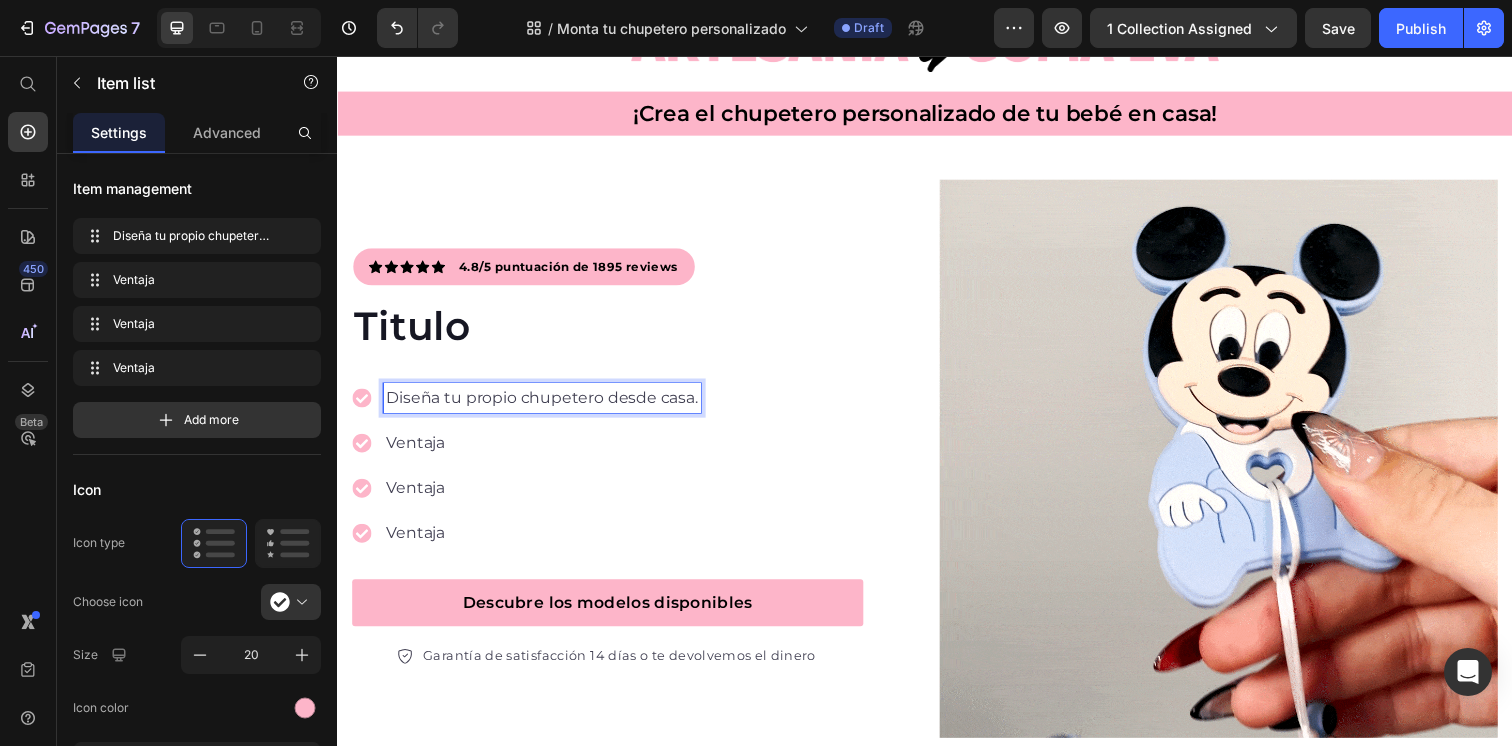 click on "Ventaja" at bounding box center [546, 451] 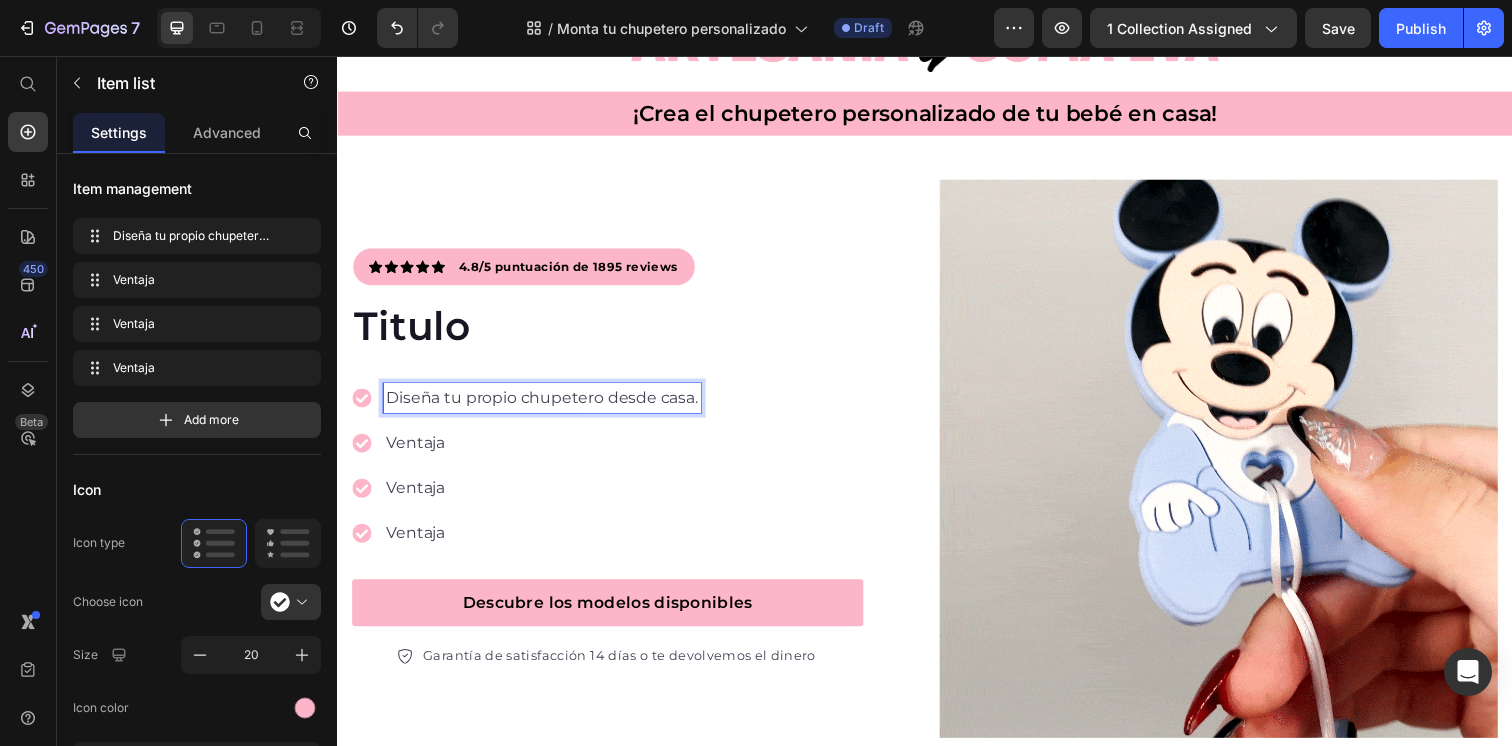 click on "Ventaja" at bounding box center (546, 451) 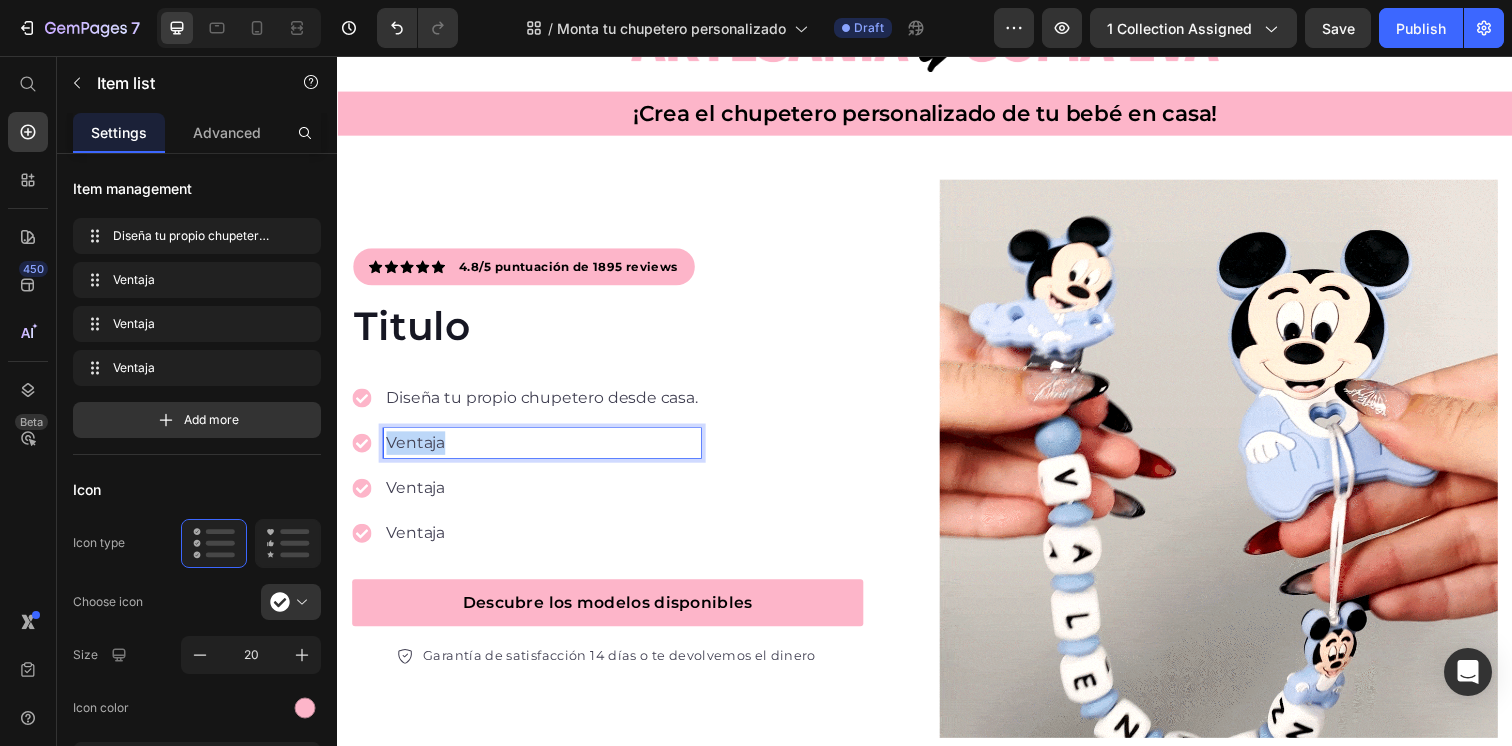 click on "Ventaja" at bounding box center [546, 451] 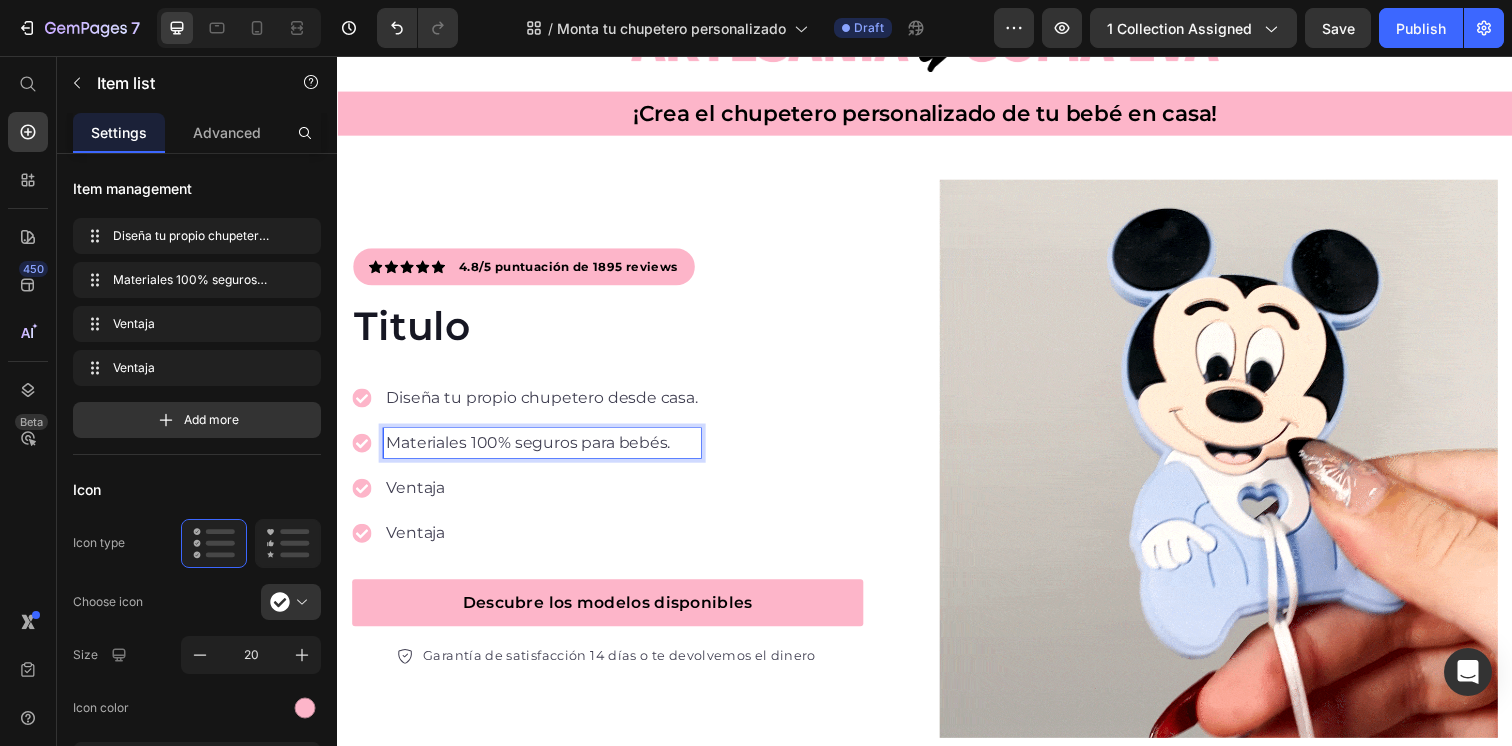 click on "Ventaja" at bounding box center [546, 497] 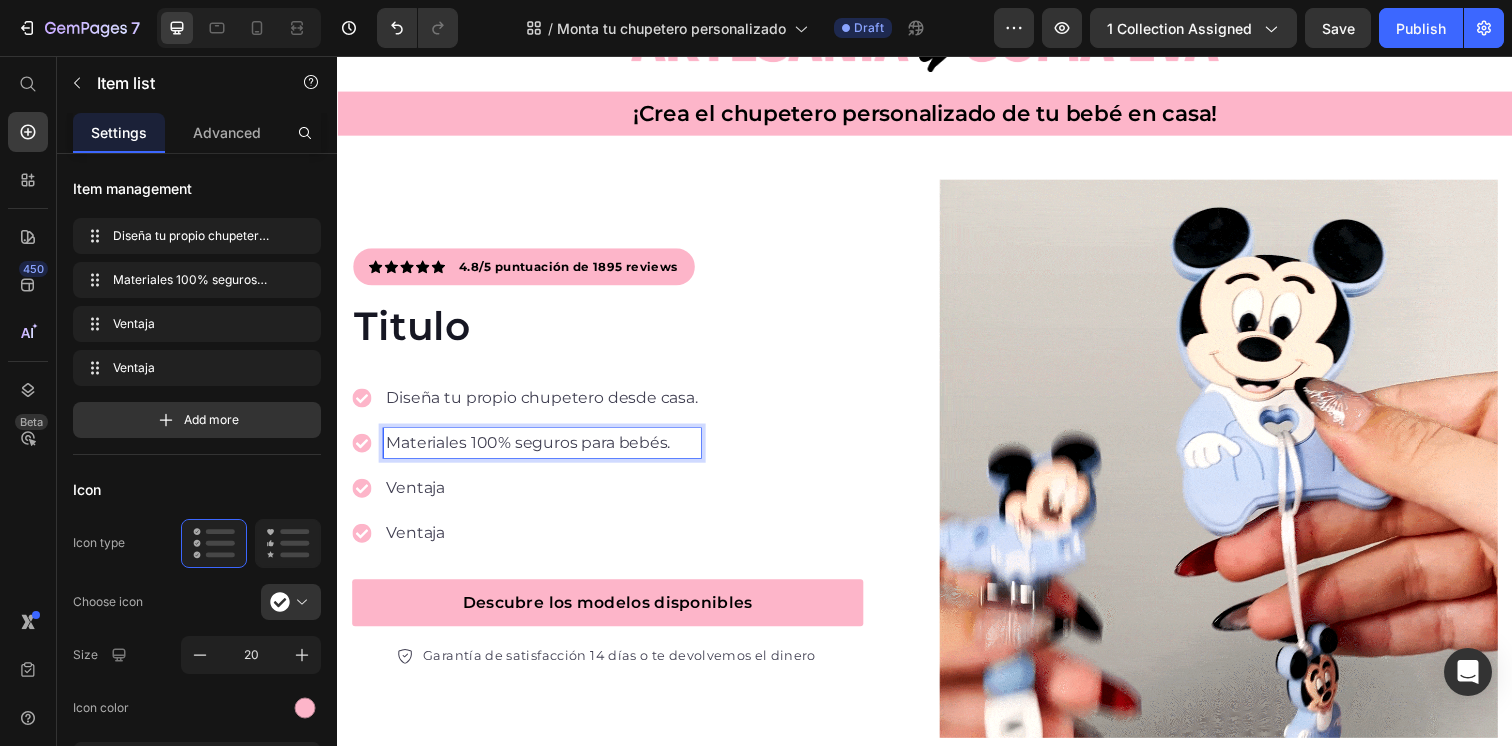 click on "Ventaja" at bounding box center [546, 497] 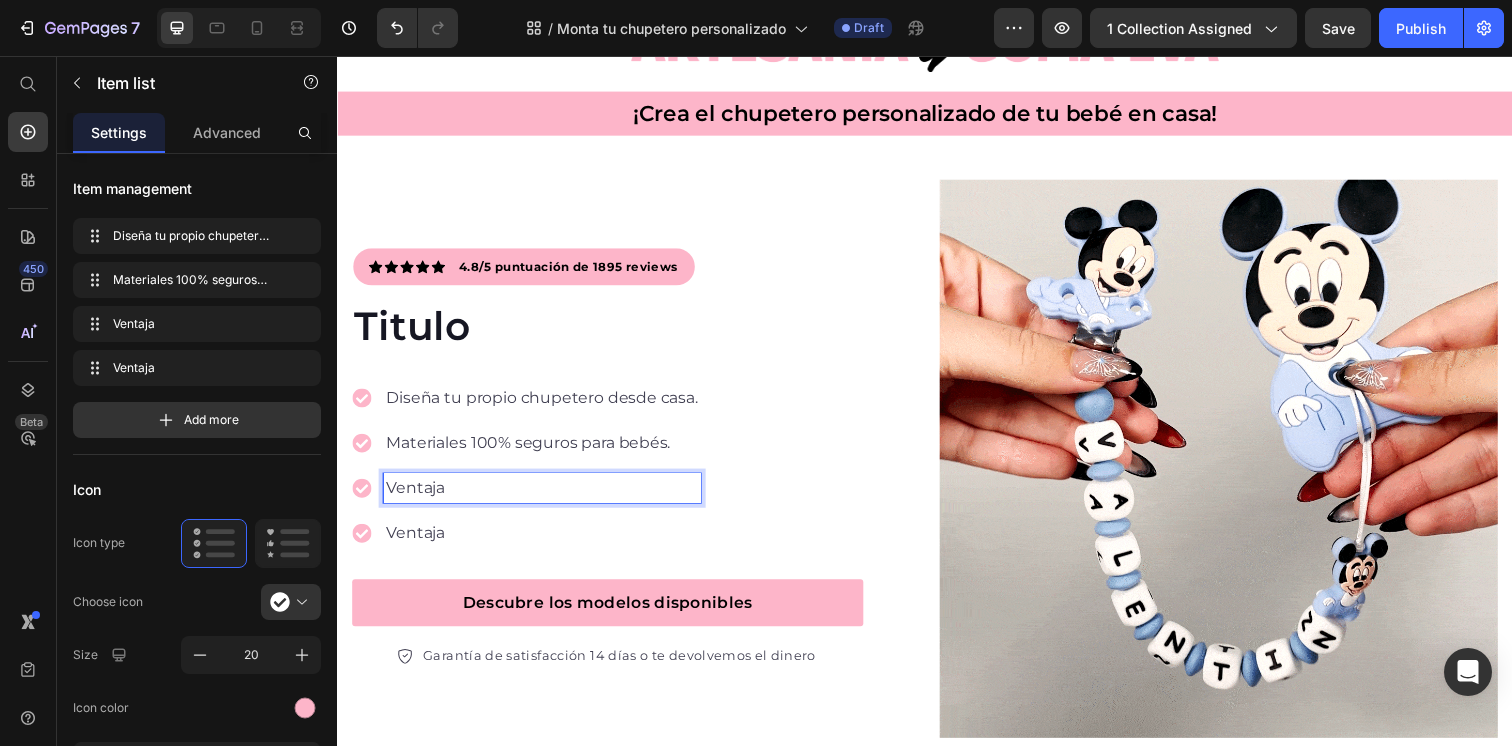 click on "Ventaja" at bounding box center (546, 497) 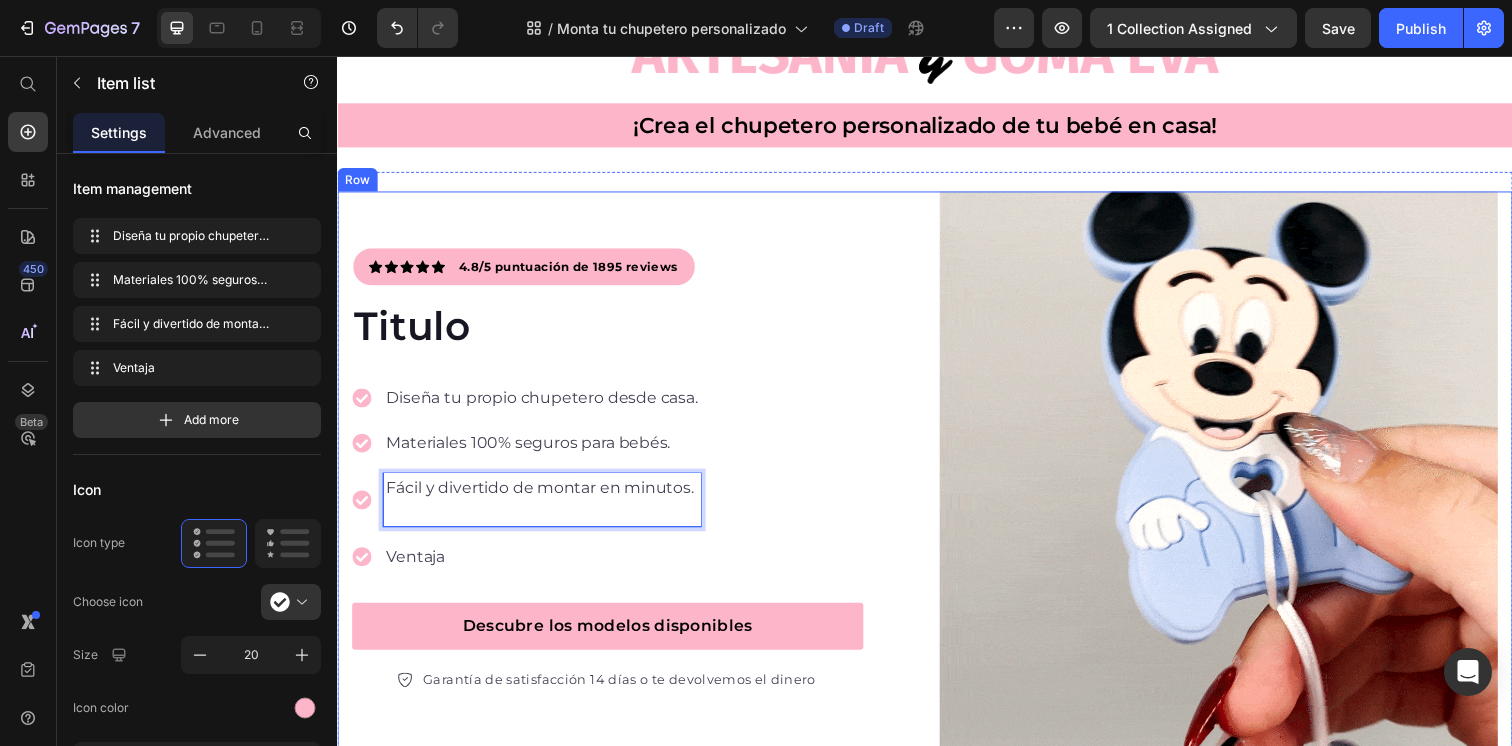 scroll, scrollTop: 159, scrollLeft: 0, axis: vertical 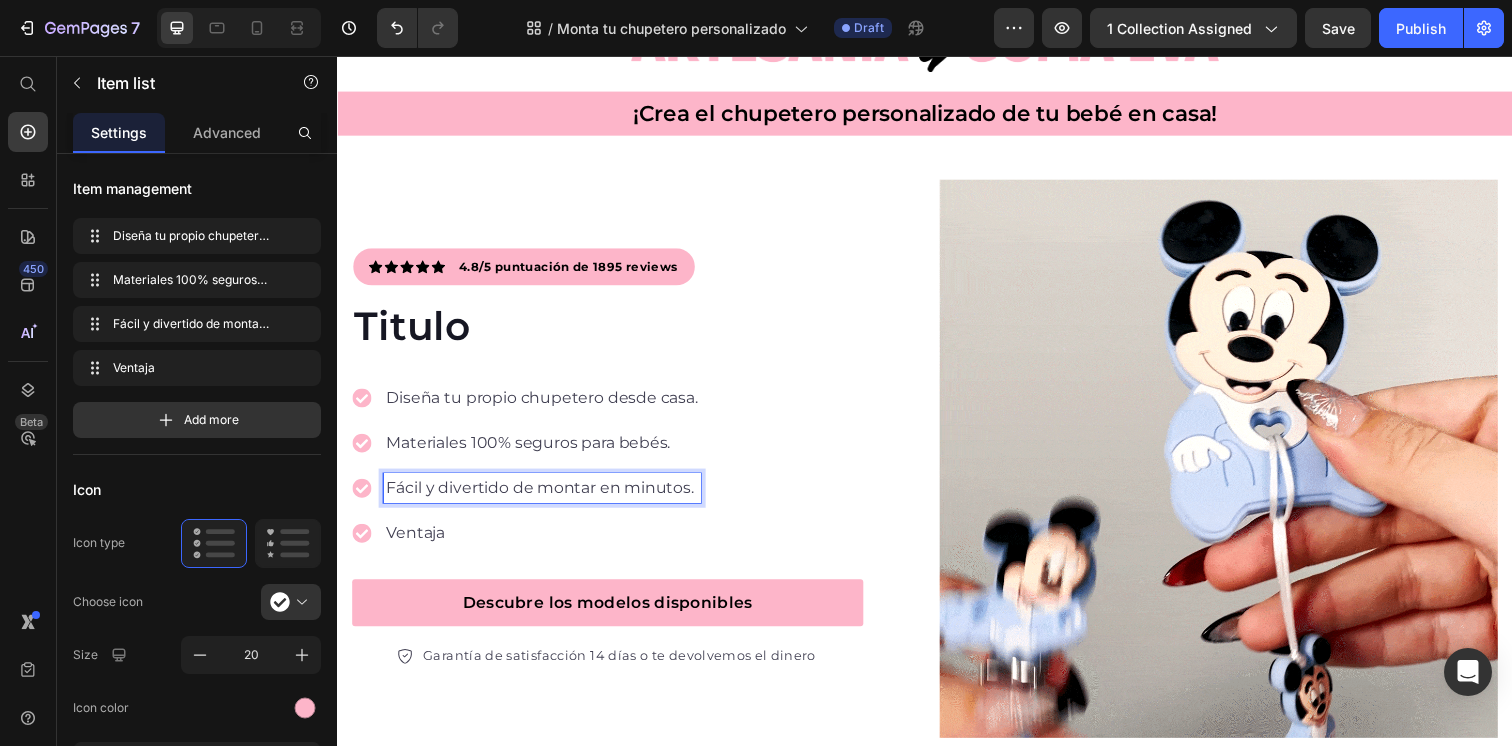 click on "Ventaja" at bounding box center [546, 543] 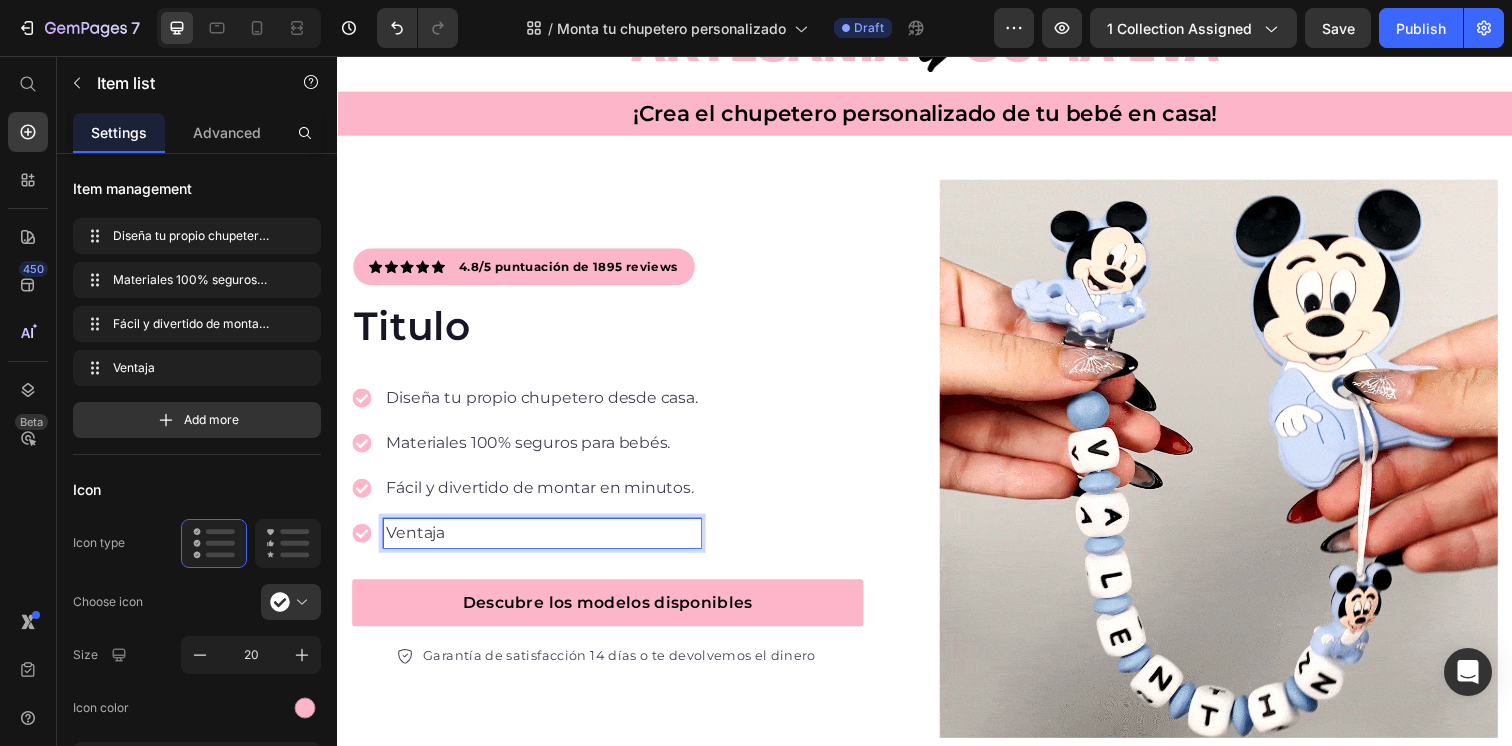 click on "Ventaja" at bounding box center (546, 543) 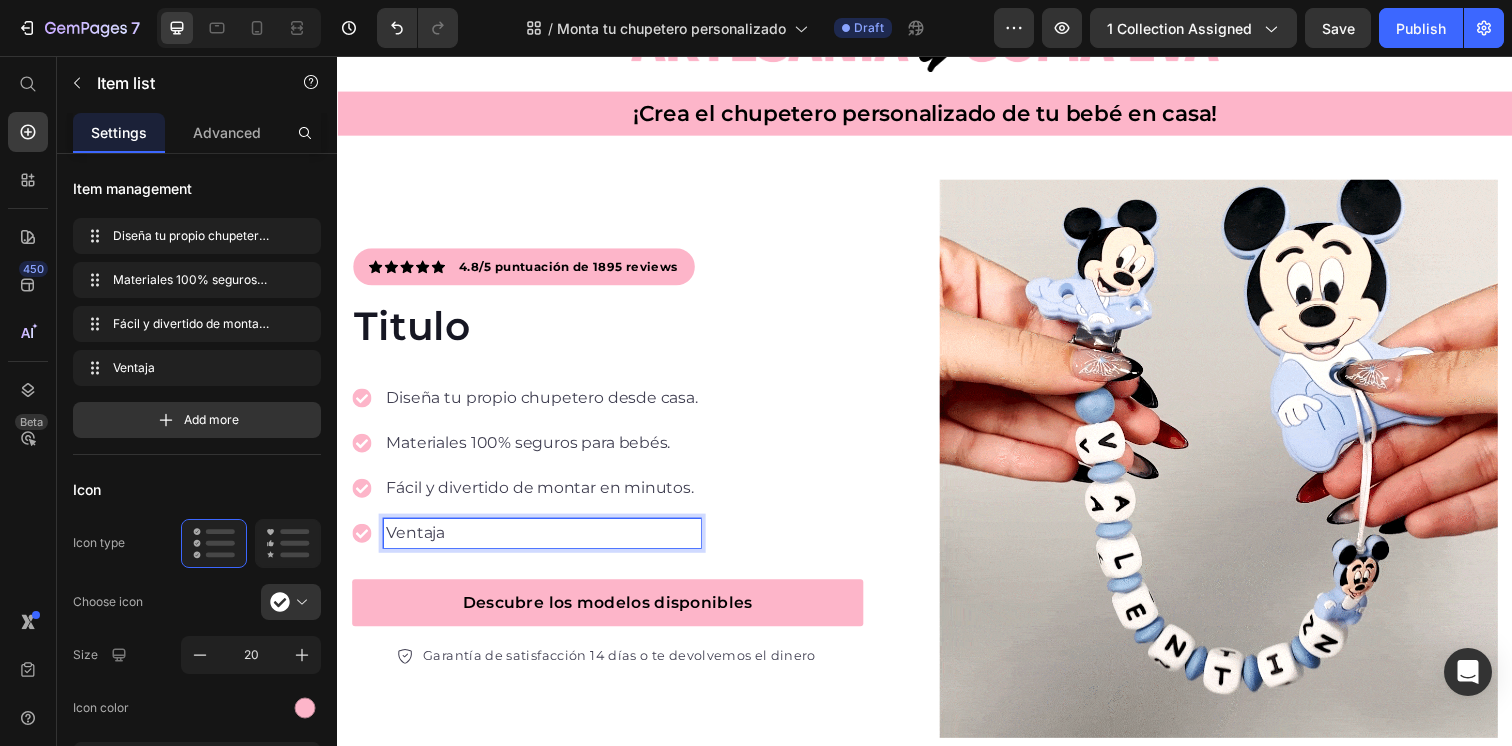 click on "Ventaja" at bounding box center [546, 543] 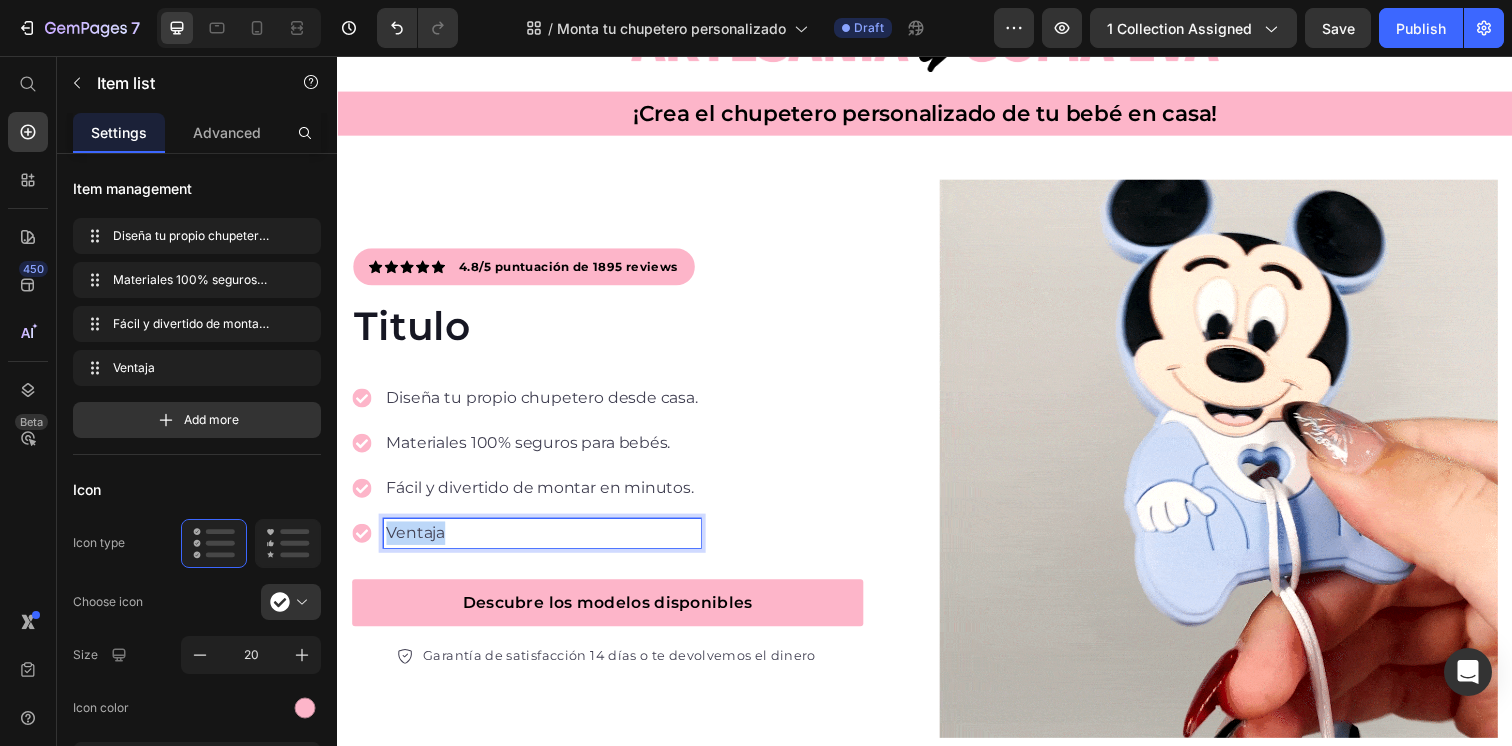 click on "Ventaja" at bounding box center [546, 543] 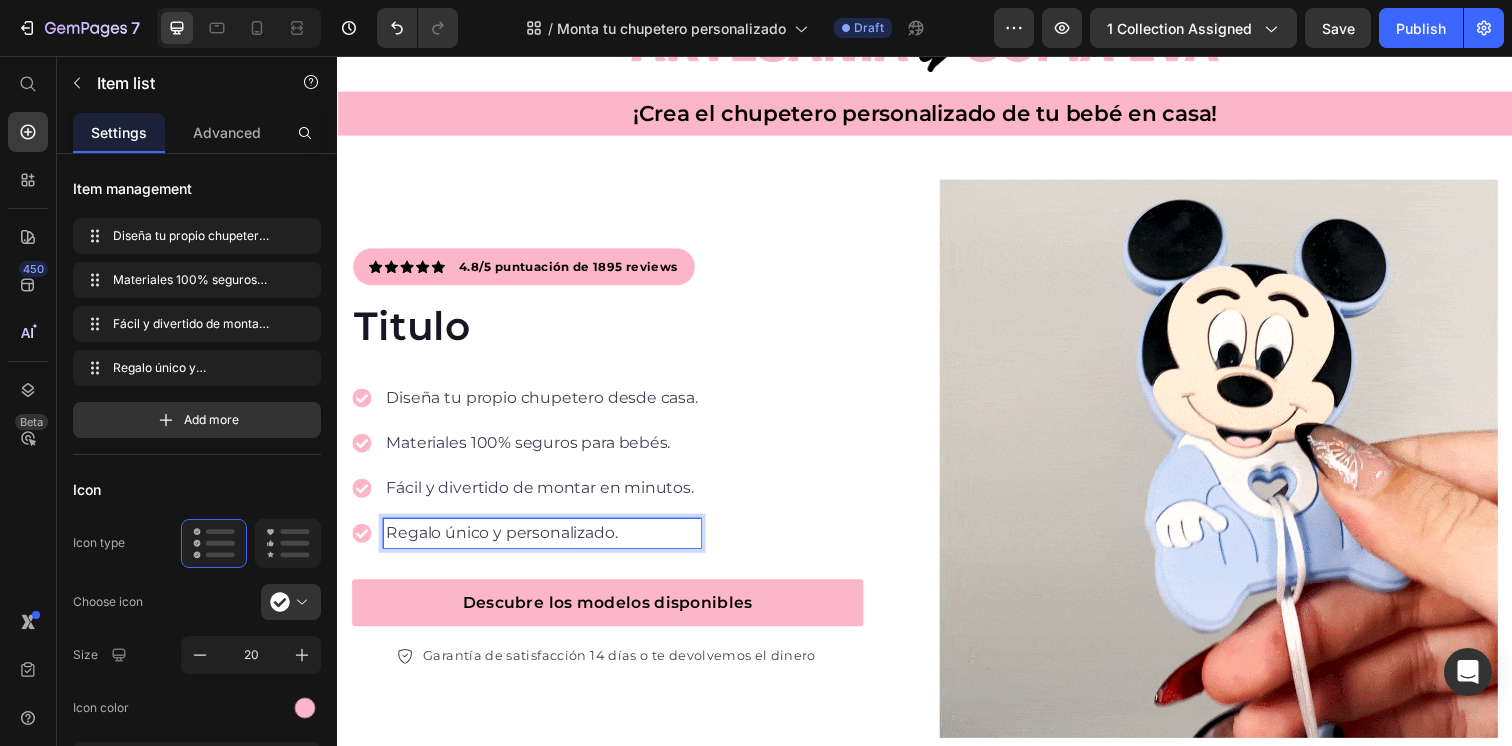 click on "Diseña tu propio chupetero desde casa. Materiales 100% seguros para bebés. Fácil y divertido de montar en minutos. Regalo único y personalizado." at bounding box center [613, 490] 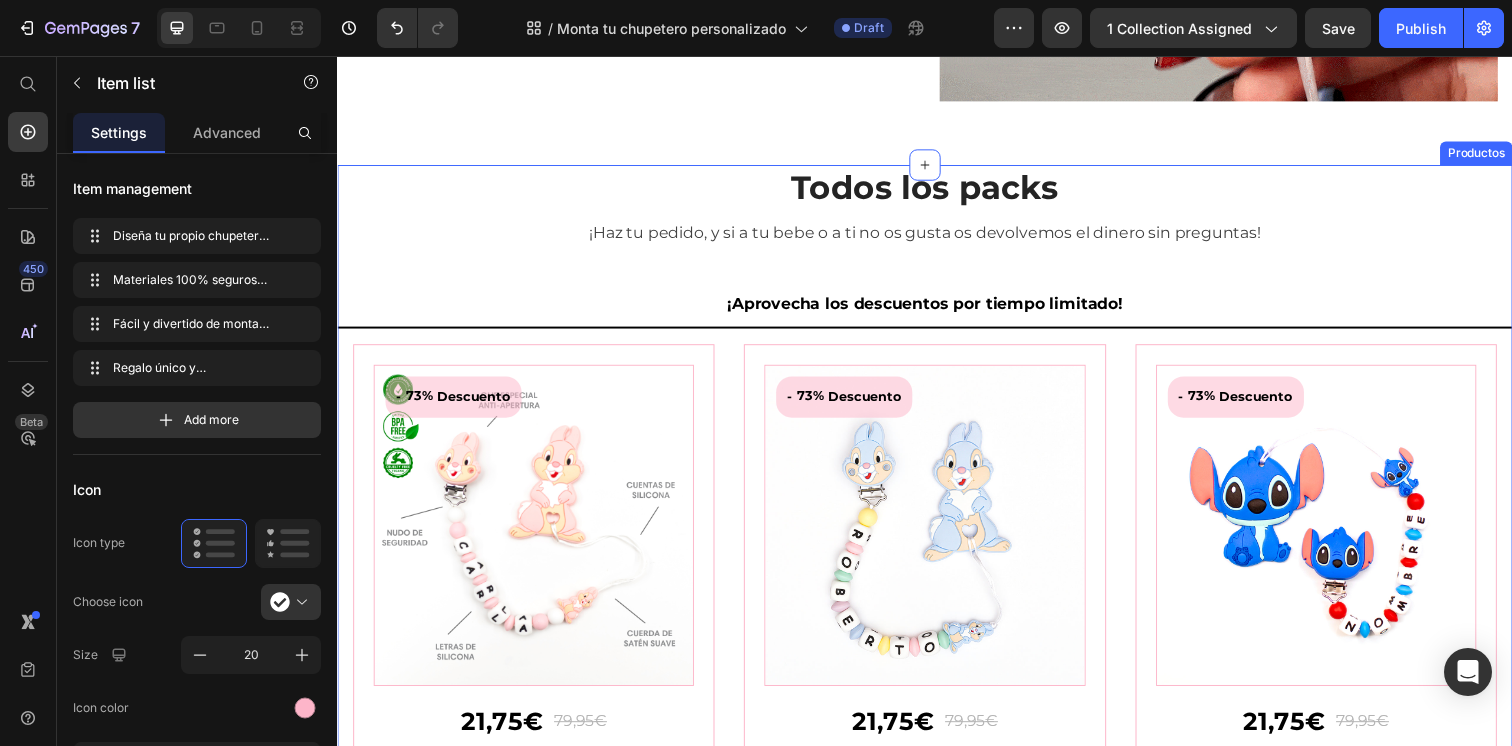 click on "Todos los packs" at bounding box center [937, 190] 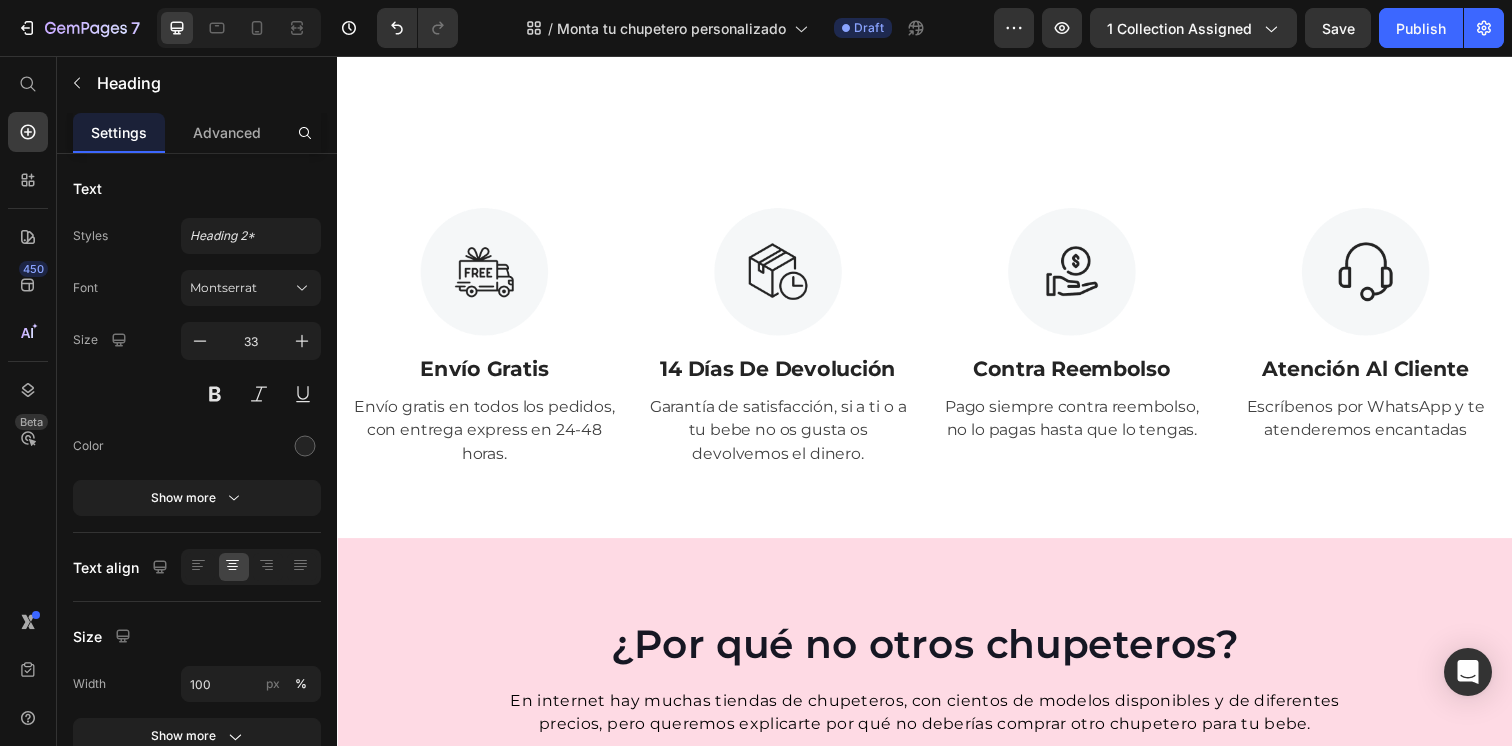 scroll, scrollTop: 5063, scrollLeft: 0, axis: vertical 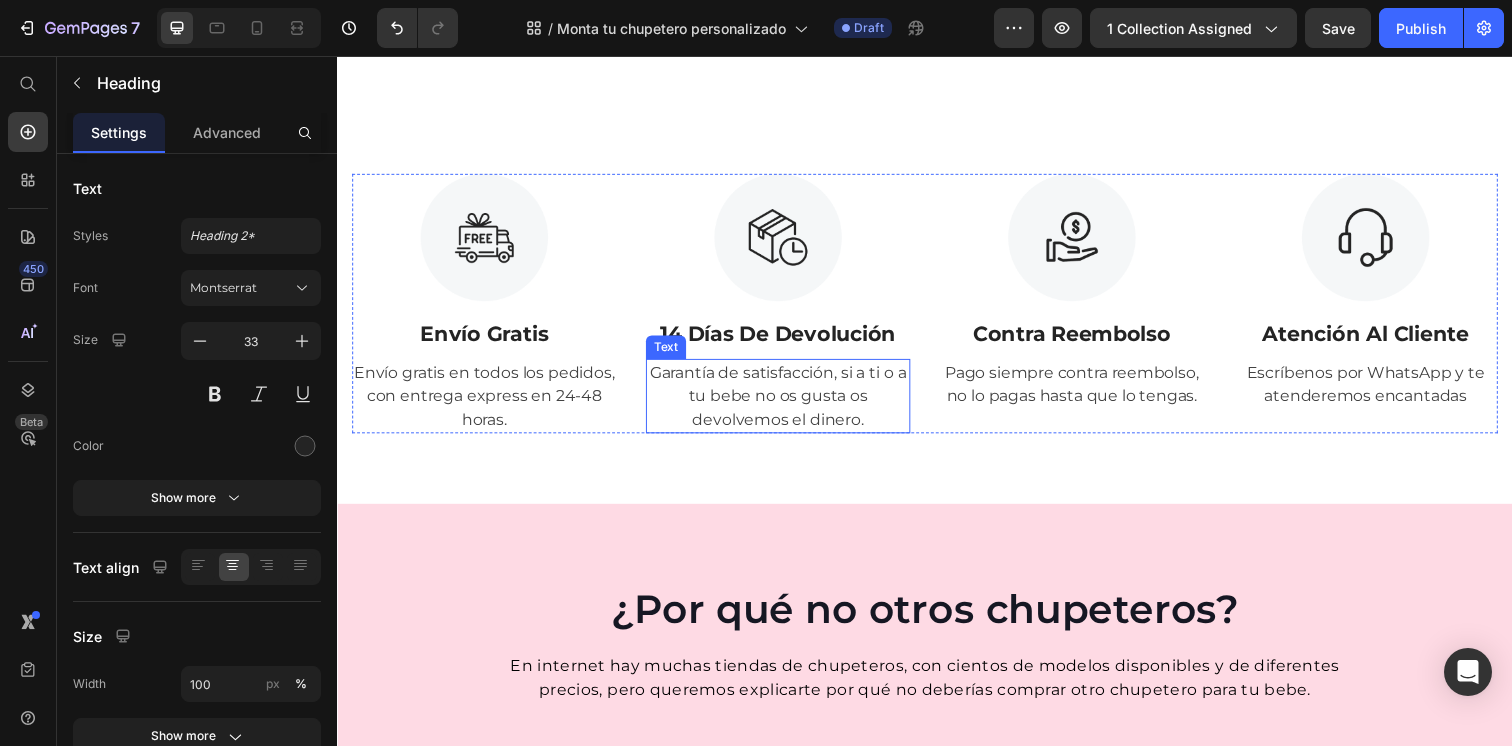 click on "Garantía de satisfacción, si a ti o a tu bebe no os gusta os devolvemos el dinero." at bounding box center (787, 403) 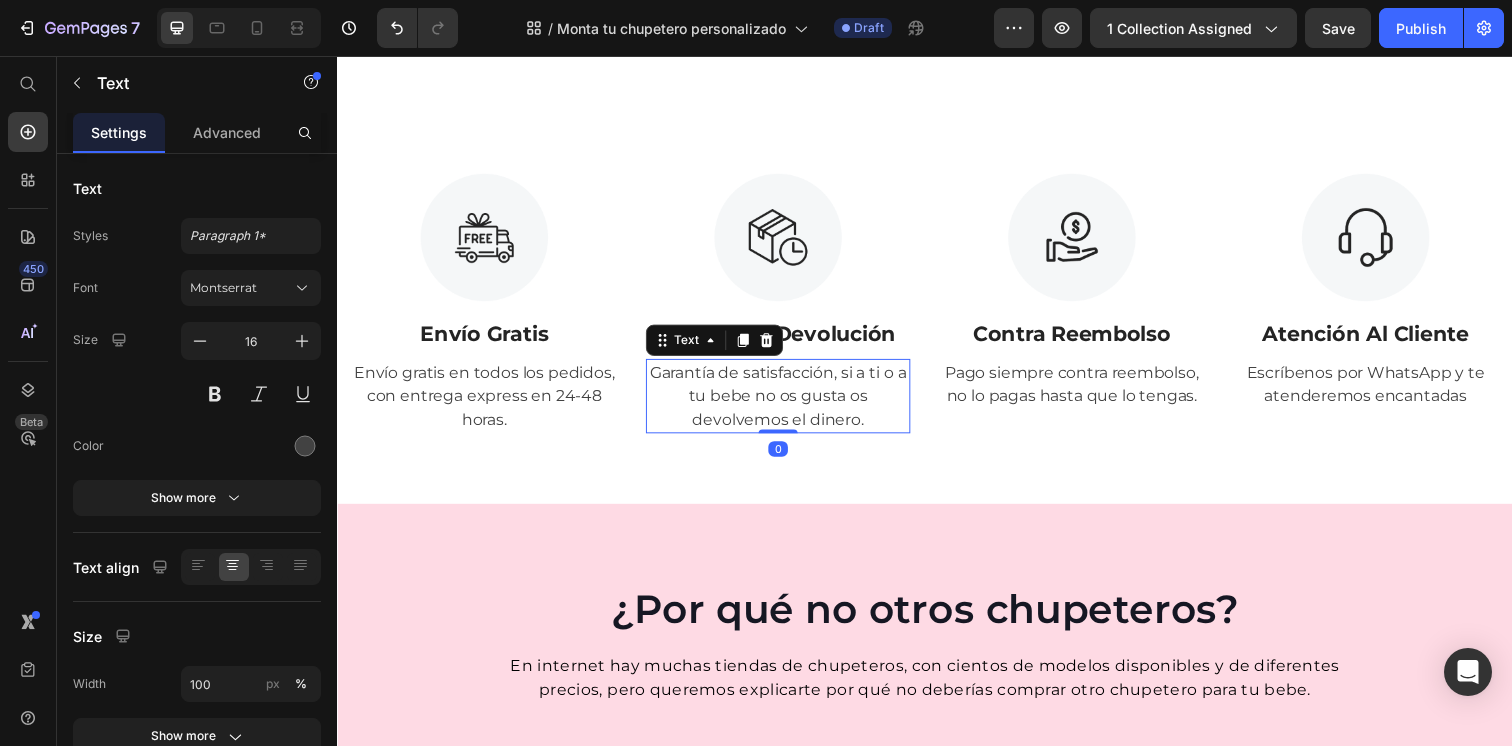 click on "Garantía de satisfacción, si a ti o a tu bebe no os gusta os devolvemos el dinero." at bounding box center [787, 403] 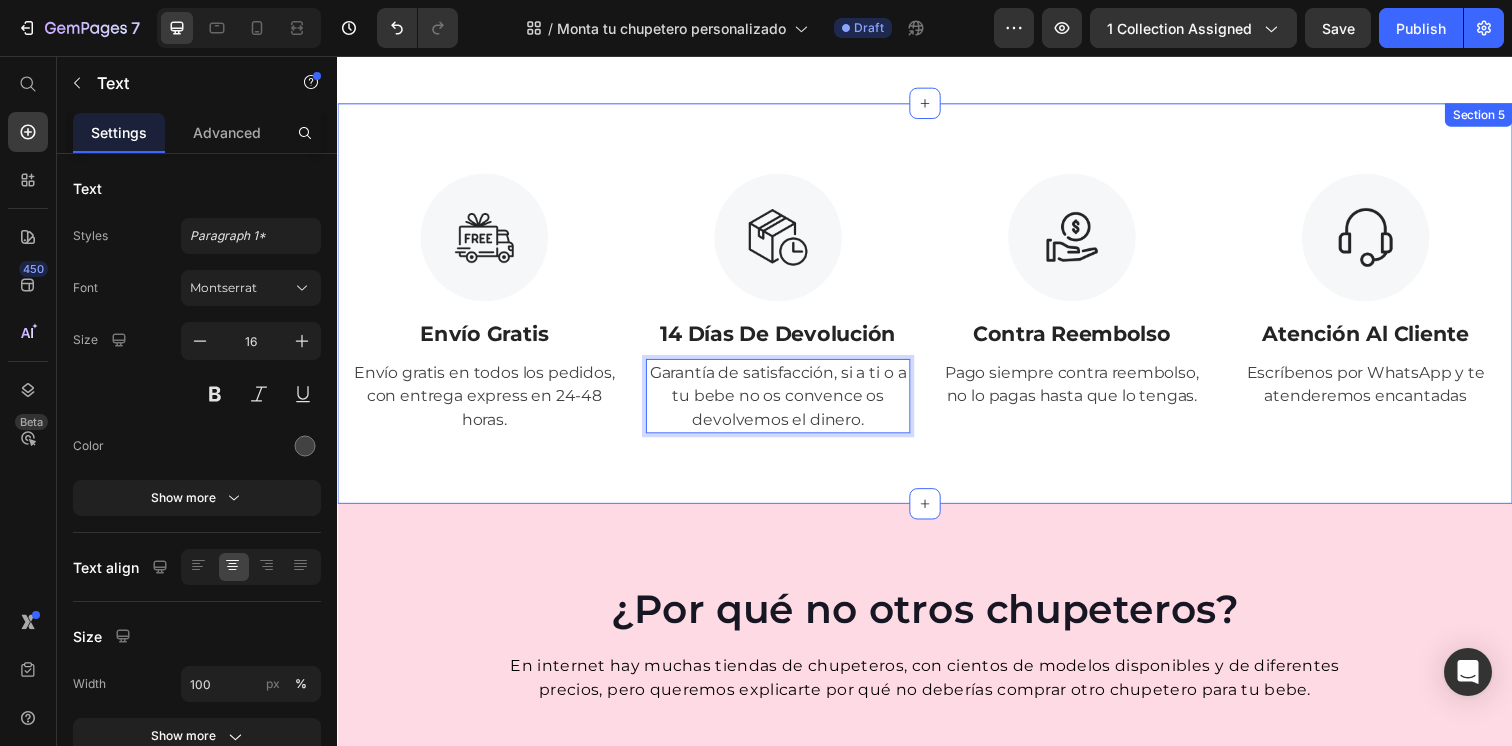 click on "Image Envío Gratis Heading Envío gratis en todos los pedidos, con entrega express en 24-48 horas. Text Image 14 Días De Devolución Heading Garantía de satisfacción, si a ti o a tu bebe no os convence os devolvemos el dinero. Text   0 Image Contra Reembolso Heading Pago siempre contra reembolso, no lo pagas hasta que lo tengas. Text Image Atención Al Cliente Heading Escríbenos por WhatsApp y te atenderemos encantadas Text Row Section 5" at bounding box center (937, 309) 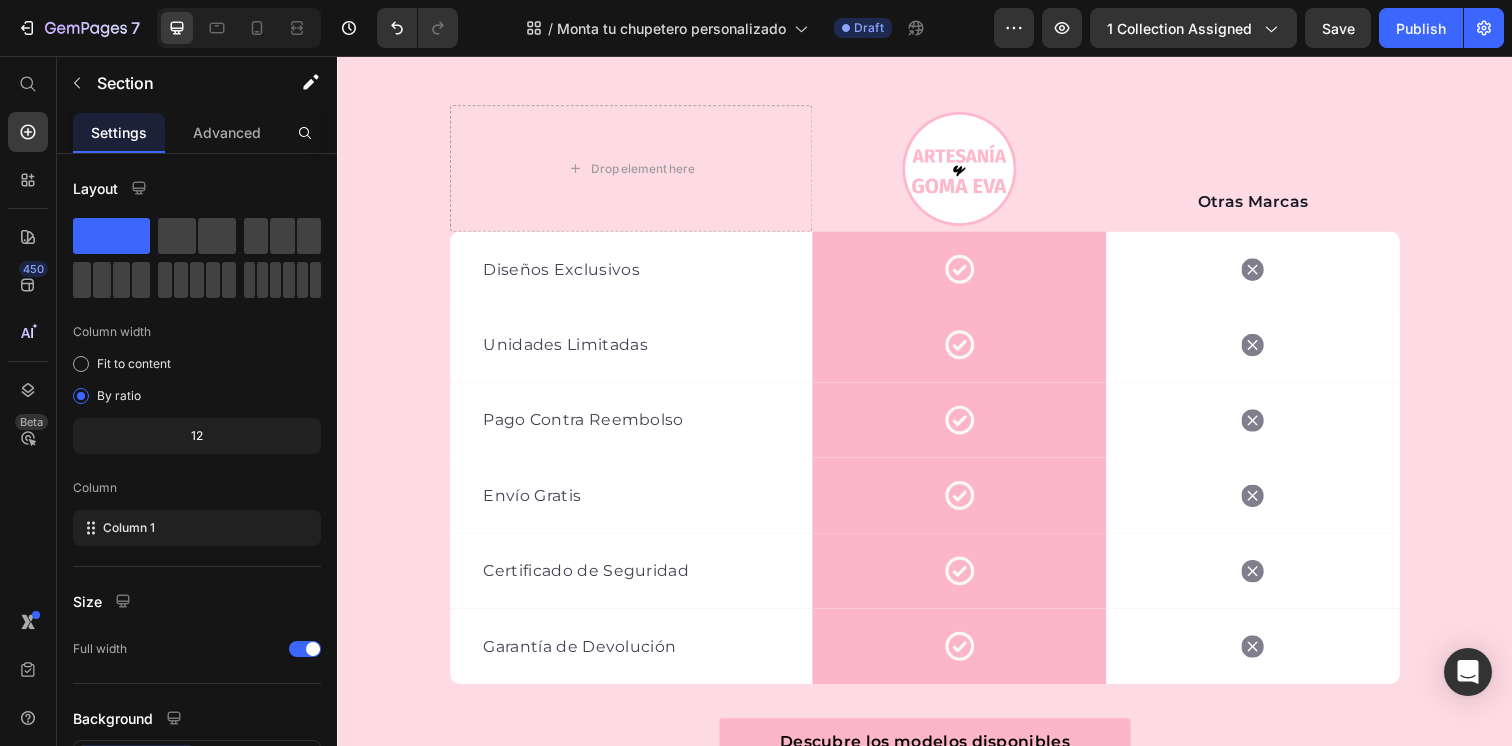scroll, scrollTop: 5748, scrollLeft: 0, axis: vertical 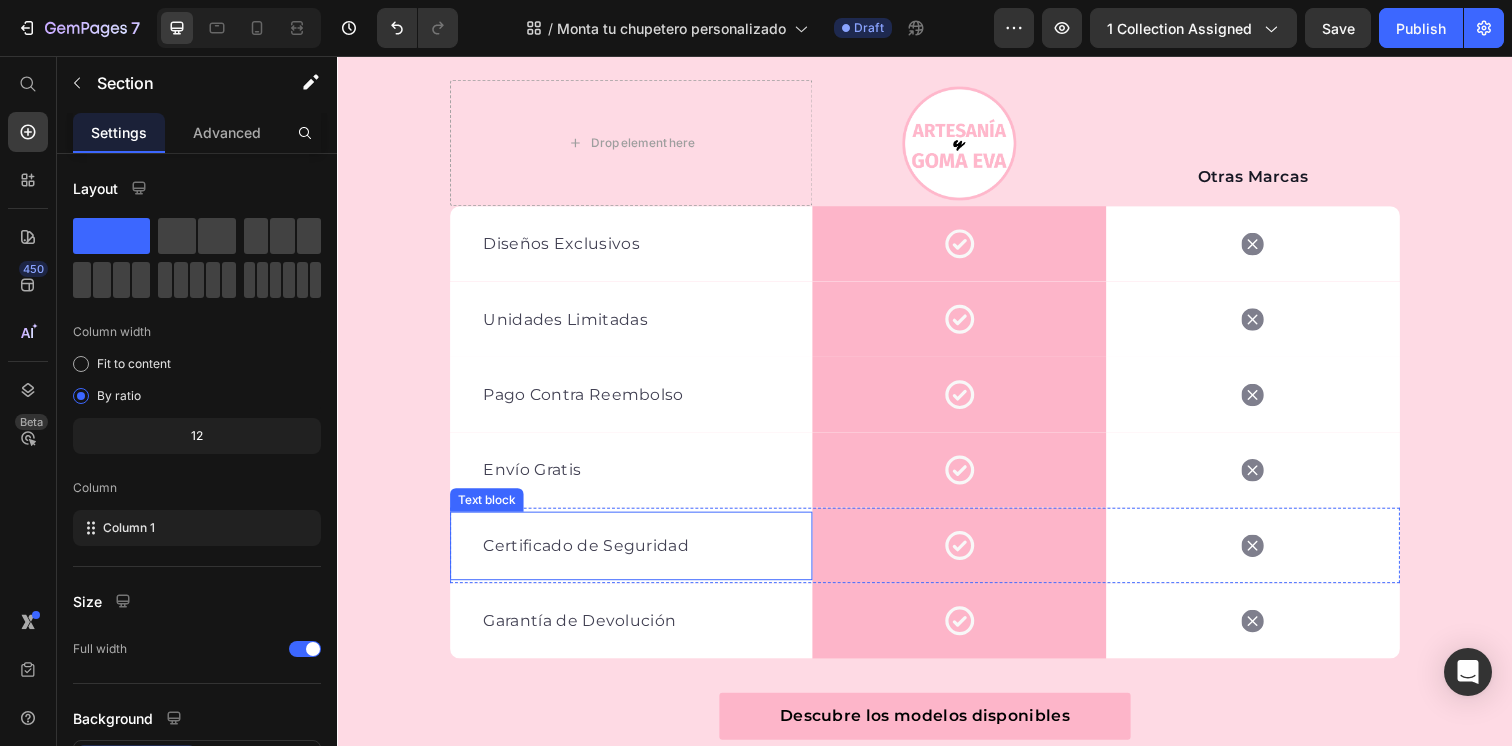 click on "Certificado de Seguridad" at bounding box center [637, 556] 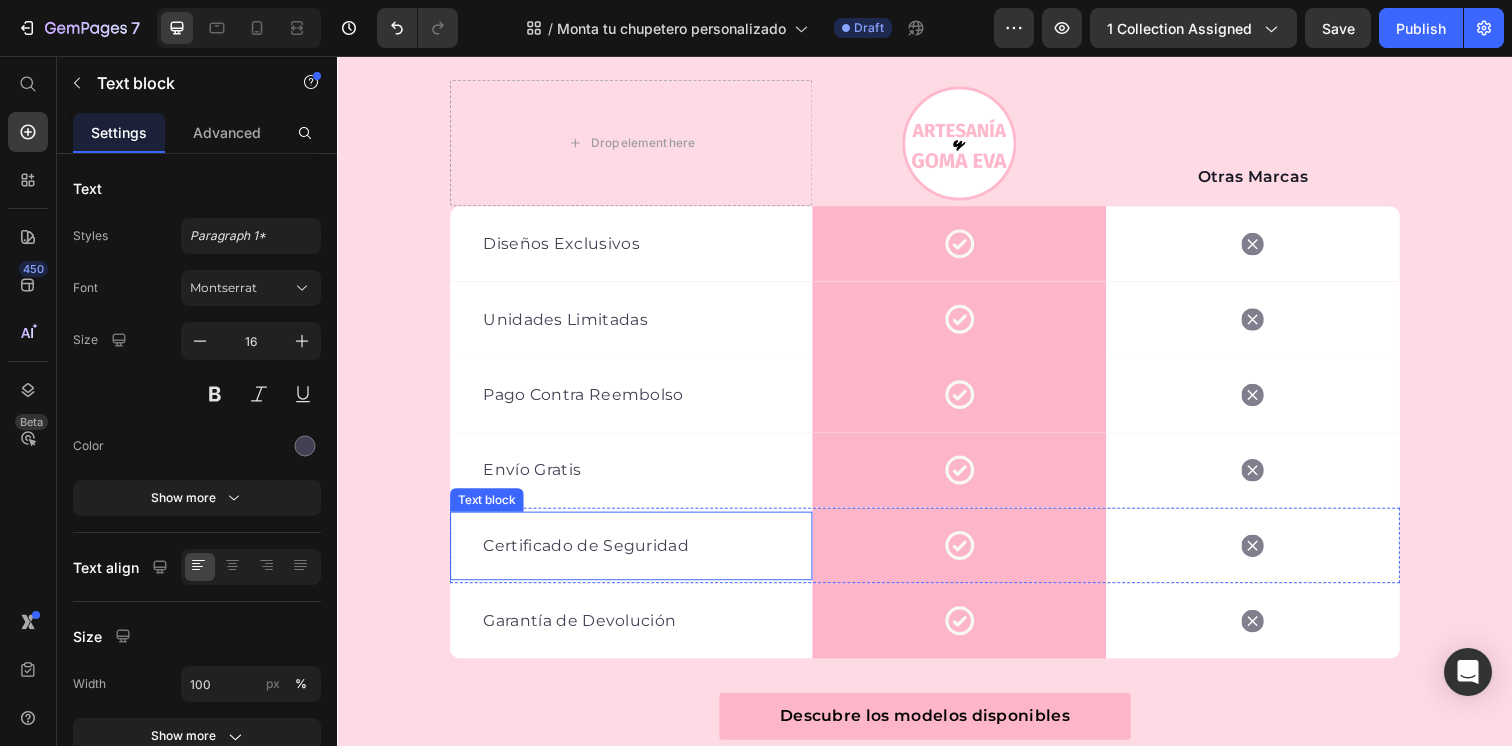 click on "Certificado de Seguridad" at bounding box center (637, 556) 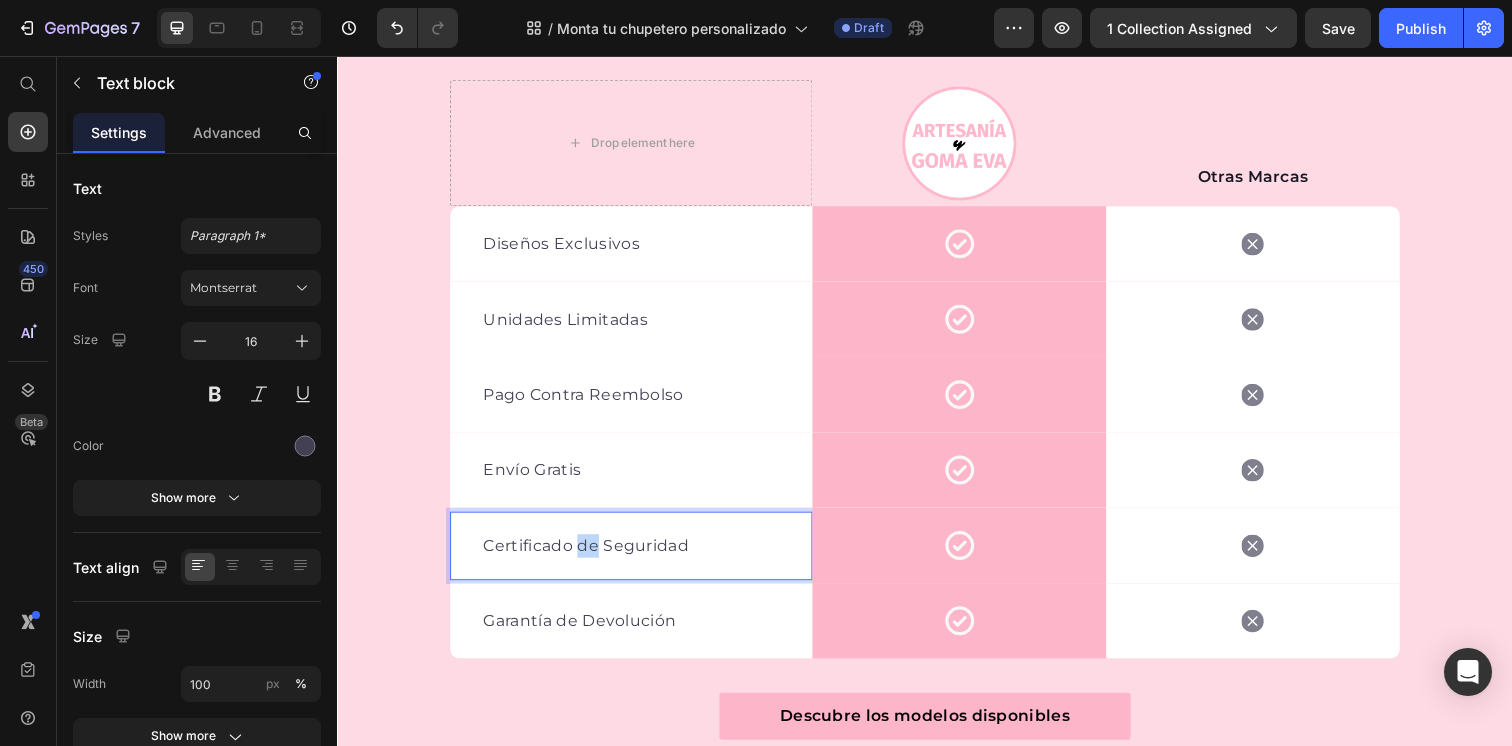 click on "Certificado de Seguridad" at bounding box center [637, 556] 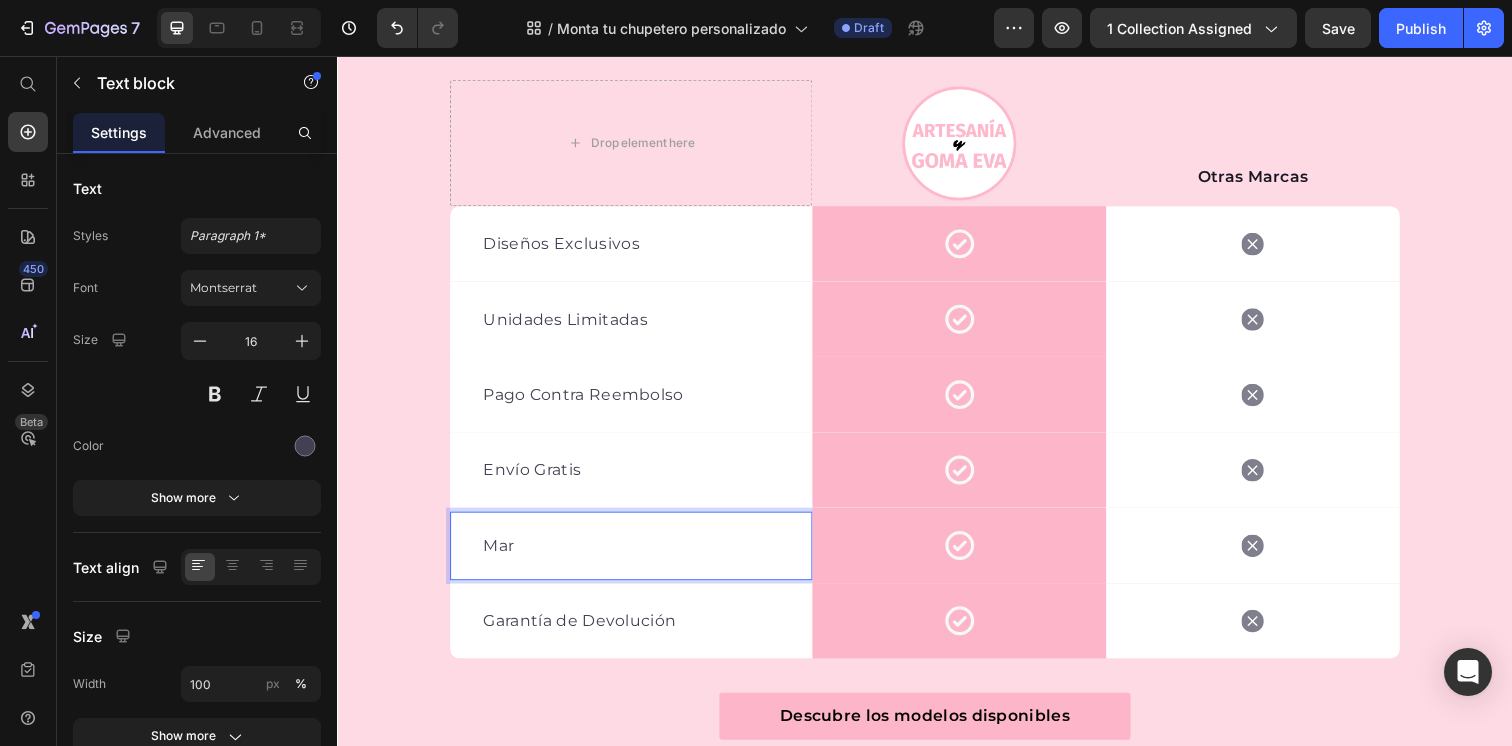 click on "Mar Text block   0" at bounding box center [637, 556] 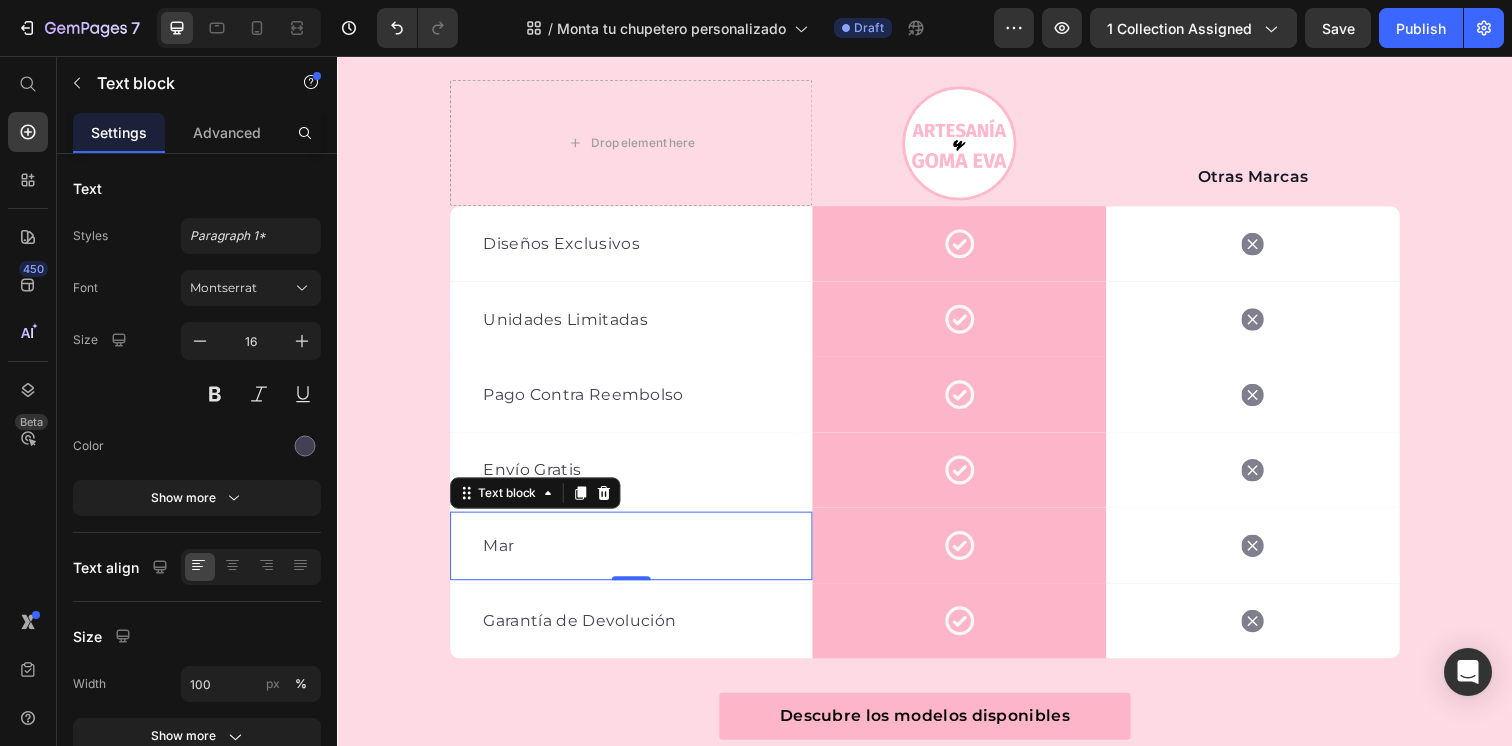 click on "Mar Text block   0" at bounding box center [637, 556] 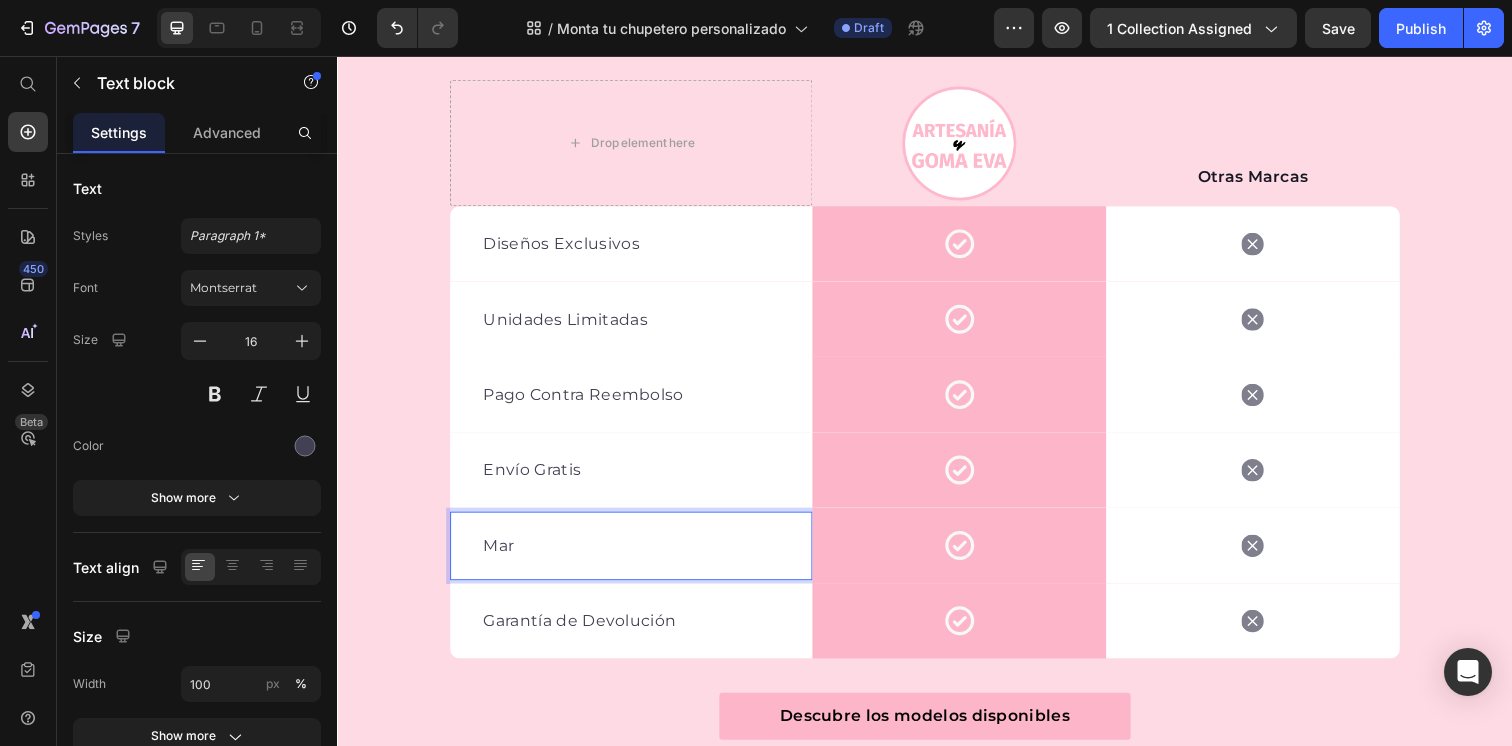 click on "Mar" at bounding box center (637, 556) 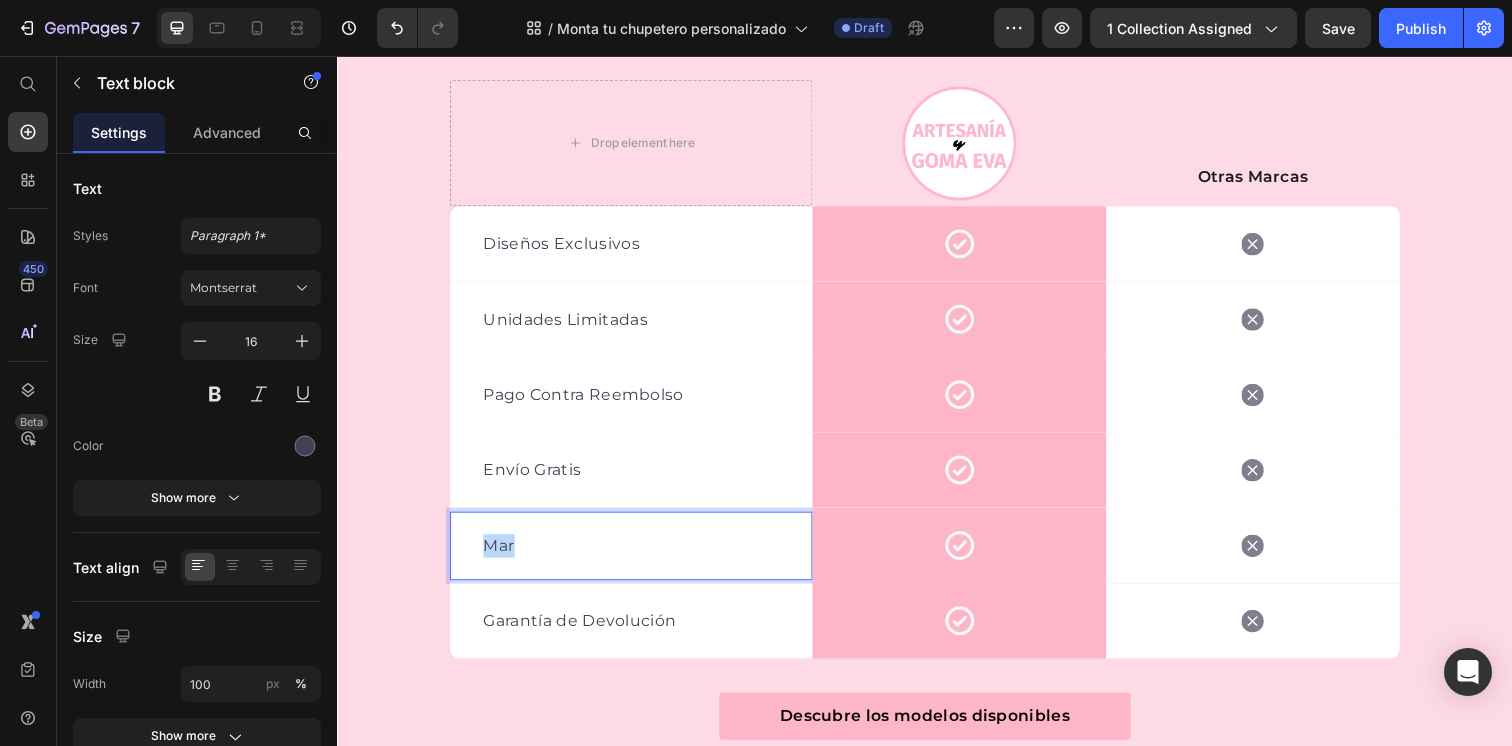 click on "Mar" at bounding box center [637, 556] 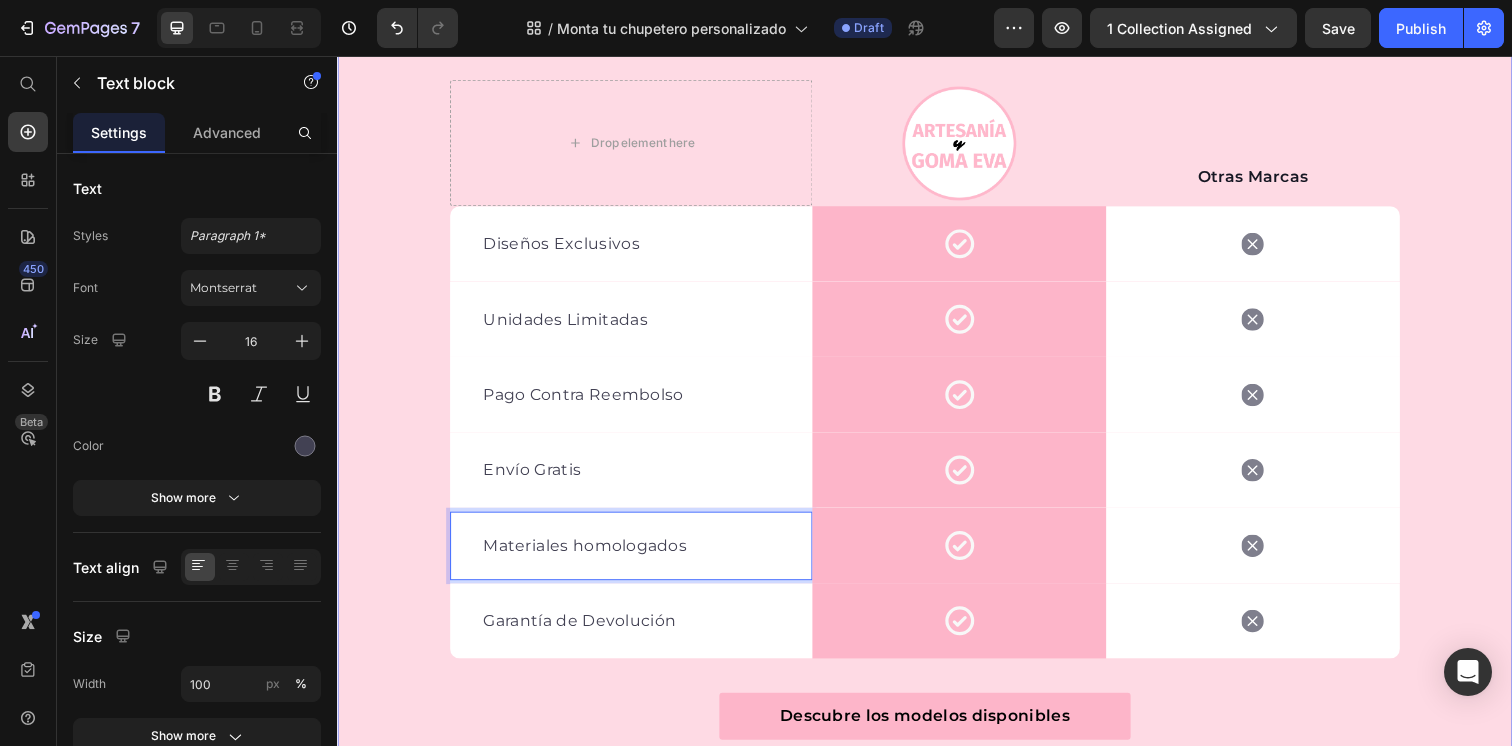 click on "¿Por qué no otros chupeteros? Heading En internet hay muchas tiendas de chupeteros, con cientos de modelos disponibles y de diferentes precios, pero queremos explicarte por qué no deberías comprar otro chupetero para tu bebe. Text block Row
Drop element here Image Otras Marcas Text block Row Diseños Exclusivos Text block
Icon Row
Icon Row Unidades Limitadas Text block
Icon Row
Icon Row Pago Contra Reembolso Text block
Icon Row
Icon Row Envío Gratis Text block
Icon Row
Icon Row Materiales homologados Text block   0
Icon Row
Icon Row Garantía de Devolución Text block
Icon Row
Icon Row Row Descubre los modelos disponibles Button
Garantía de satisfacción 14 días o te devolvemos el dinero Item list Row" at bounding box center [937, 359] 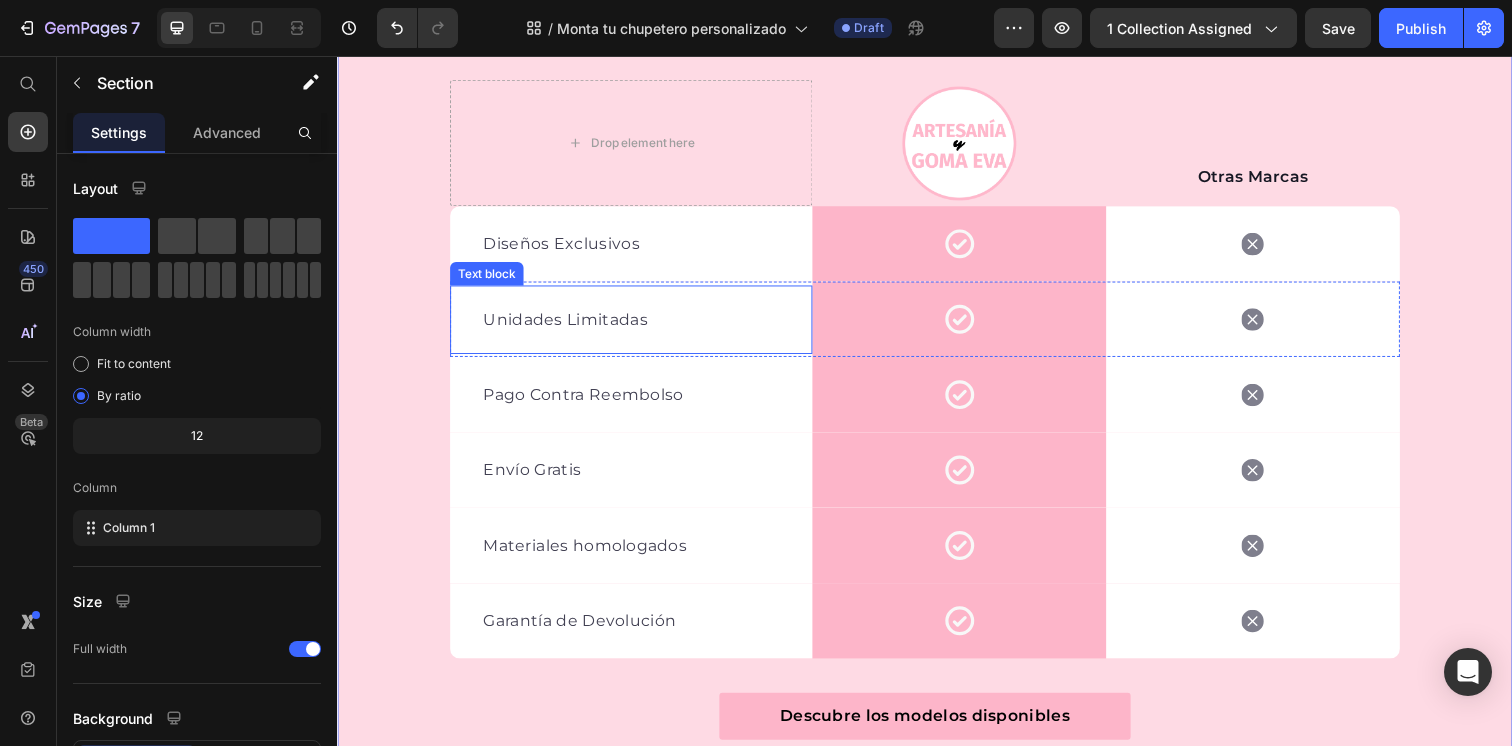 click on "Unidades Limitadas" at bounding box center (637, 325) 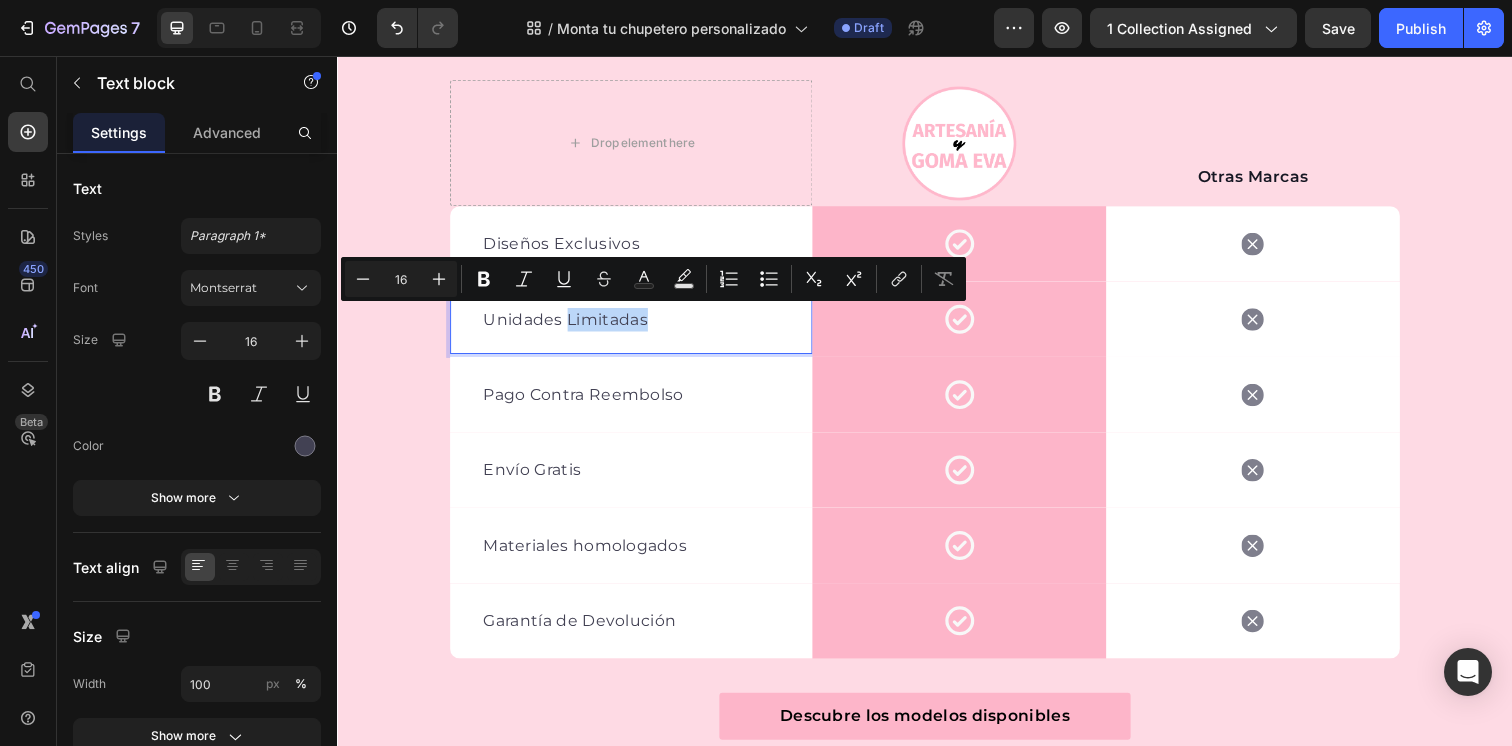 click on "Unidades Limitadas" at bounding box center [637, 325] 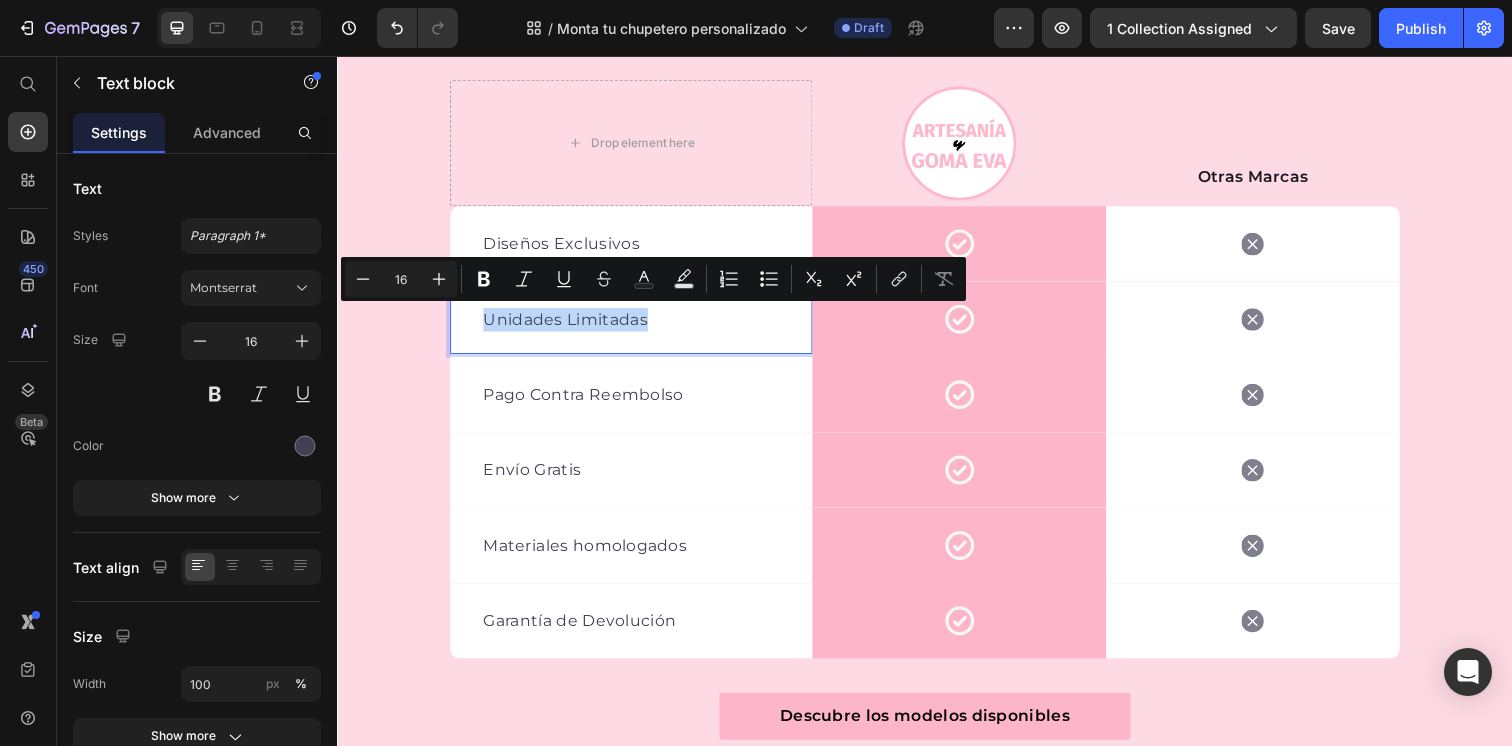 click on "Unidades Limitadas" at bounding box center (637, 325) 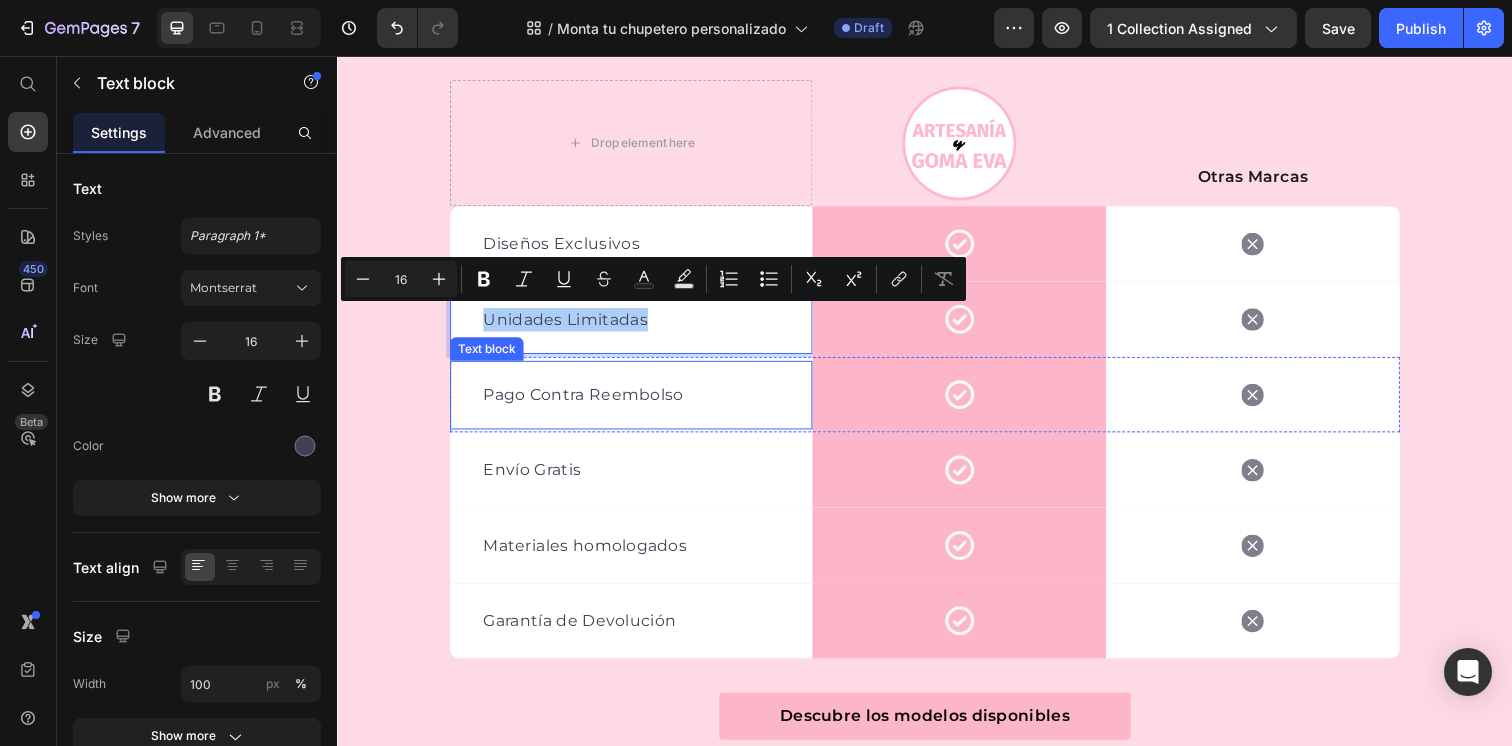 click on "Pago Contra Reembolso" at bounding box center [637, 402] 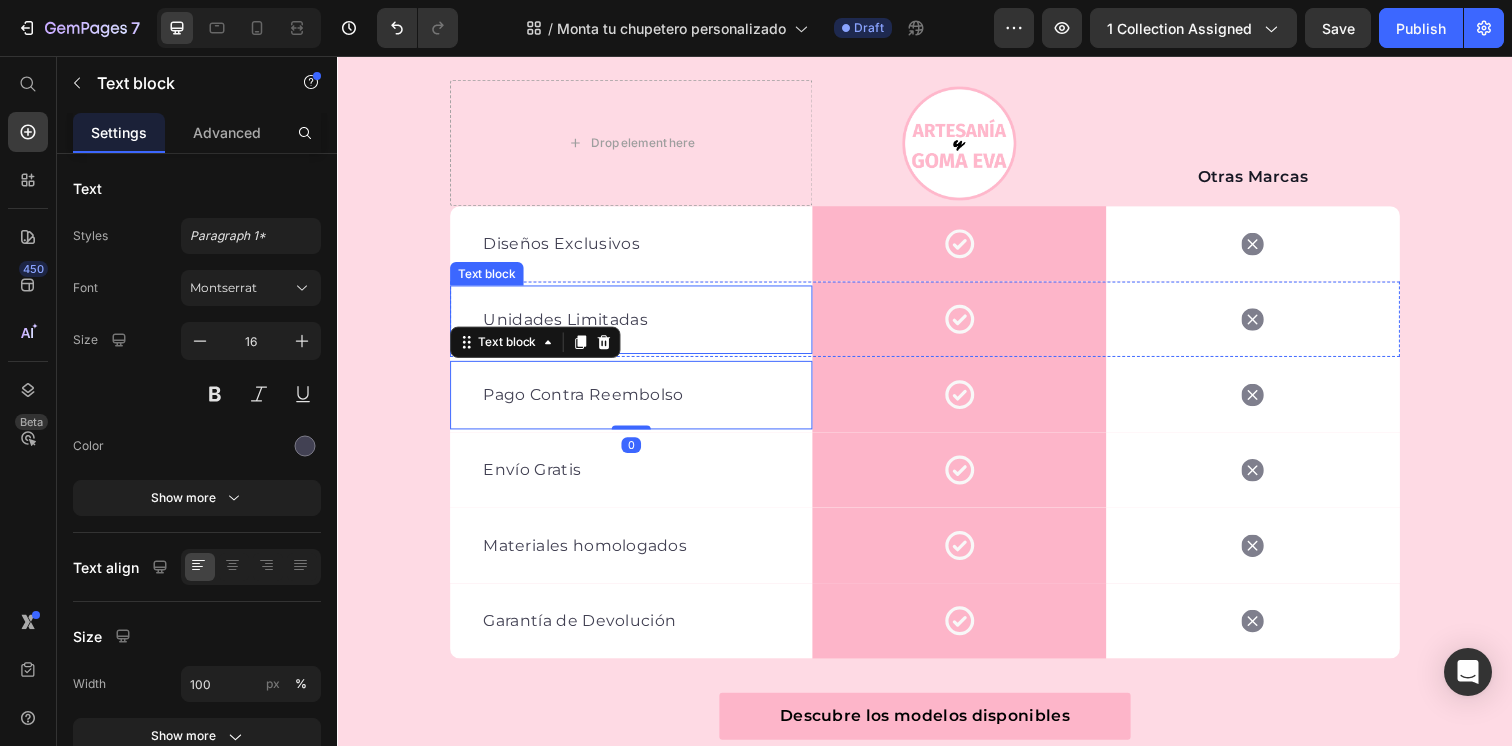 click on "Unidades Limitadas" at bounding box center (637, 325) 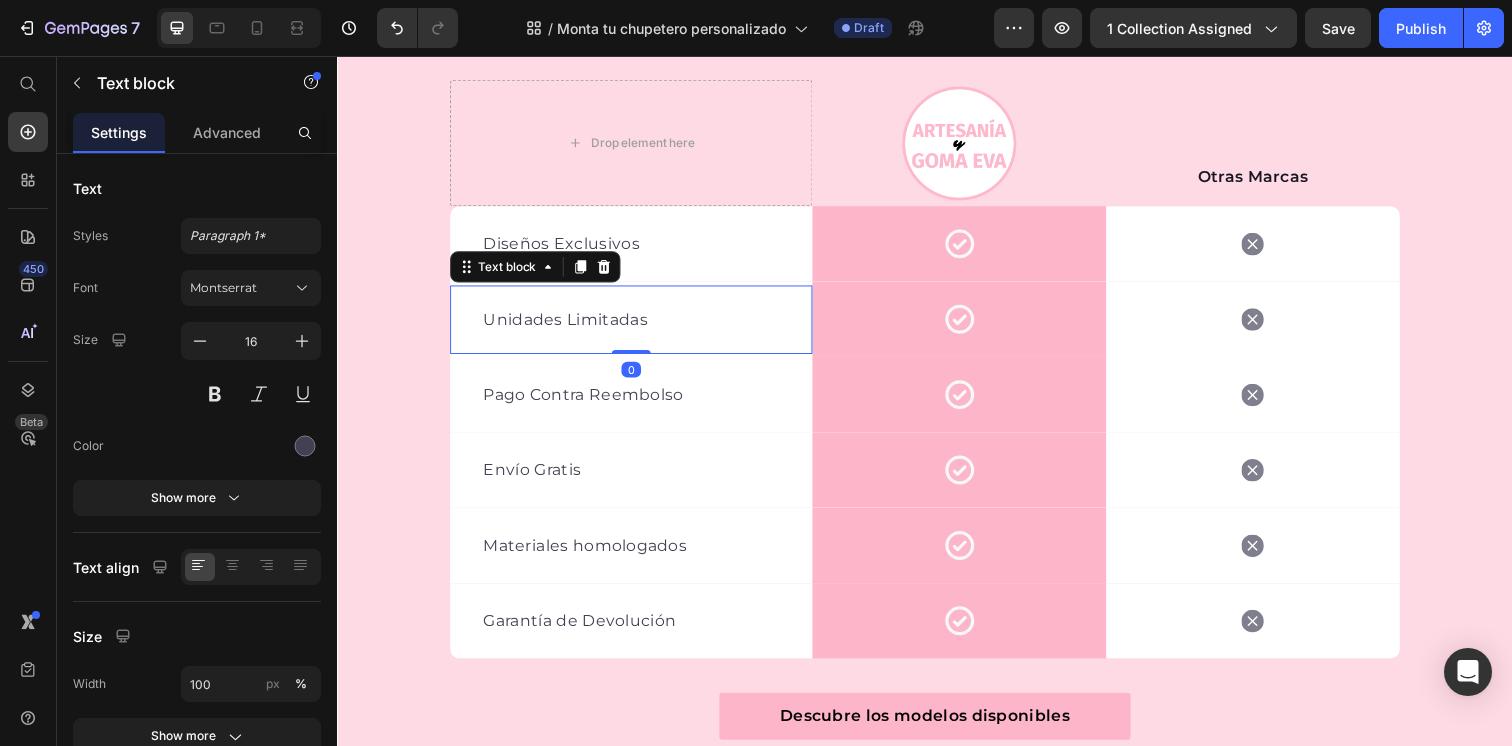 click on "Unidades Limitadas" at bounding box center [637, 325] 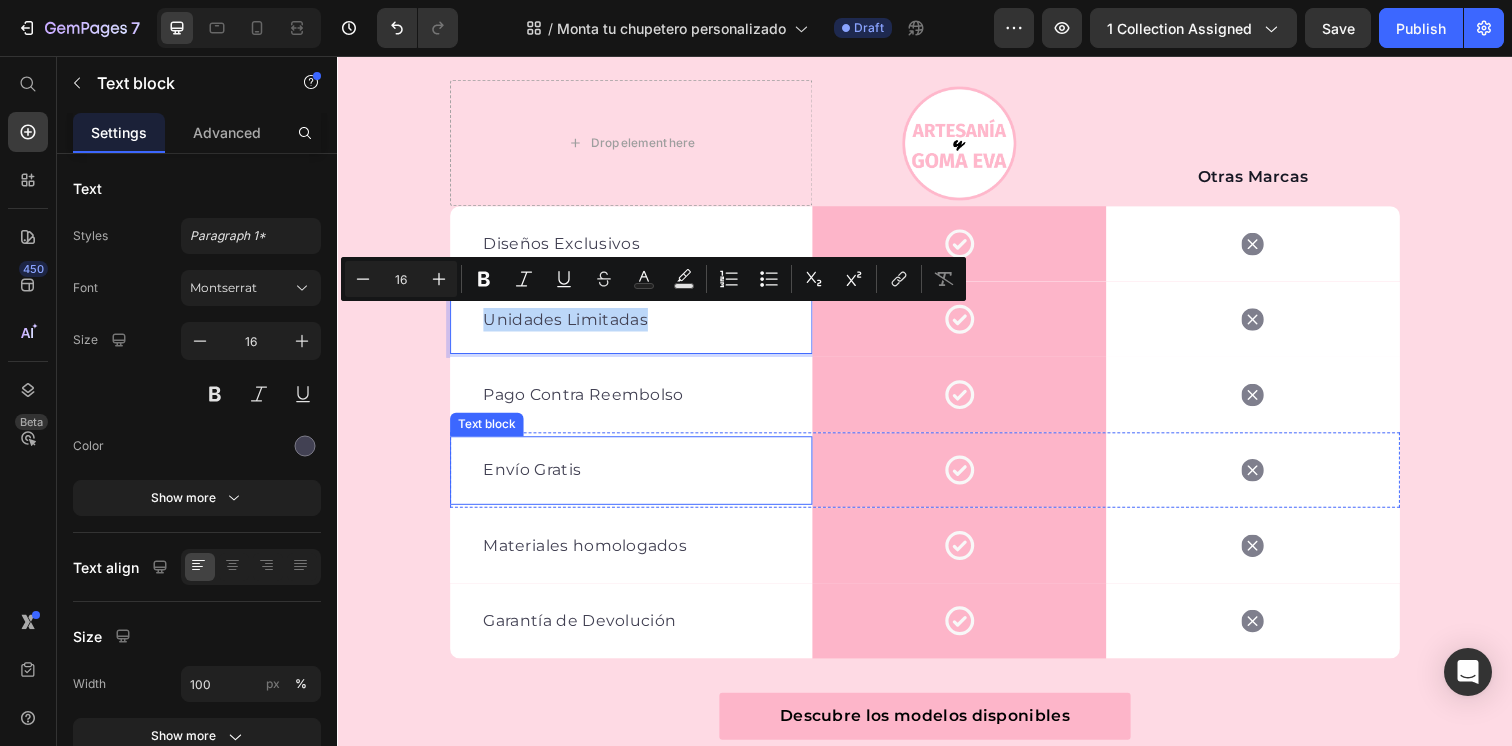 click on "Envío Gratis" at bounding box center (637, 479) 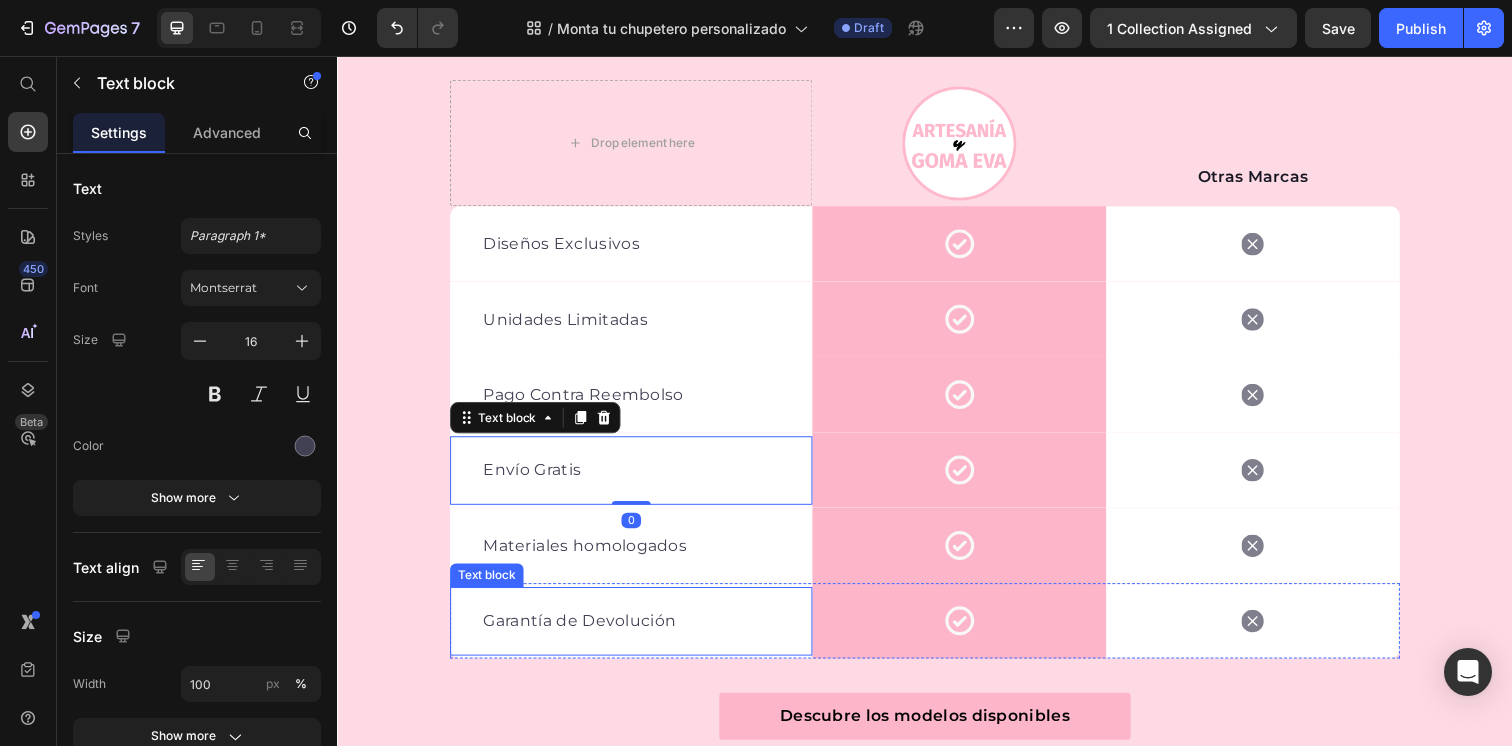 click on "Garantía de Devolución" at bounding box center (637, 633) 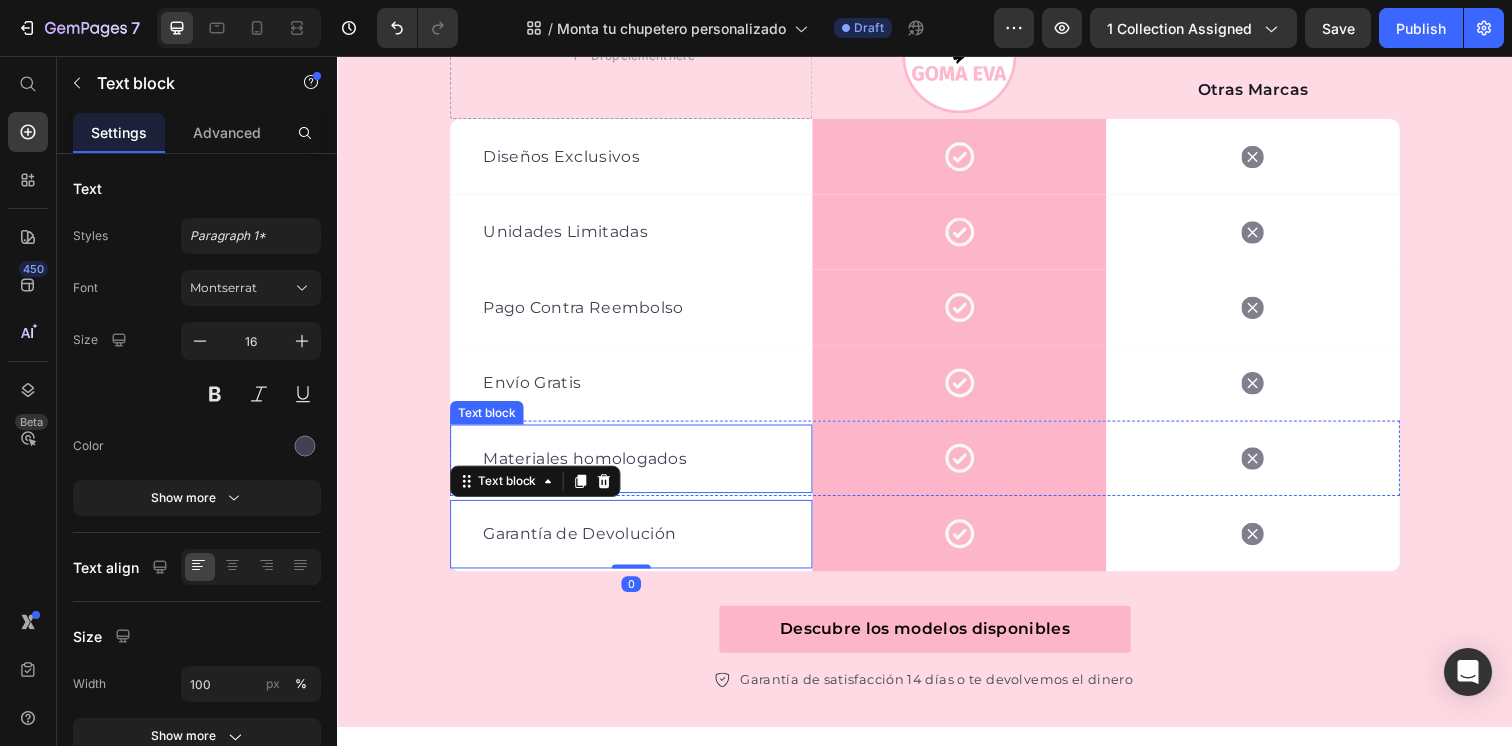 scroll, scrollTop: 5841, scrollLeft: 0, axis: vertical 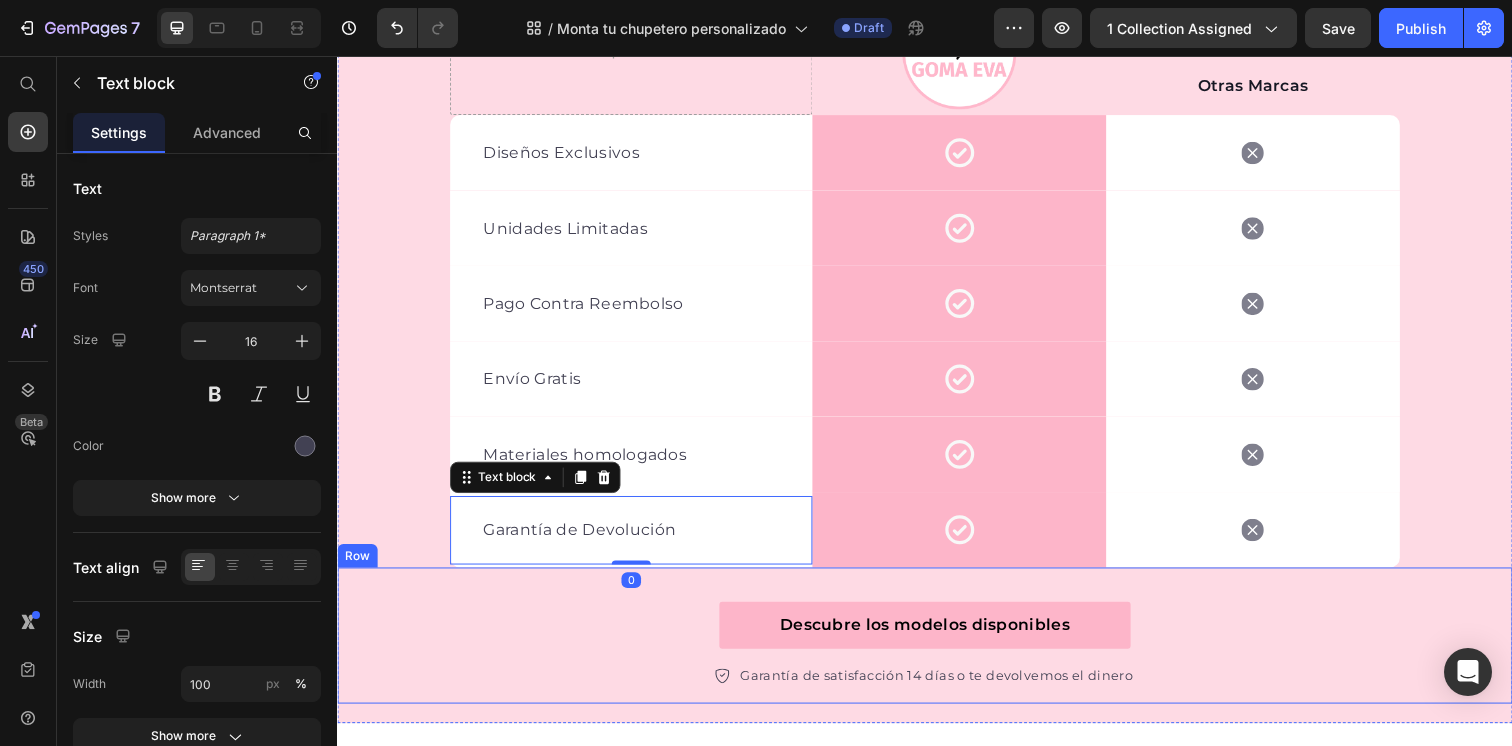 click on "Descubre los modelos disponibles Button
Garantía de satisfacción 14 días o te devolvemos el dinero Item list Row" at bounding box center [937, 647] 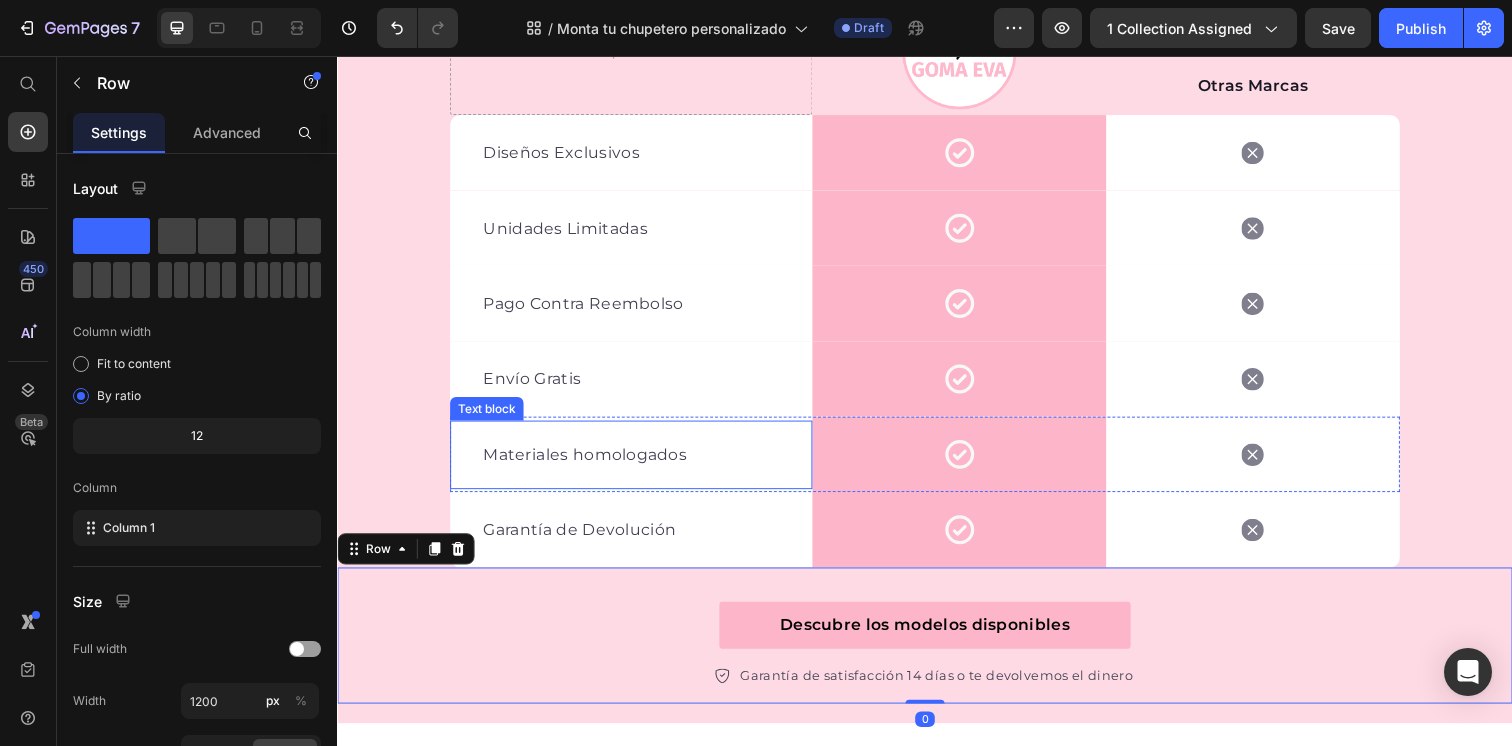 click on "Materiales homologados Text block" at bounding box center [637, 463] 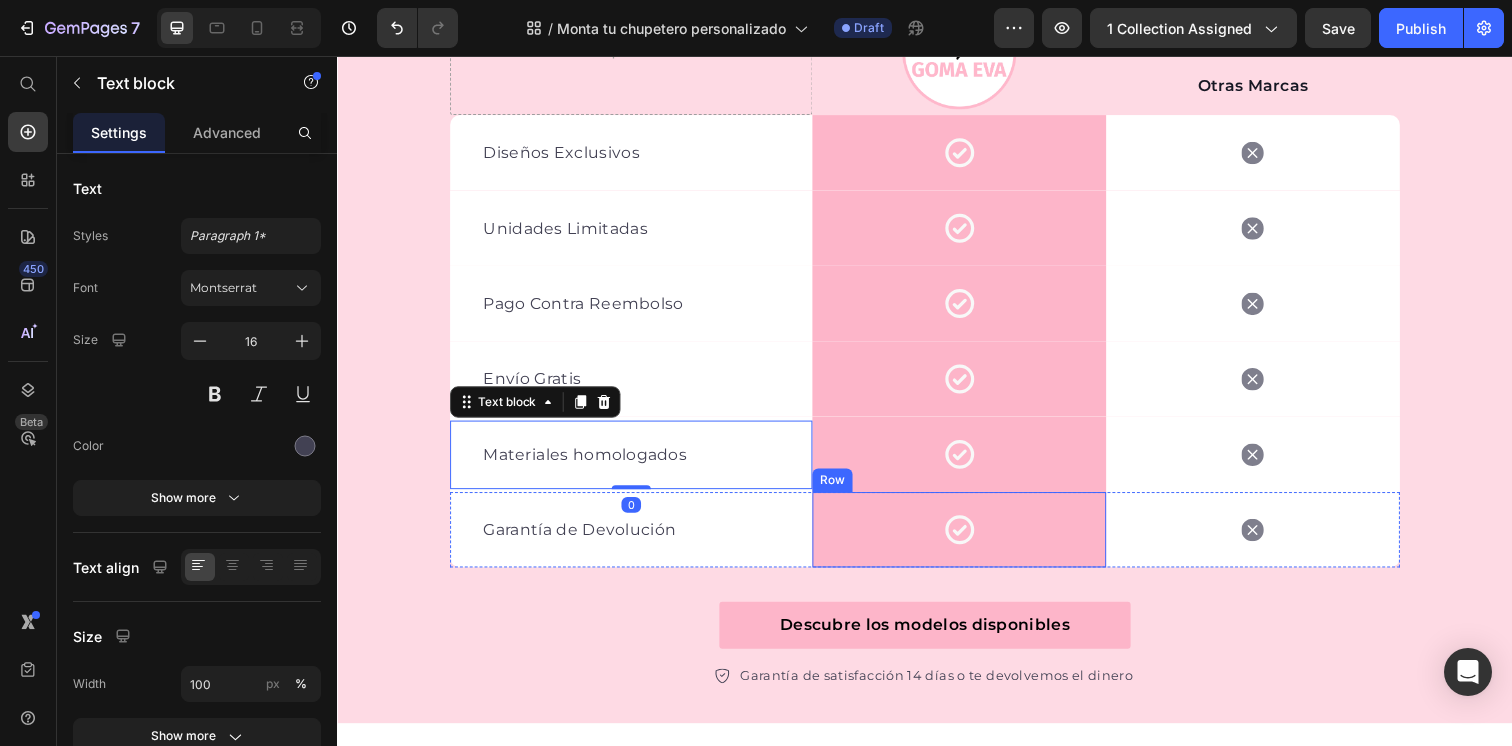 click on "Icon Row" at bounding box center (972, 539) 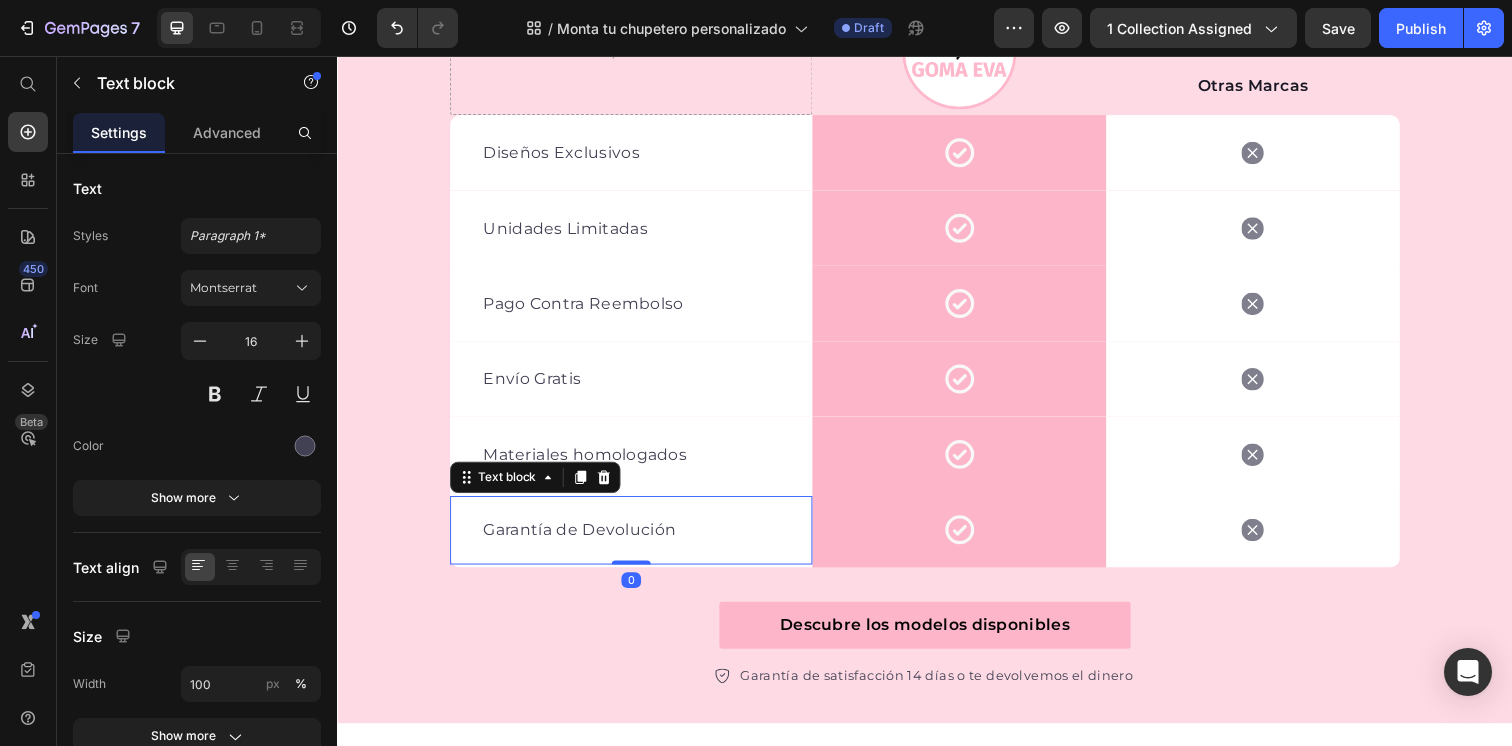 click on "Garantía de Devolución Text block   0" at bounding box center [637, 540] 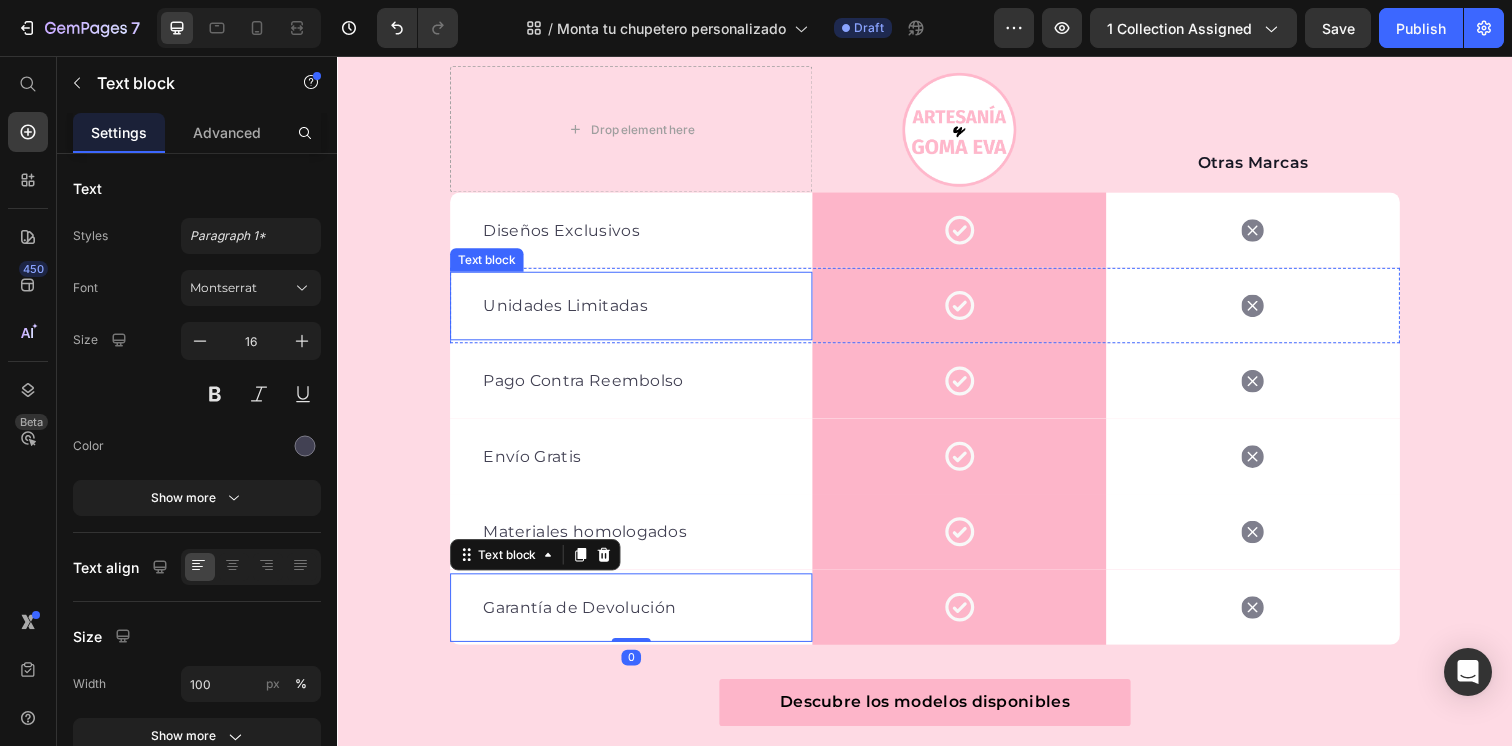 scroll, scrollTop: 5755, scrollLeft: 0, axis: vertical 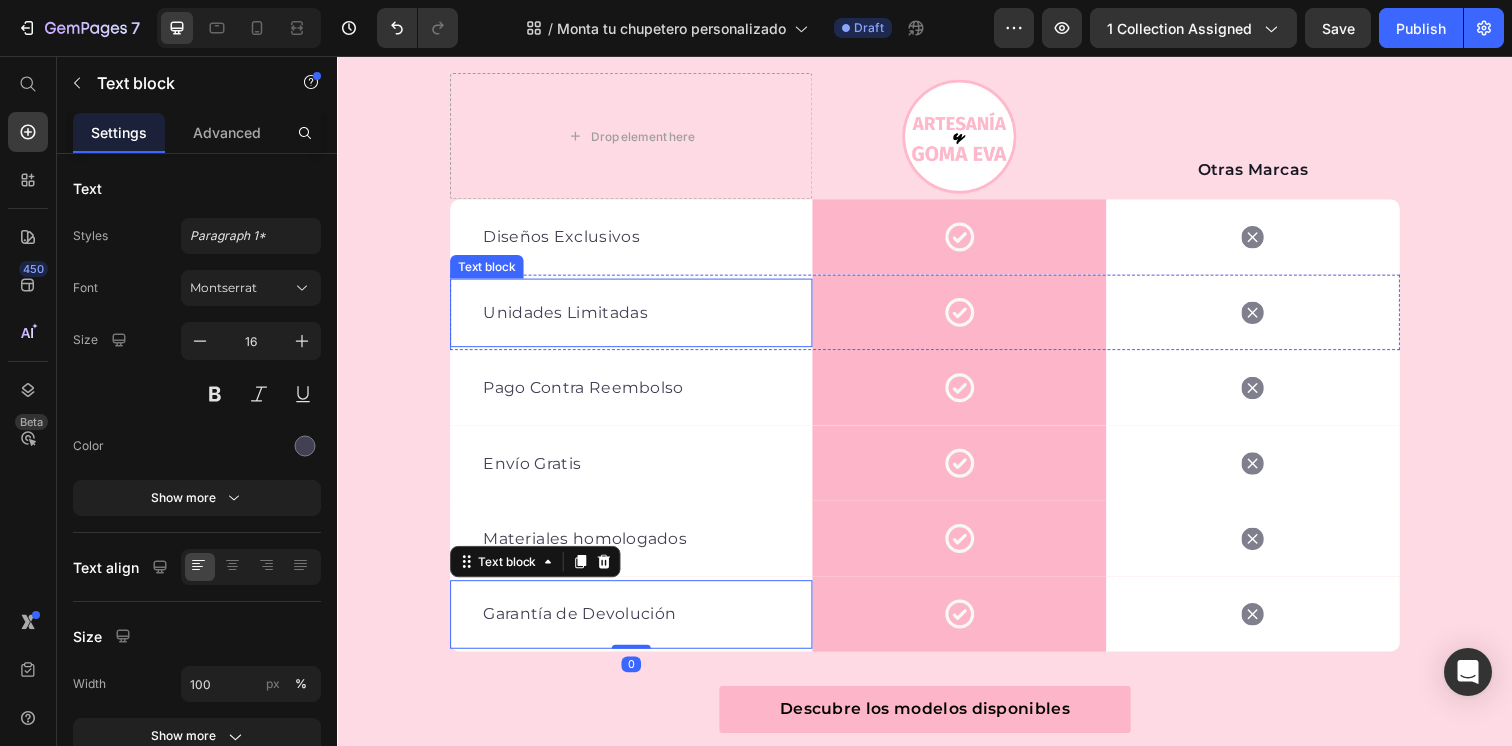 click on "Unidades Limitadas Text block" at bounding box center (637, 318) 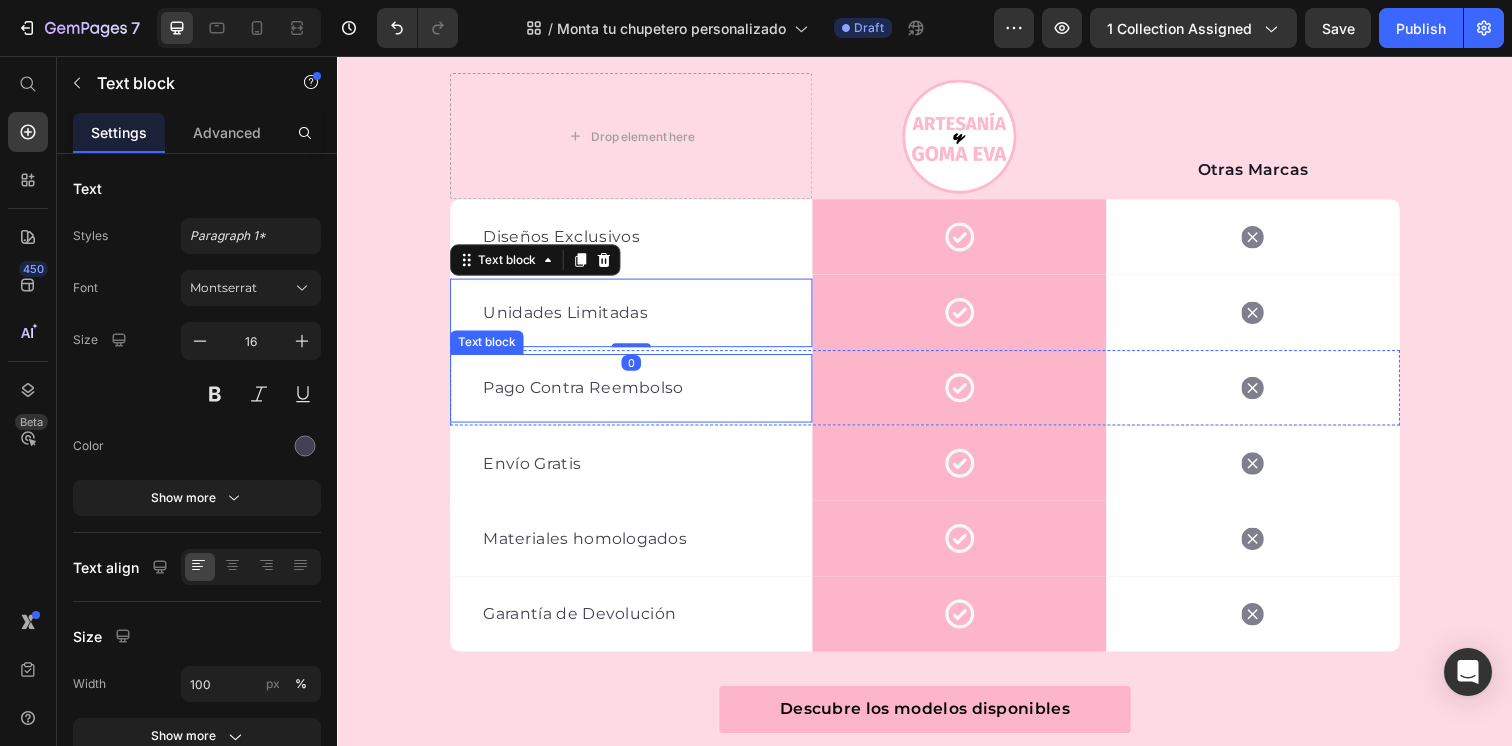 click on "Pago Contra Reembolso" at bounding box center [637, 395] 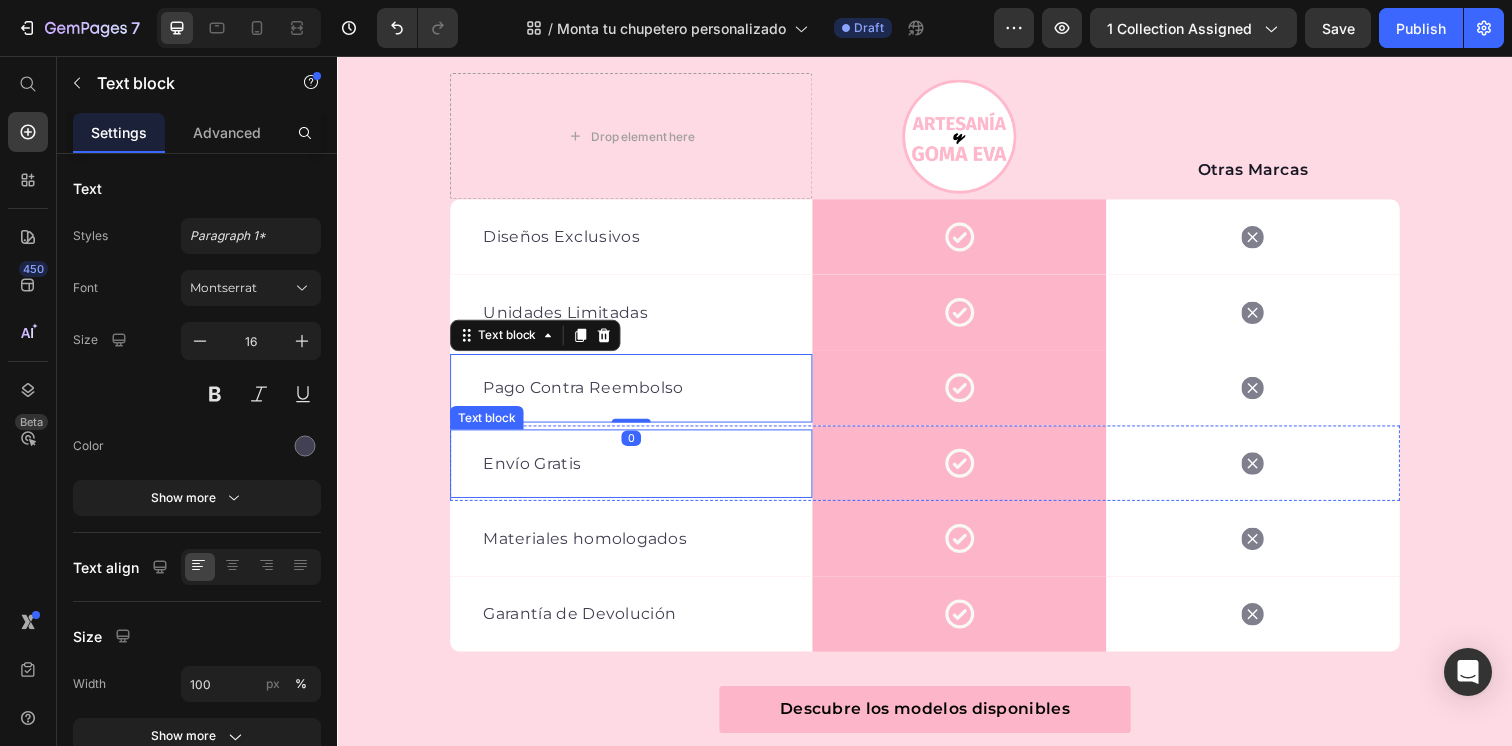 click on "Envío Gratis" at bounding box center [637, 472] 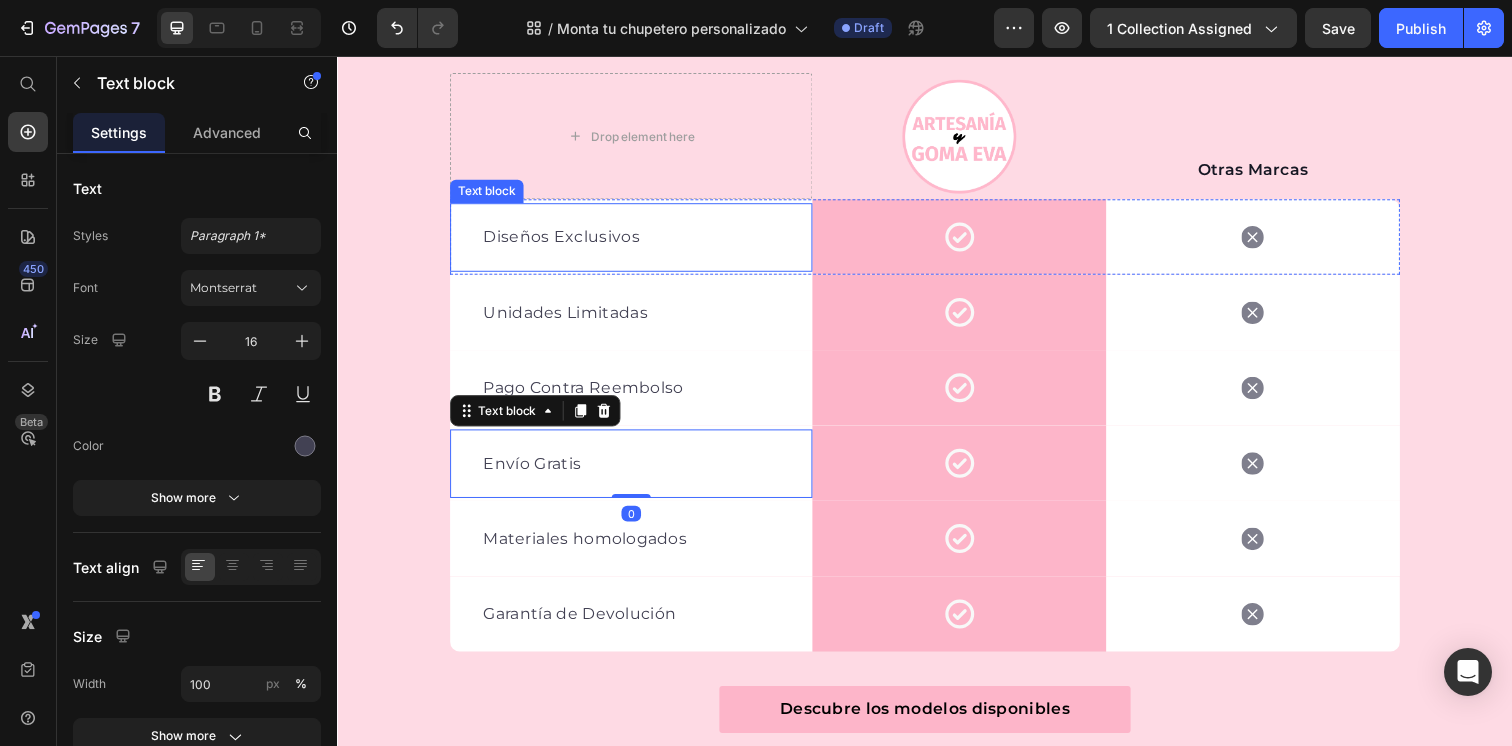 click on "Diseños Exclusivos" at bounding box center [637, 241] 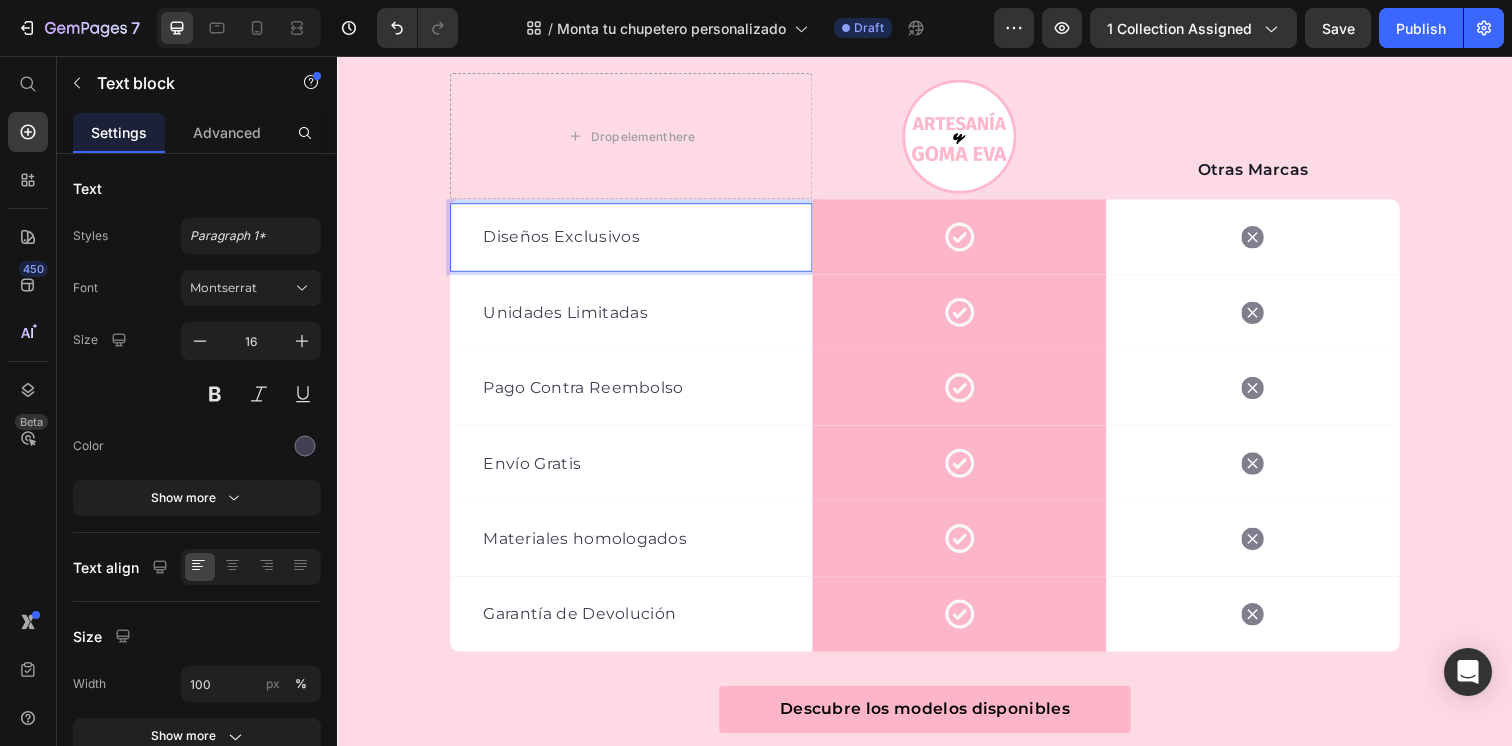 click on "Diseños Exclusivos" at bounding box center (637, 241) 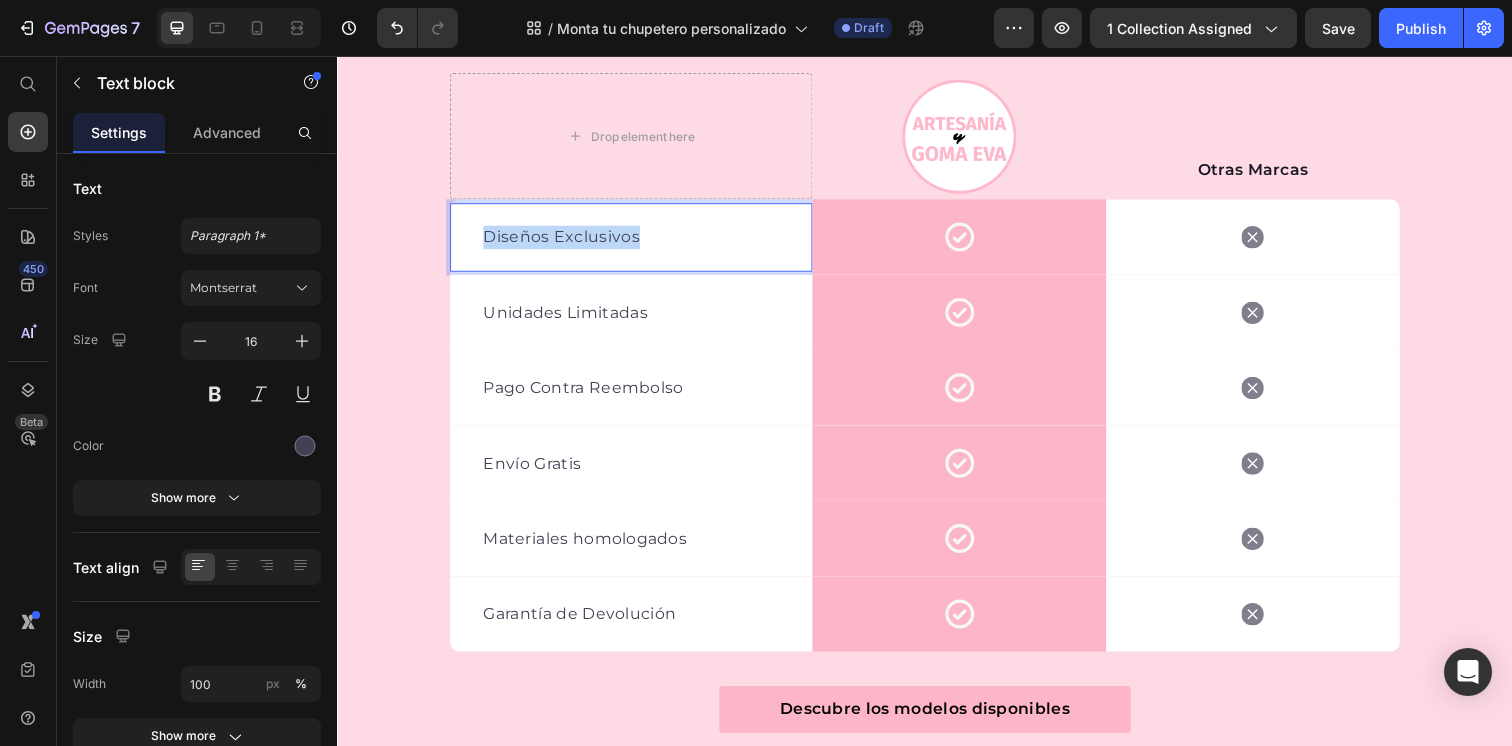 click on "Diseños Exclusivos" at bounding box center (637, 241) 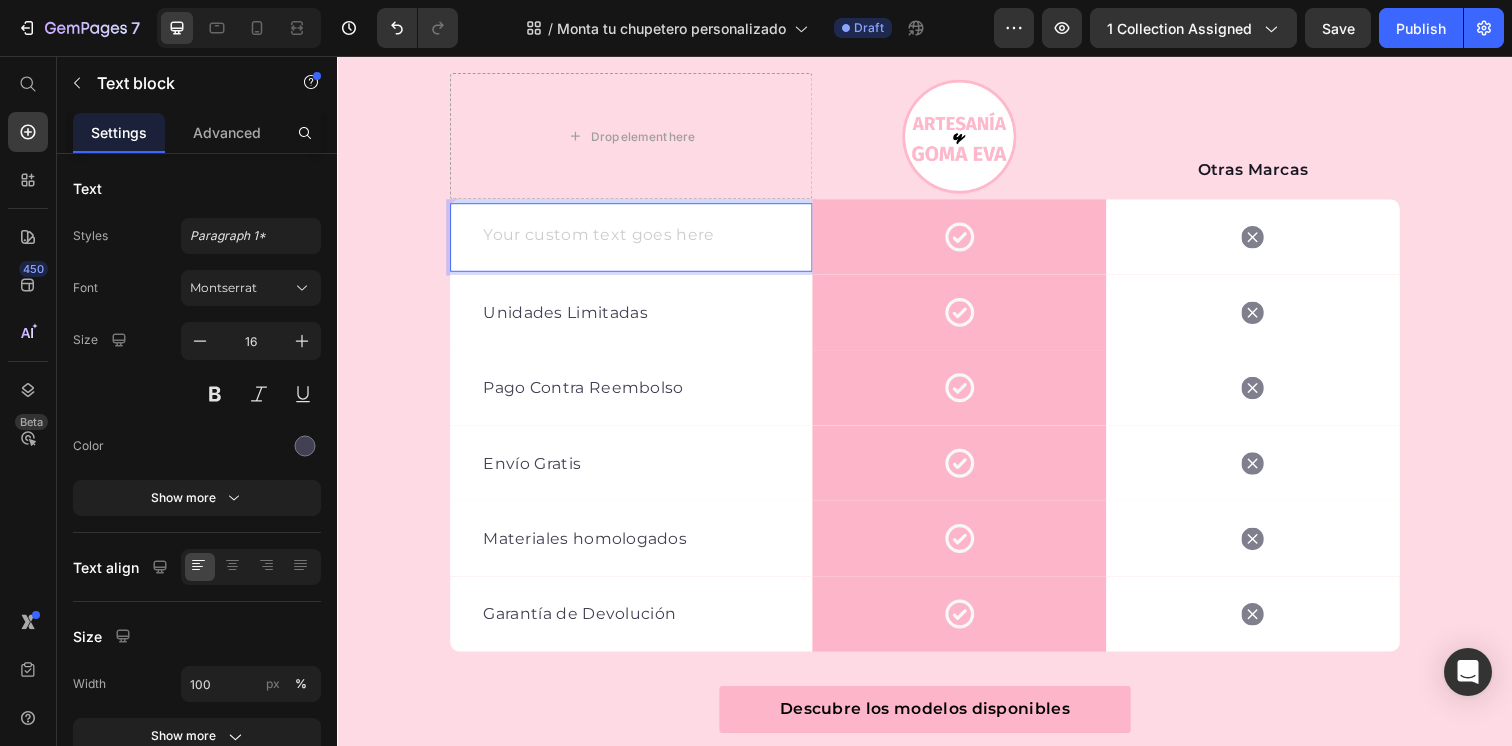 scroll, scrollTop: 5743, scrollLeft: 0, axis: vertical 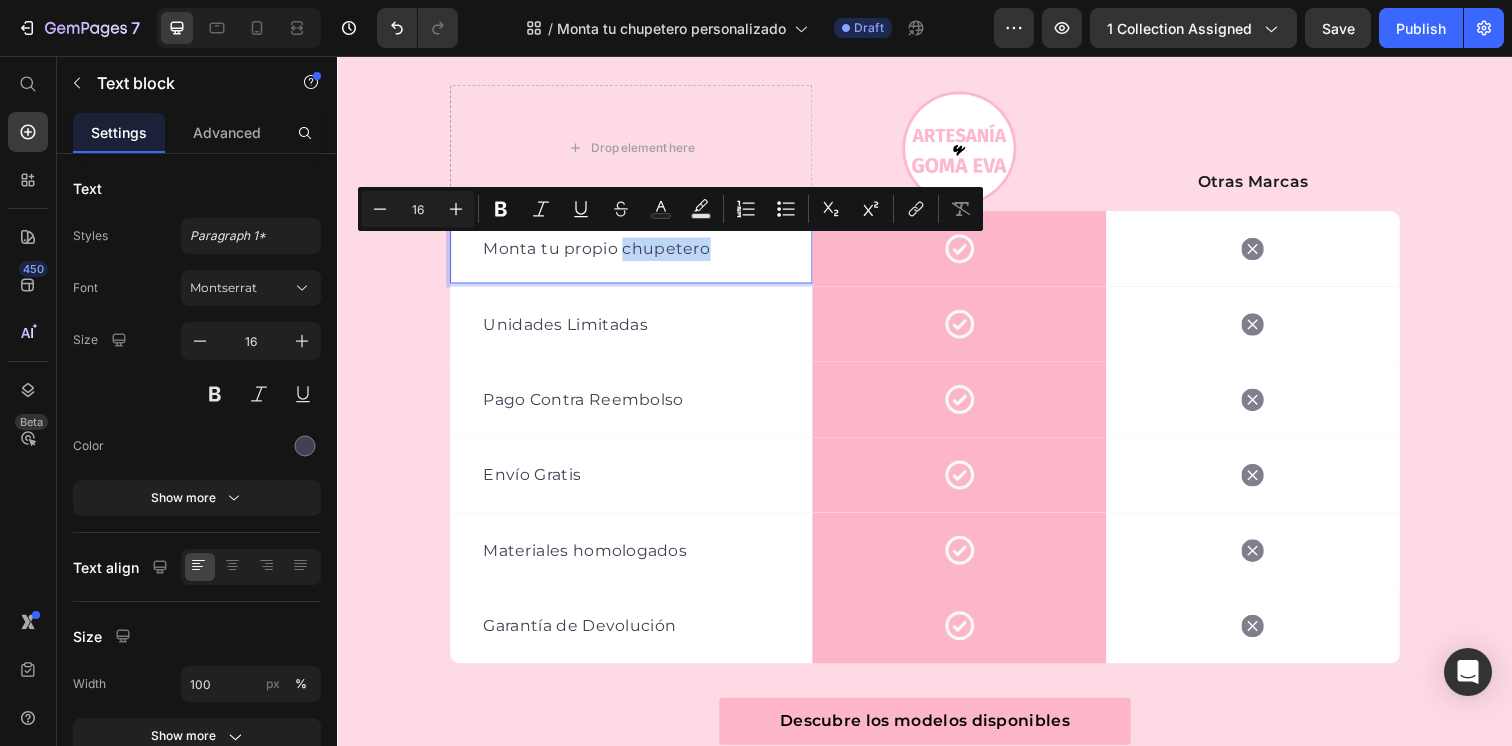 drag, startPoint x: 721, startPoint y: 259, endPoint x: 627, endPoint y: 259, distance: 94 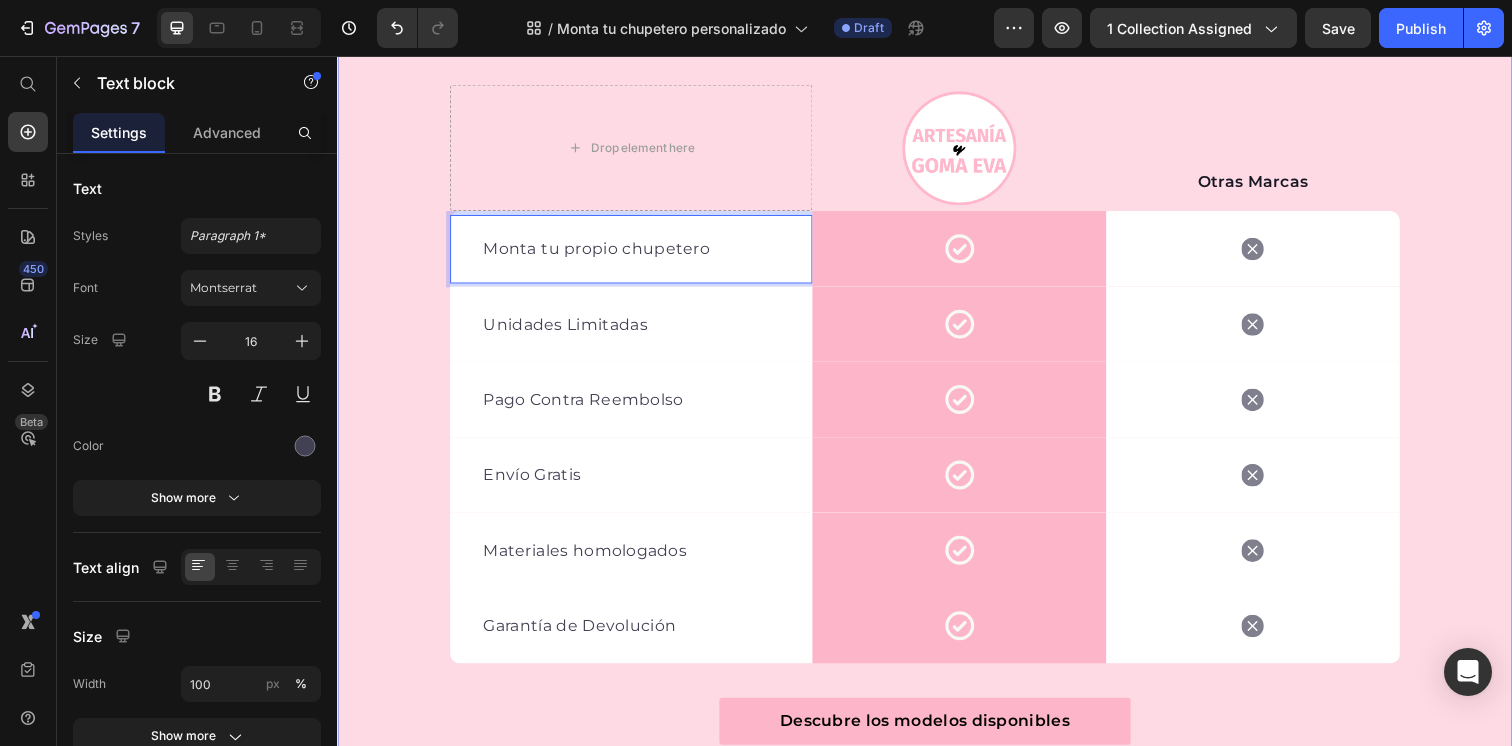 click on "¿Por qué no otros chupeteros? Heading En internet hay muchas tiendas de chupeteros, con cientos de modelos disponibles y de diferentes precios, pero queremos explicarte por qué no deberías comprar otro chupetero para tu bebe. Text block Row
Drop element here Image Otras Marcas Text block Row Monta tu propio chupetero Text block   0
Icon Row
Icon Row Unidades Limitadas Text block
Icon Row
Icon Row Pago Contra Reembolso Text block
Icon Row
Icon Row Envío Gratis Text block
Icon Row
Icon Row Materiales homologados Text block
Icon Row
Icon Row Garantía de Devolución Text block
Icon Row
Icon Row Row Descubre los modelos disponibles Button
Garantía de satisfacción 14 días o te devolvemos el dinero Item list Row" at bounding box center (937, 364) 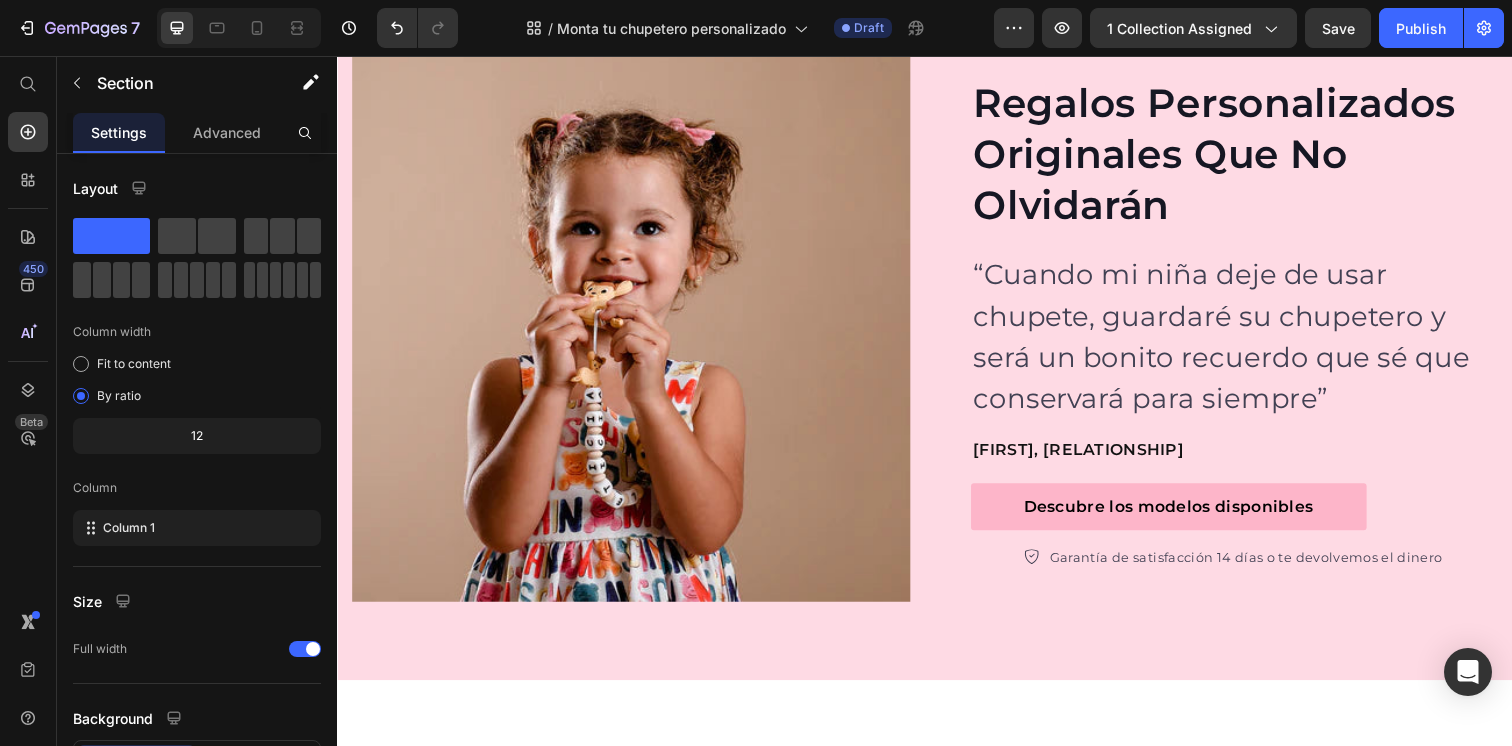 scroll, scrollTop: 7703, scrollLeft: 0, axis: vertical 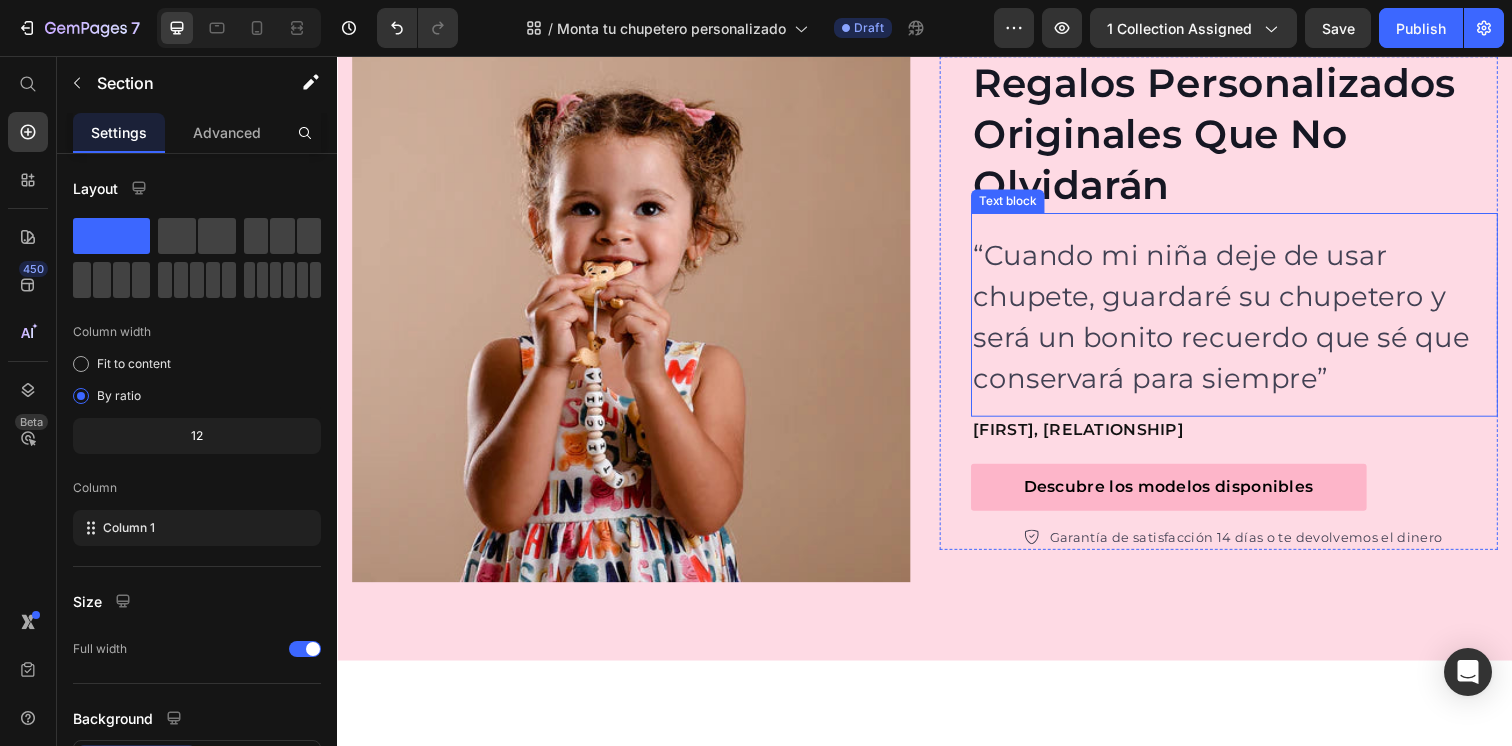 click on "“Cuando mi niña deje de usar chupete, guardaré su chupetero y será un bonito recuerdo que sé que conservará para siempre”" at bounding box center (1253, 322) 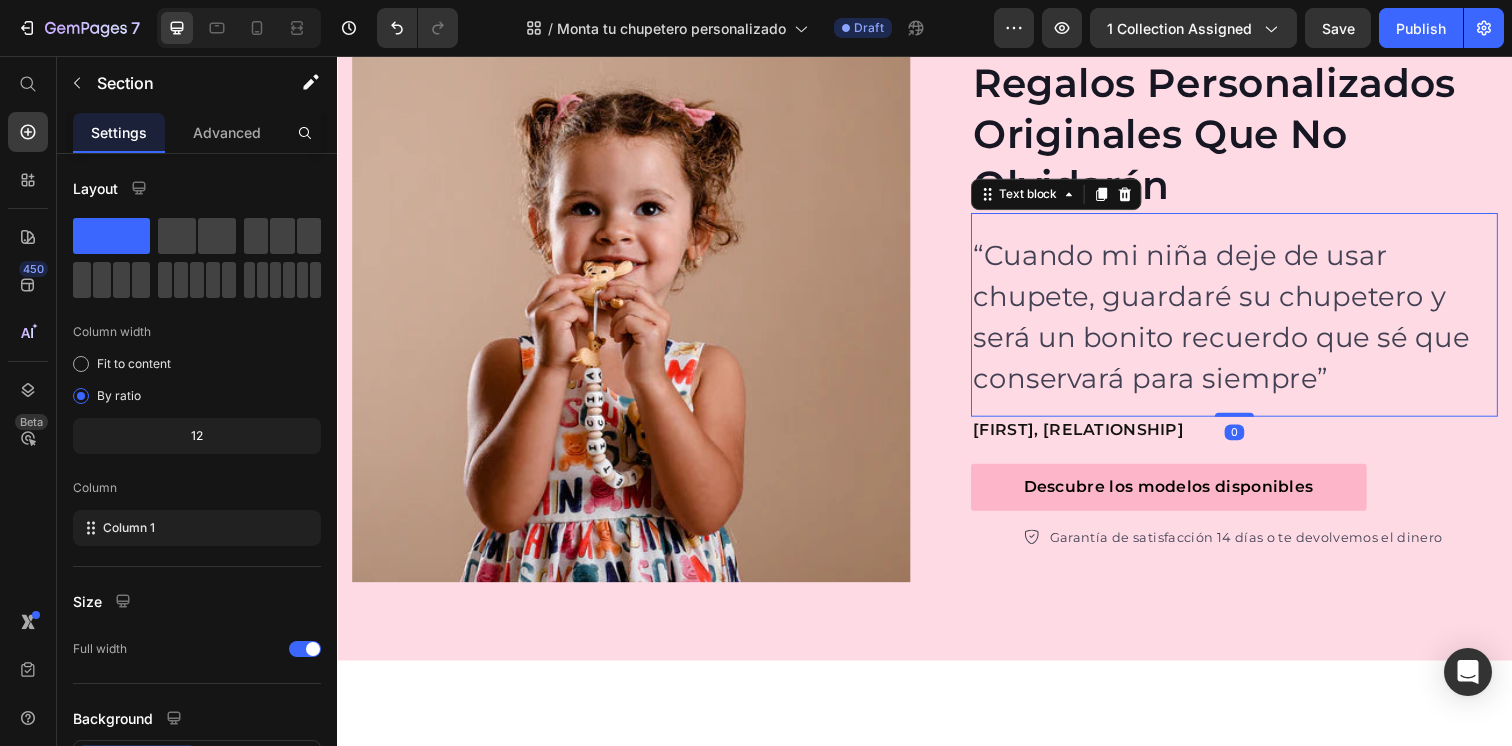 click on "“Cuando mi niña deje de usar chupete, guardaré su chupetero y será un bonito recuerdo que sé que conservará para siempre”" at bounding box center (1253, 322) 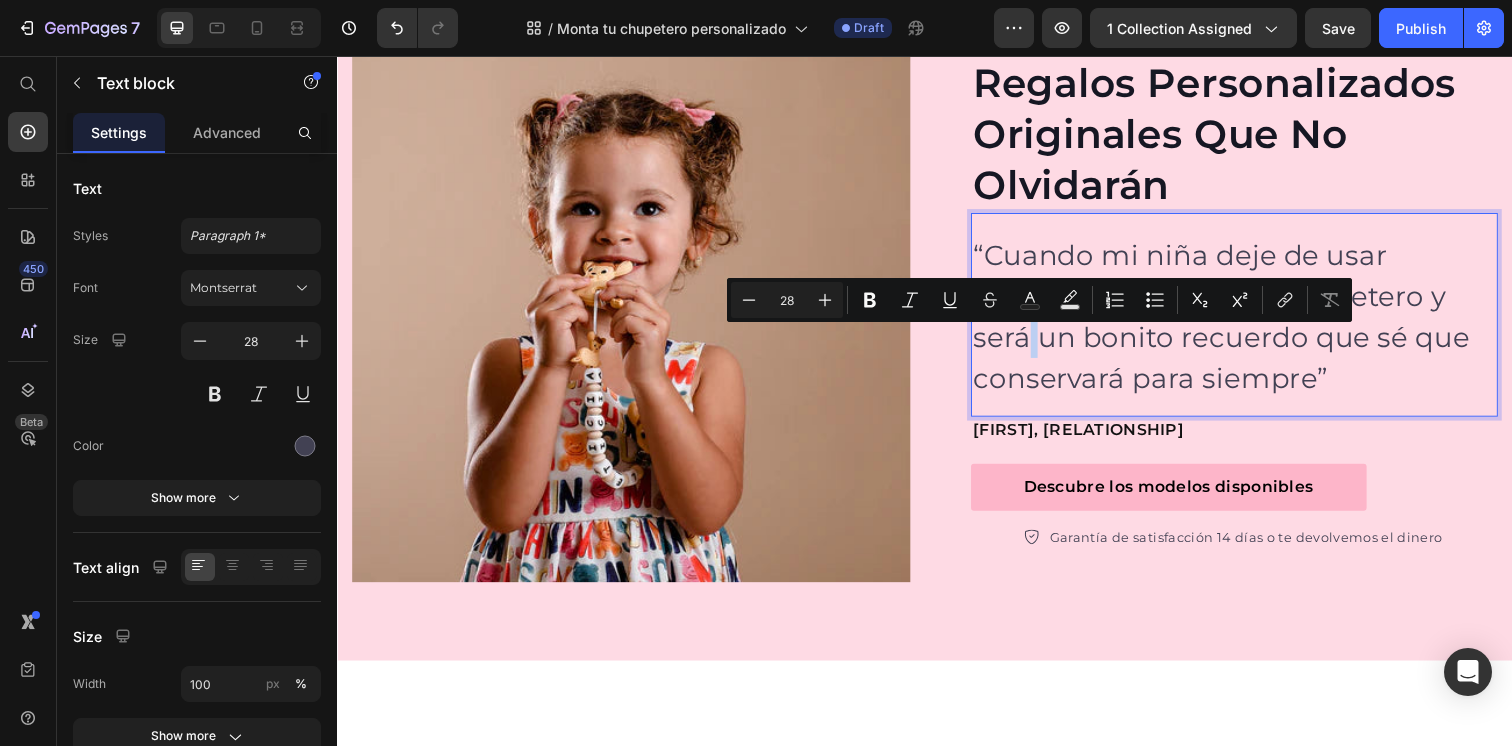 click on "“Cuando mi niña deje de usar chupete, guardaré su chupetero y será un bonito recuerdo que sé que conservará para siempre”" at bounding box center (1253, 322) 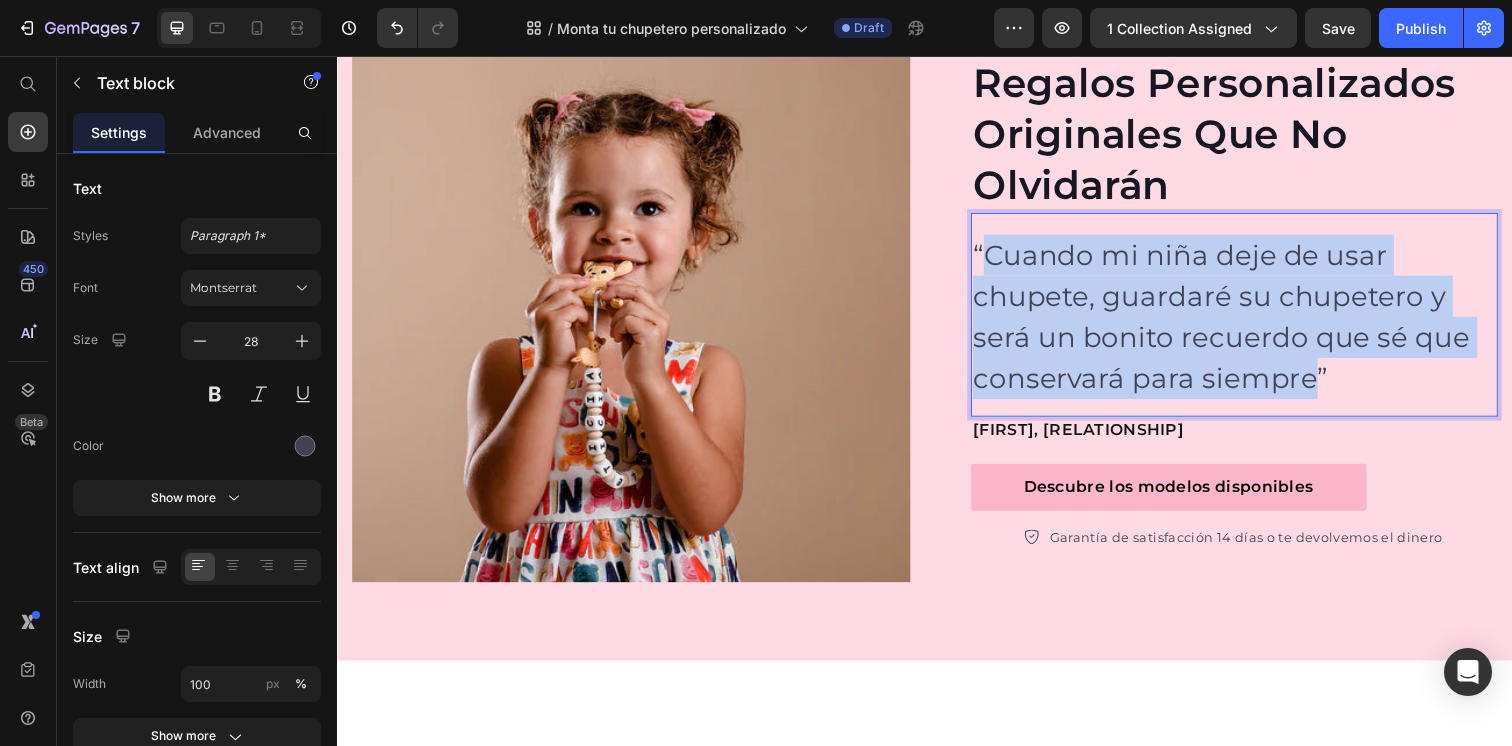 drag, startPoint x: 1004, startPoint y: 267, endPoint x: 1332, endPoint y: 391, distance: 350.65652 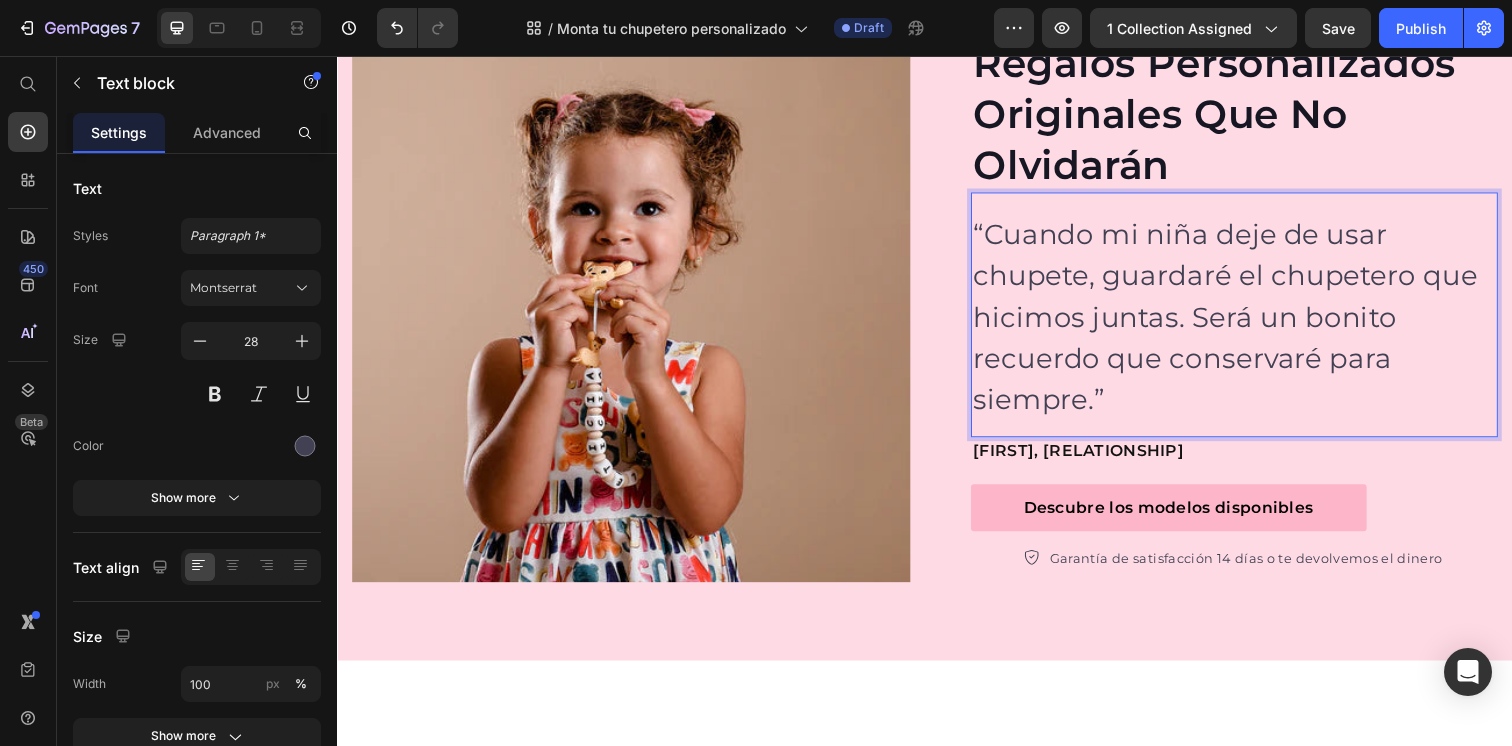 scroll, scrollTop: 7682, scrollLeft: 0, axis: vertical 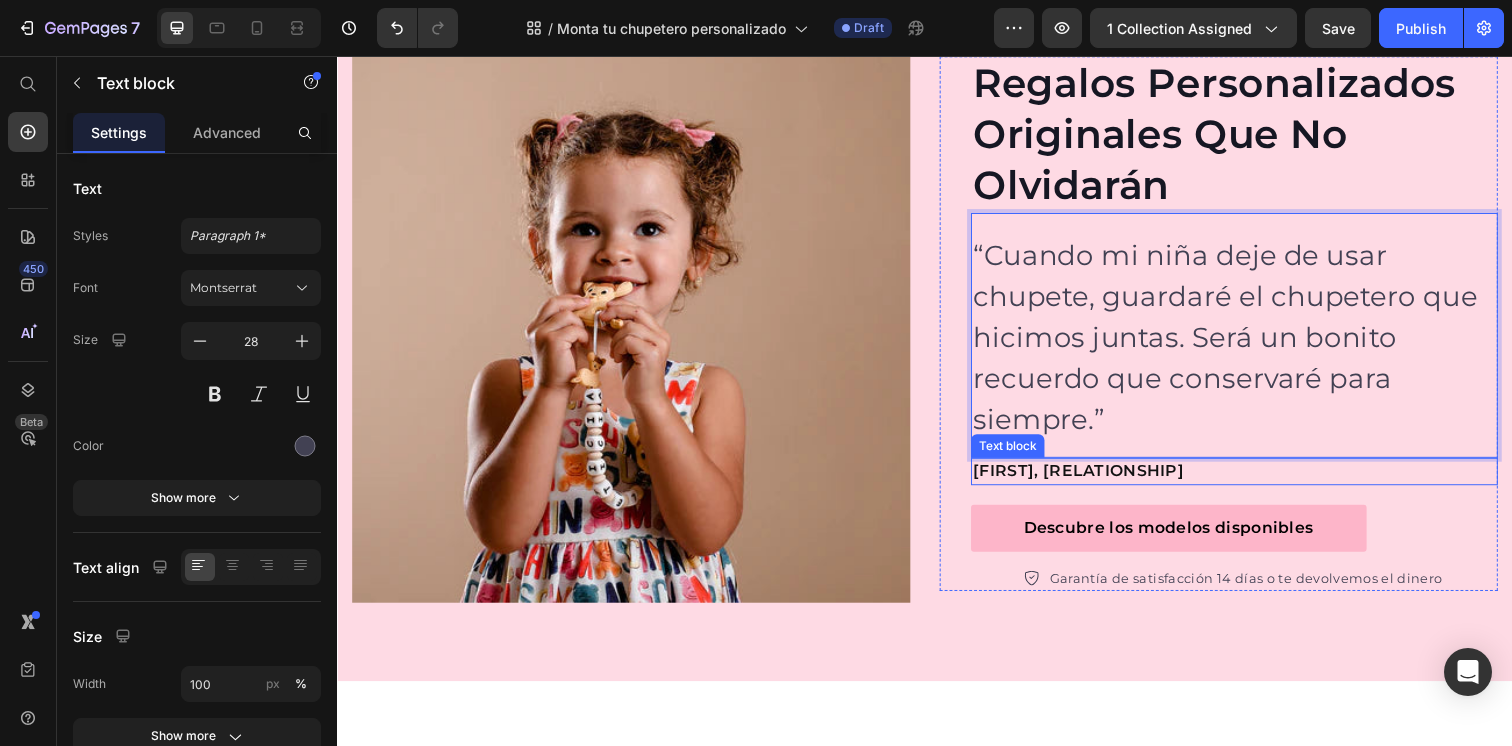 click on "[FIRST], [RELATIONSHIP]" at bounding box center (1253, 480) 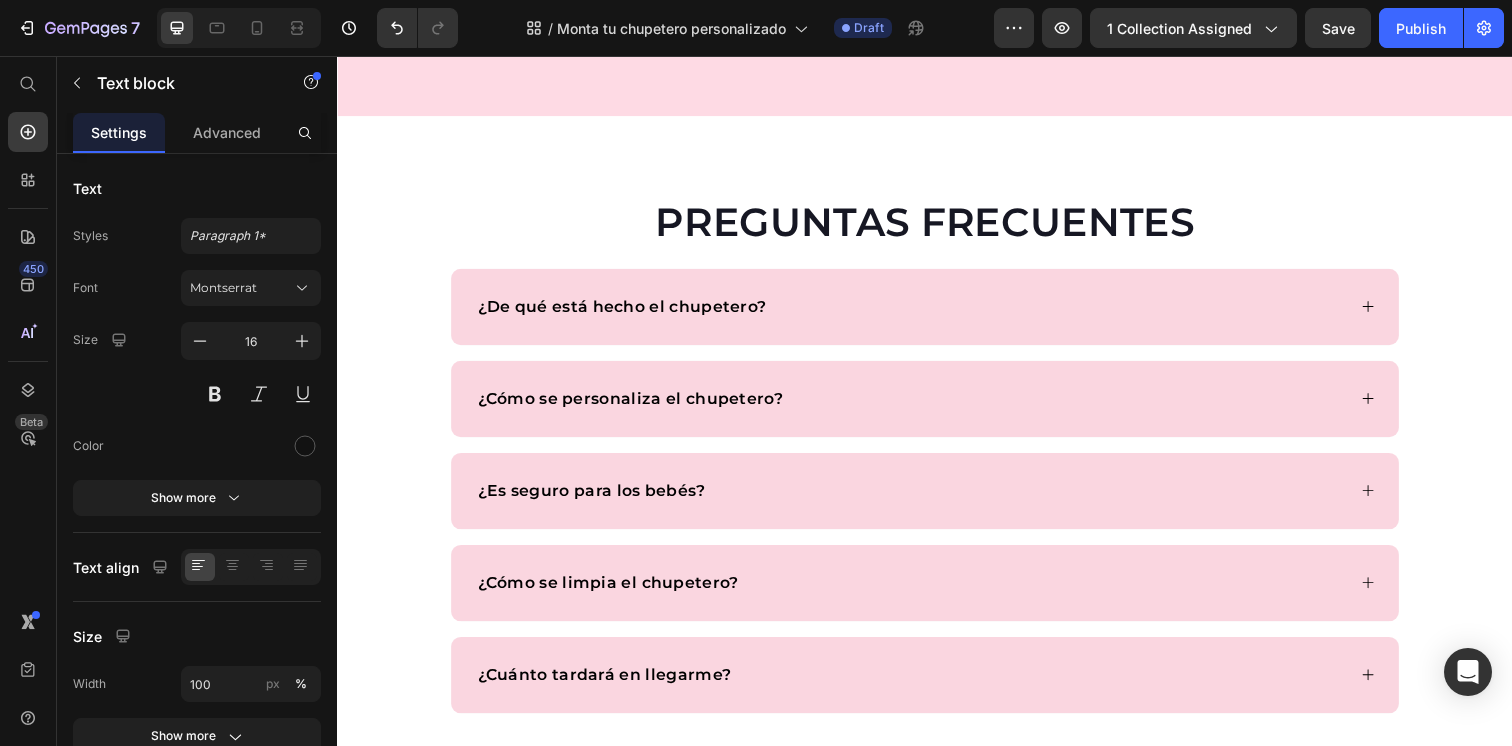 scroll, scrollTop: 8310, scrollLeft: 0, axis: vertical 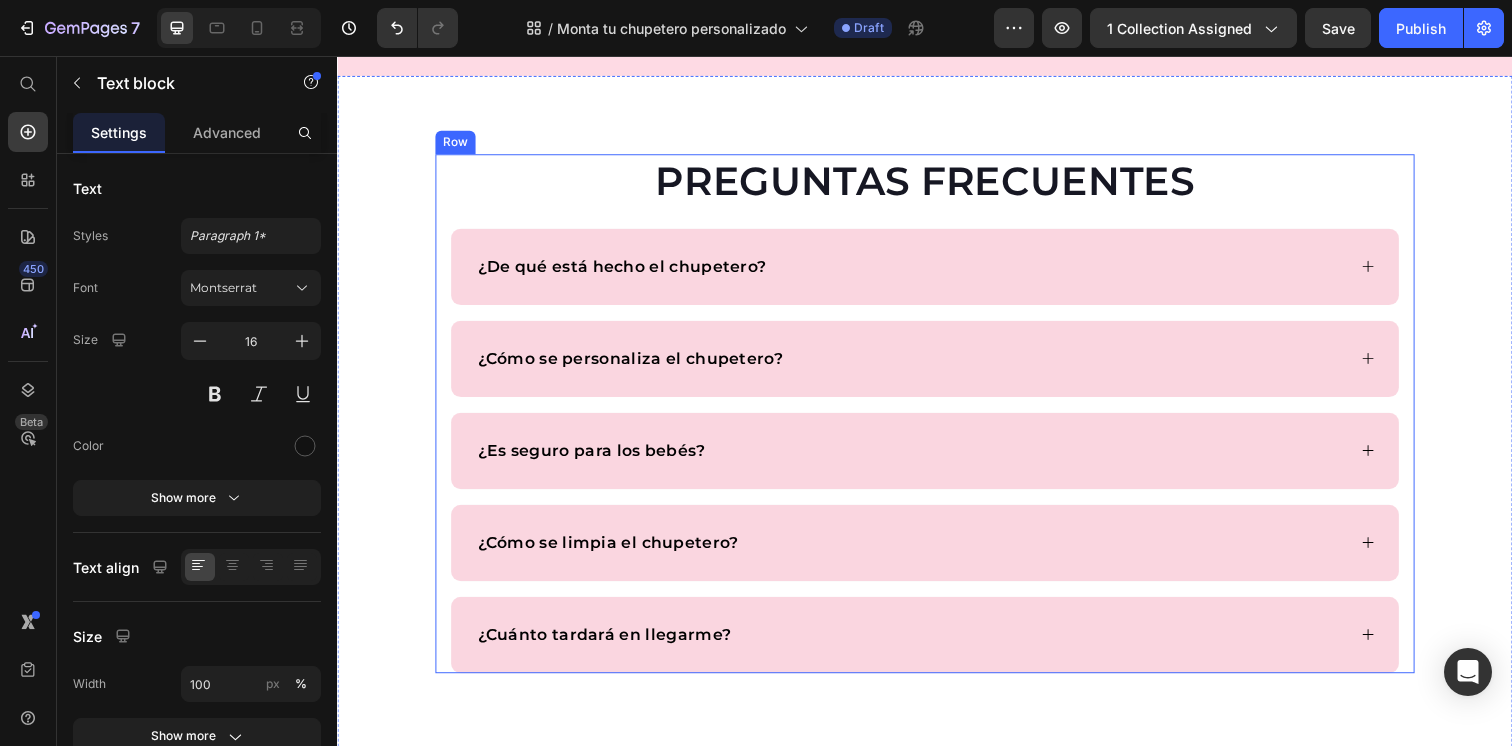 click on "PREGUNTAS FRECUENTES Heading
¿De qué está hecho el chupetero?
¿Cómo se personaliza el chupetero?
¿Es seguro para los bebés?
¿Cómo se limpia el chupetero?
¿Cuánto tardará en llegarme? Accordion Row" at bounding box center [937, 421] 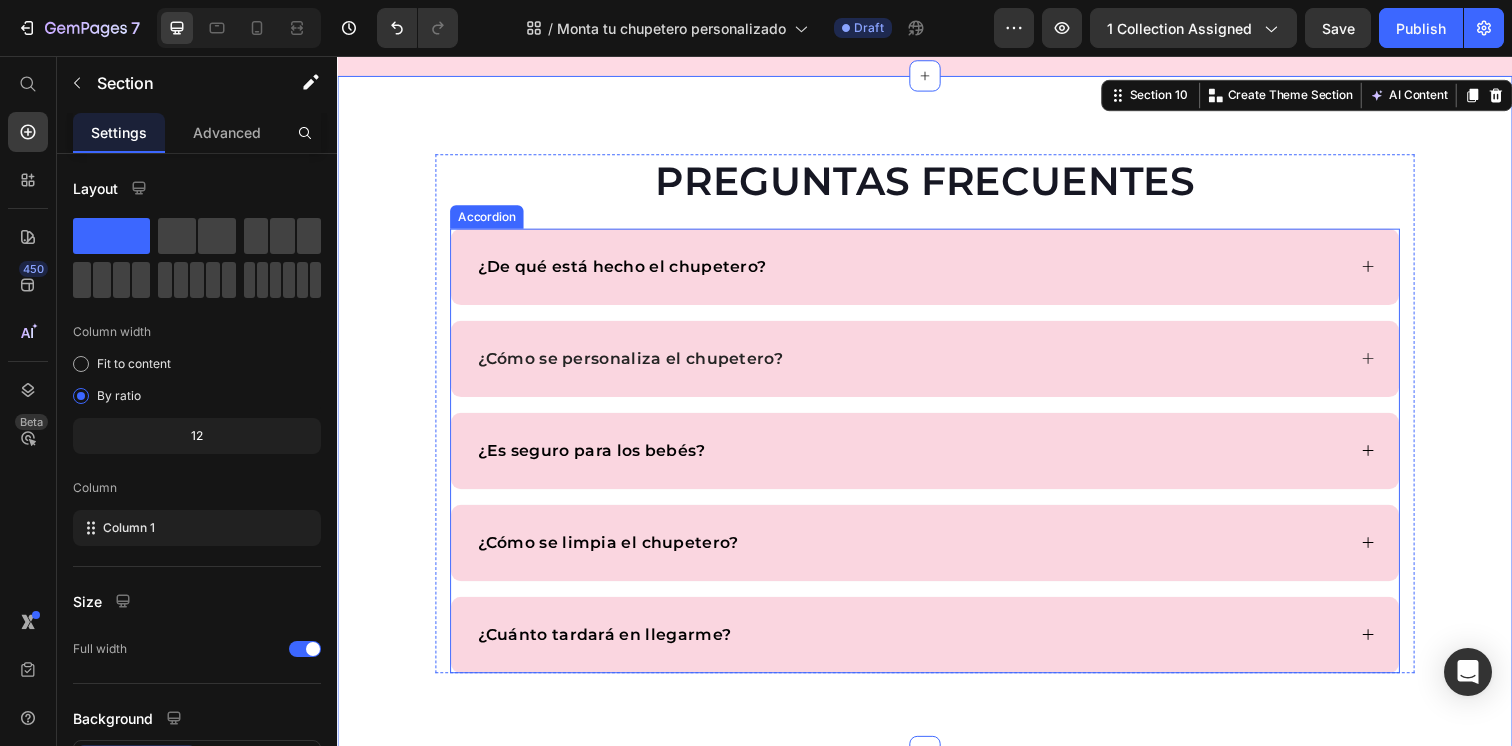 click on "¿Cómo se personaliza el chupetero?" at bounding box center [937, 365] 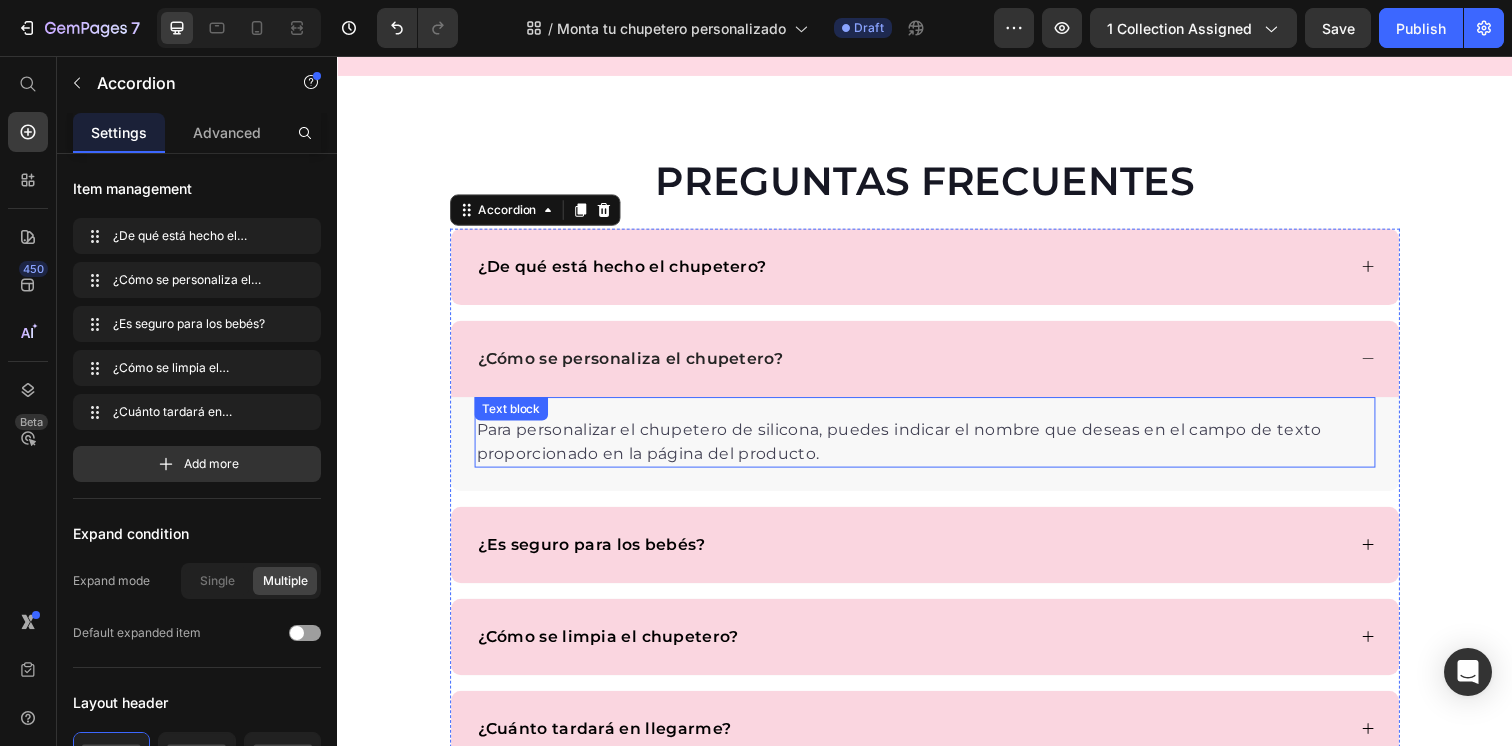 click on "Para personalizar el chupetero de silicona, puedes indicar el nombre que deseas en el campo de texto proporcionado en la página del producto." at bounding box center (937, 450) 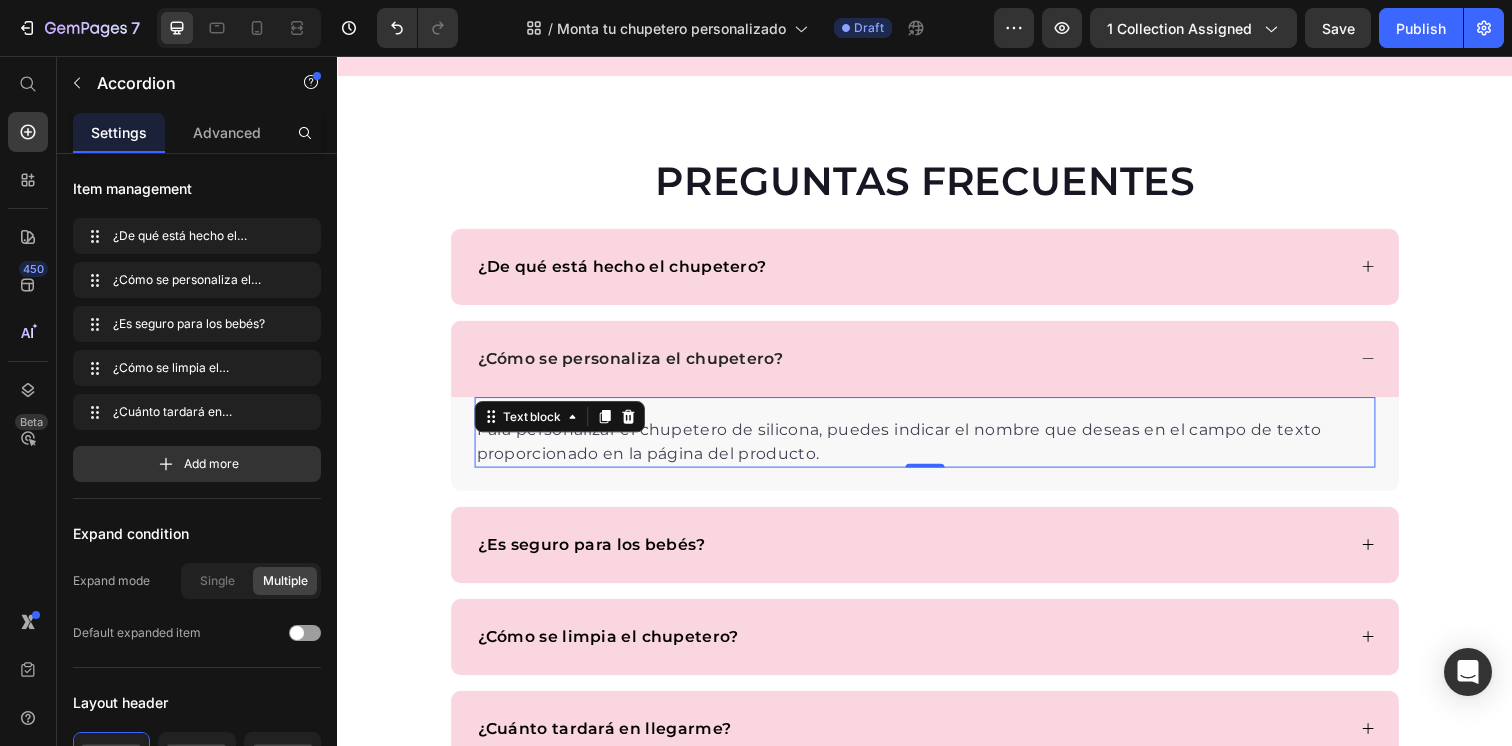 click on "Para personalizar el chupetero de silicona, puedes indicar el nombre que deseas en el campo de texto proporcionado en la página del producto." at bounding box center [937, 450] 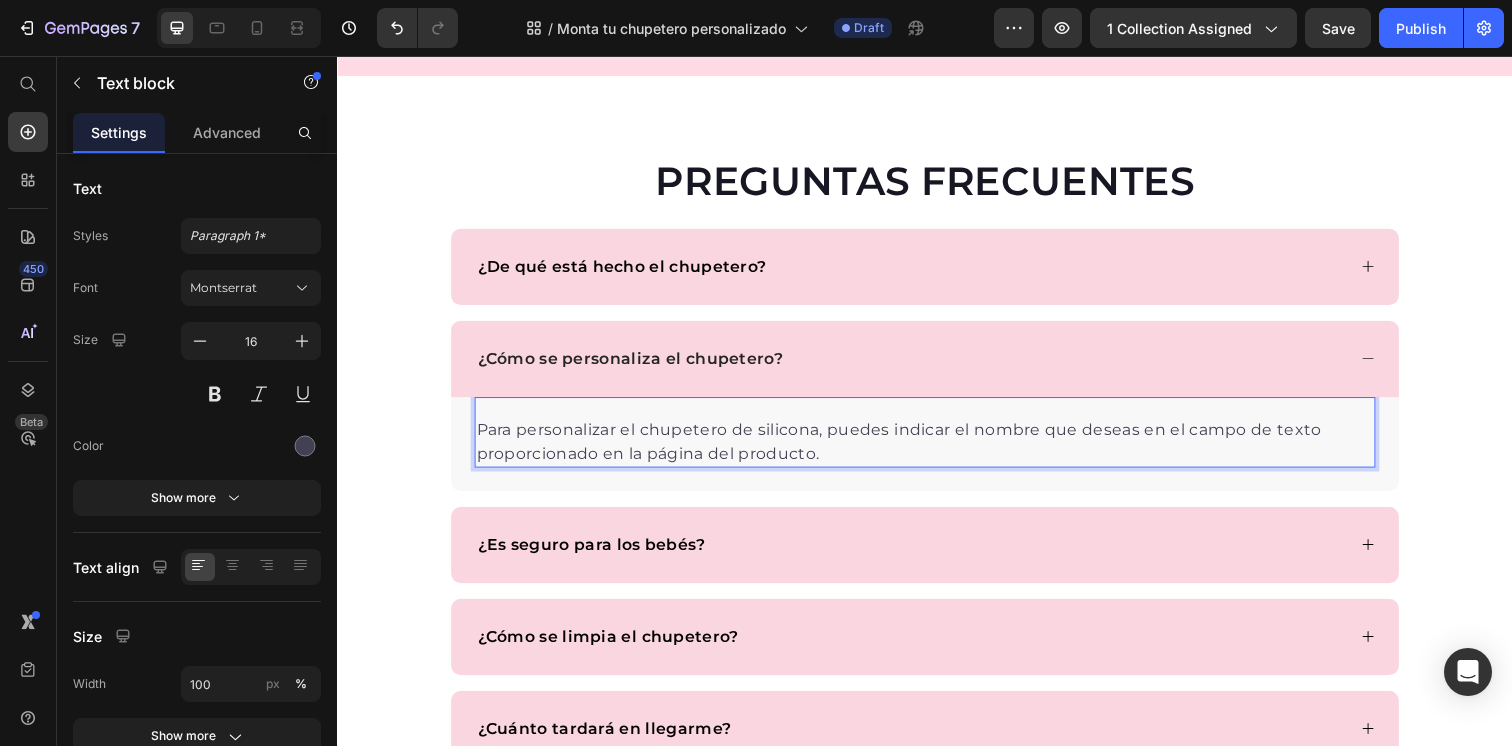 click on "Para personalizar el chupetero de silicona, puedes indicar el nombre que deseas en el campo de texto proporcionado en la página del producto." at bounding box center [937, 450] 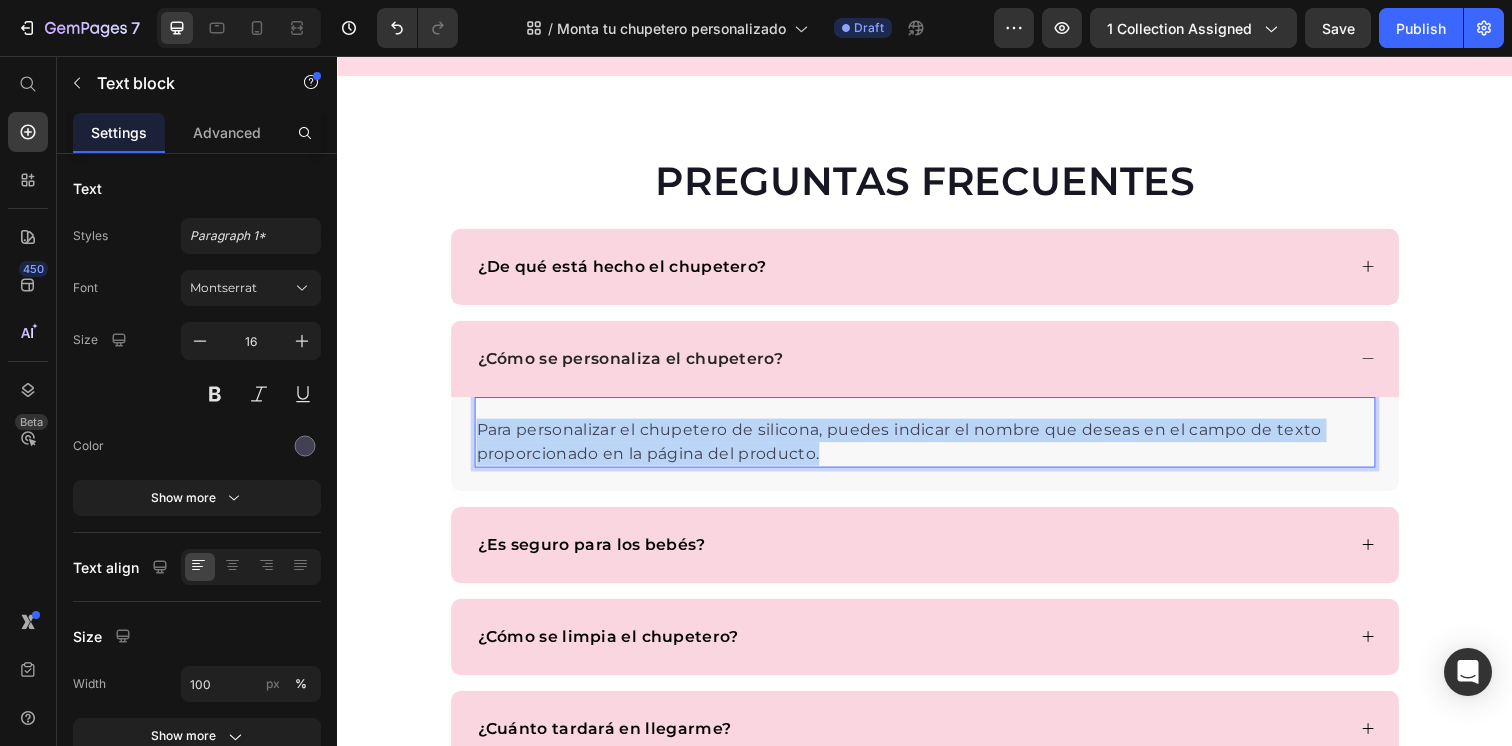 click on "Para personalizar el chupetero de silicona, puedes indicar el nombre que deseas en el campo de texto proporcionado en la página del producto." at bounding box center [937, 450] 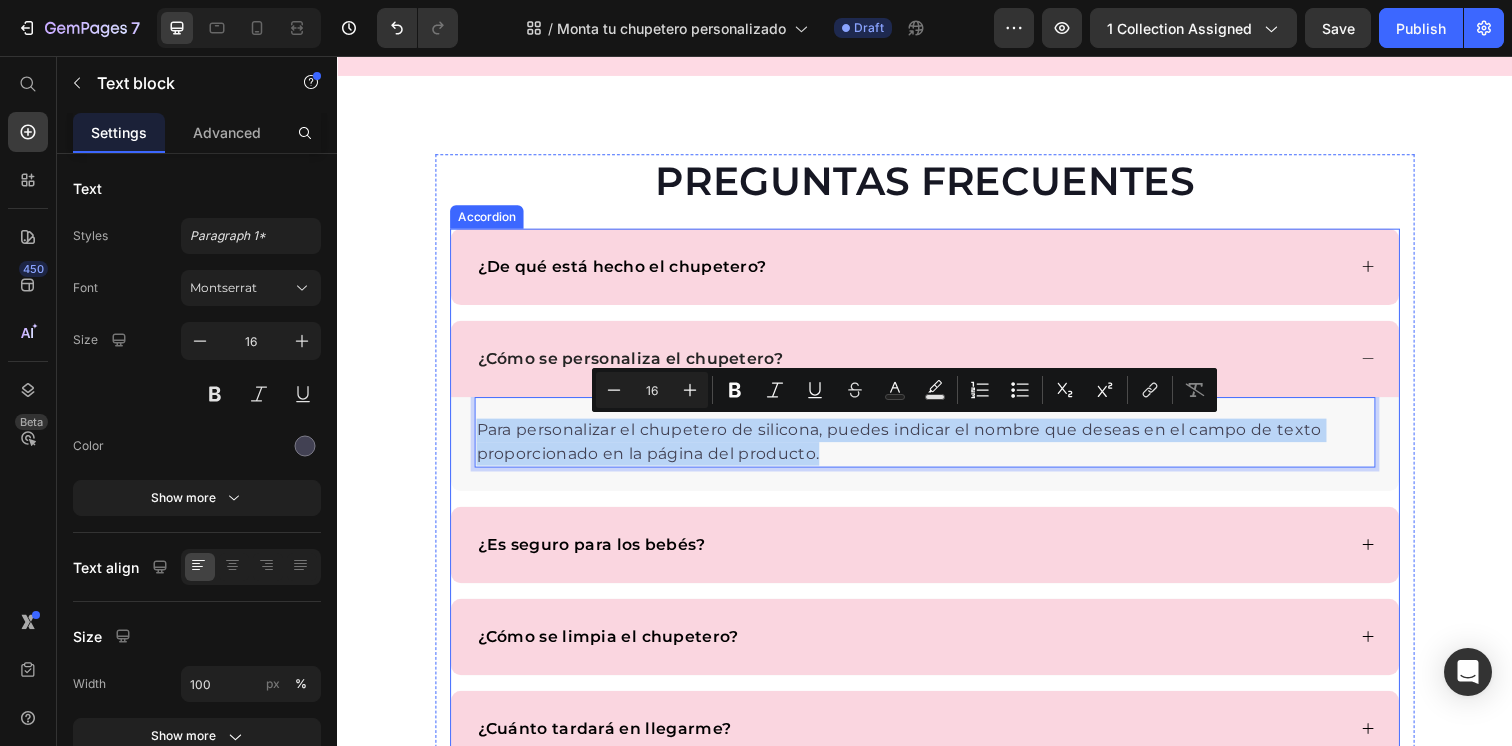 click on "¿Cómo se personaliza el chupetero?" at bounding box center [937, 365] 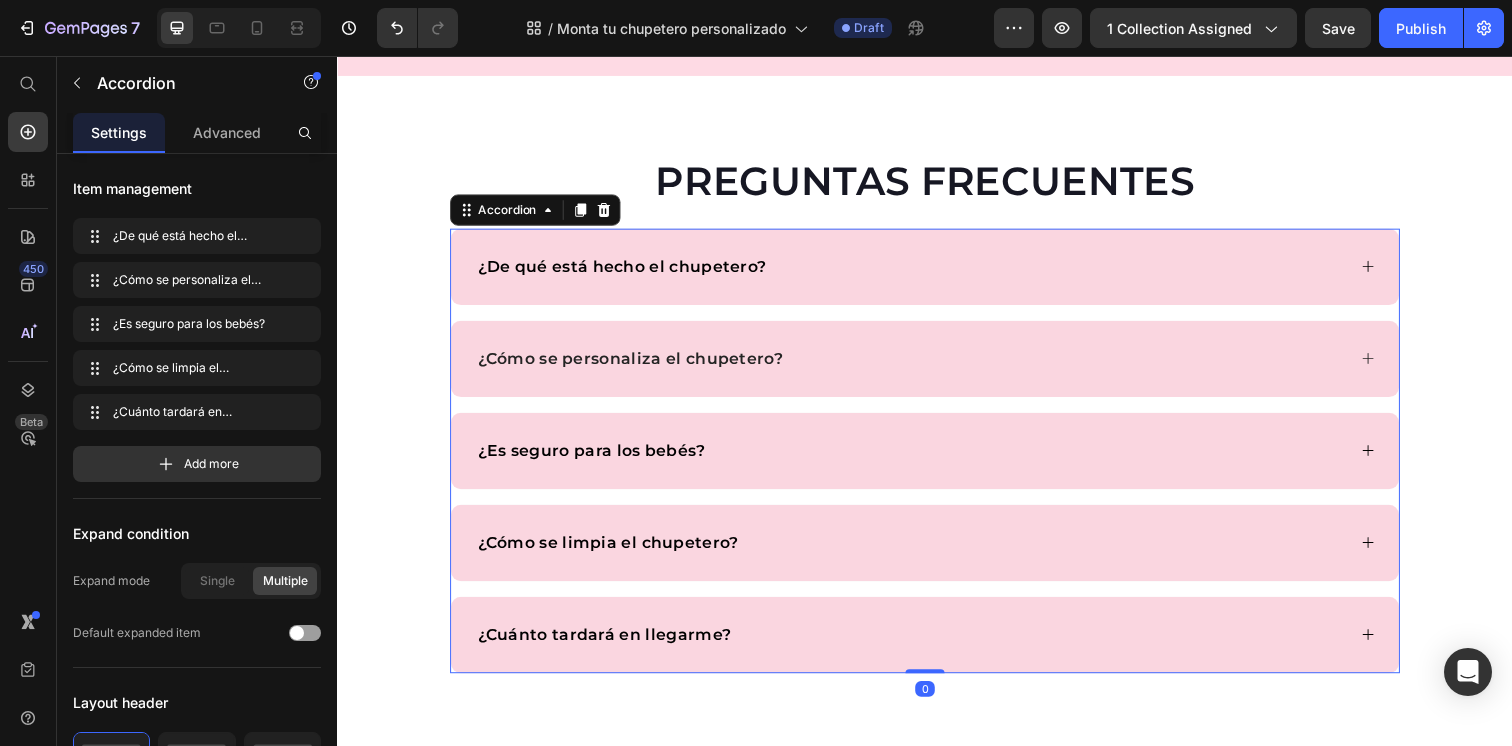 click on "¿Cómo se personaliza el chupetero?" at bounding box center (636, 365) 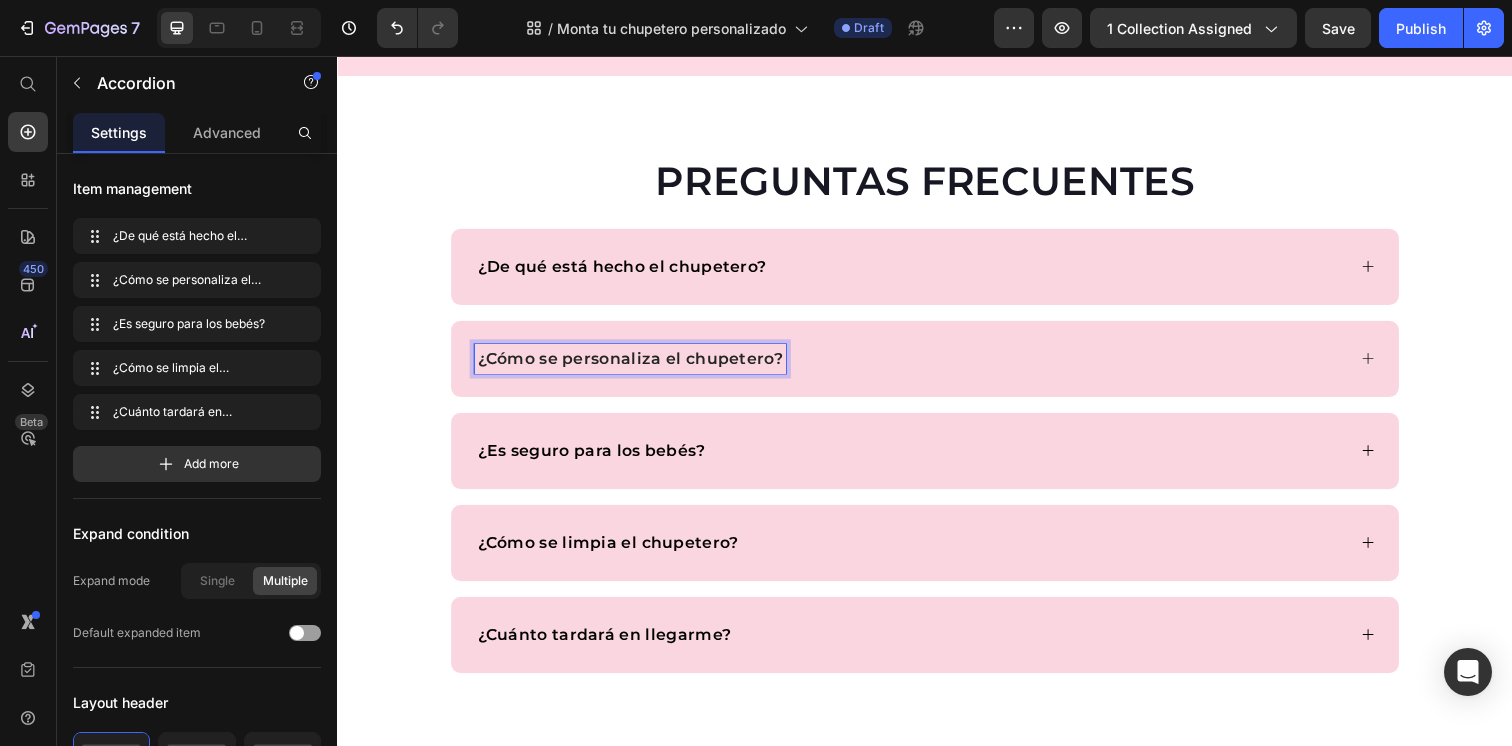 click on "¿Cómo se personaliza el chupetero?" at bounding box center [937, 365] 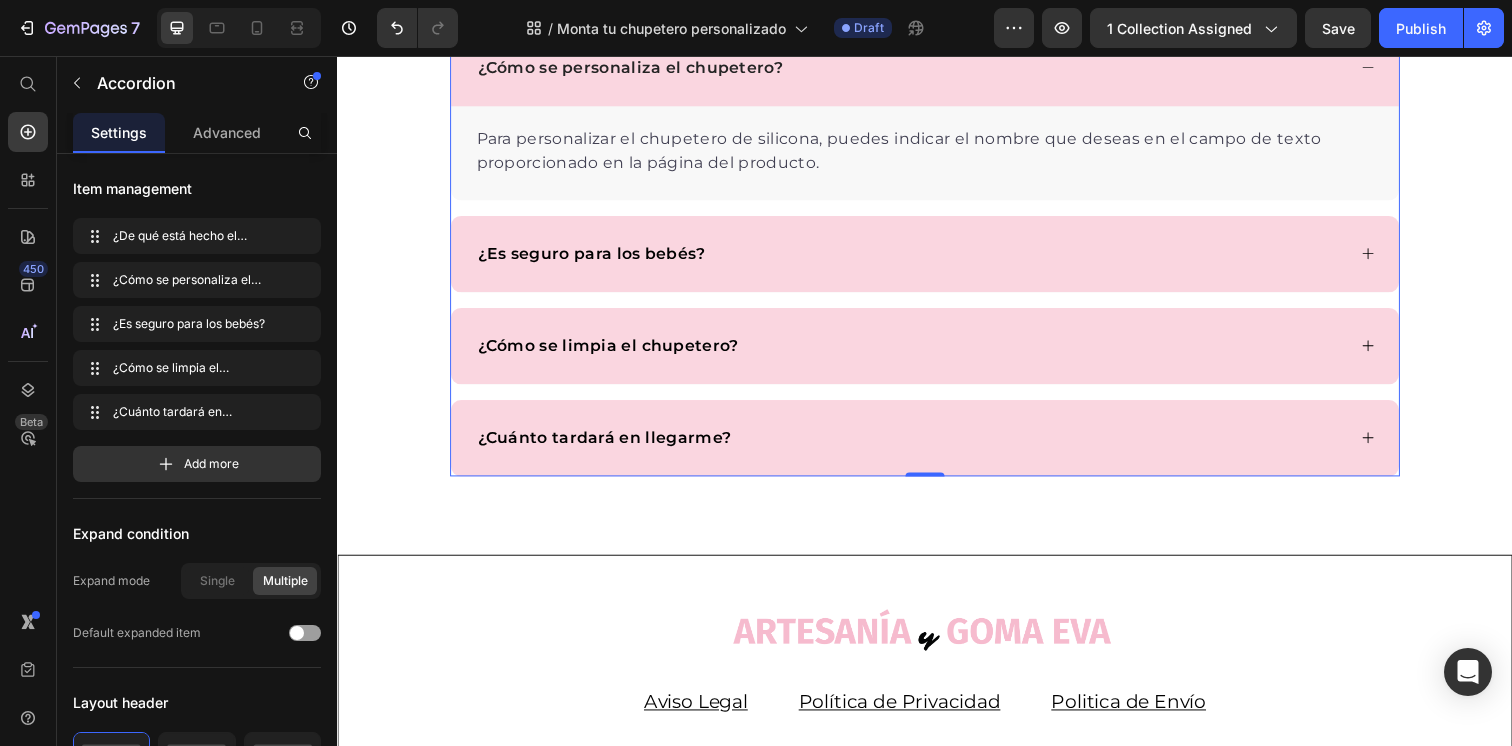 scroll, scrollTop: 8613, scrollLeft: 0, axis: vertical 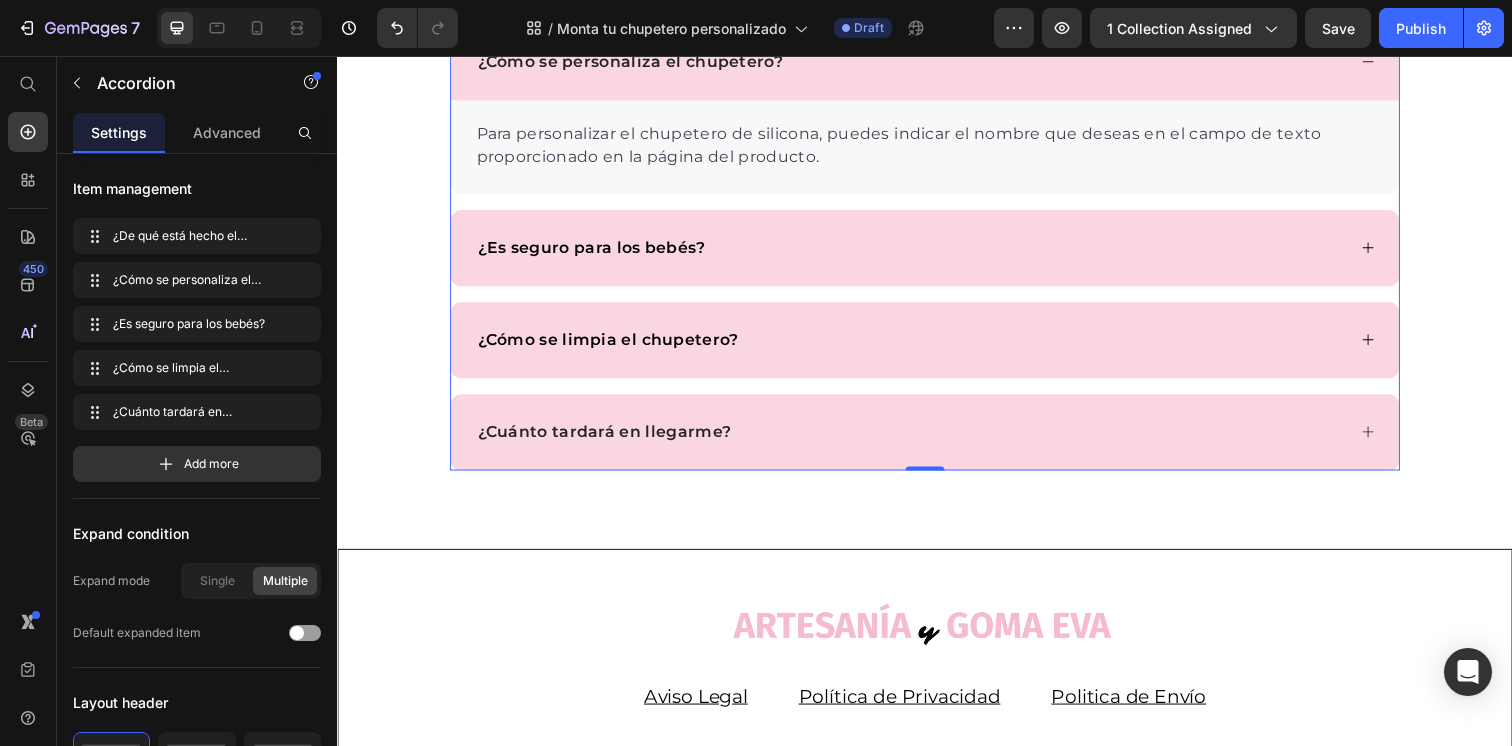 click on "¿Cuánto tardará en llegarme?" at bounding box center [921, 440] 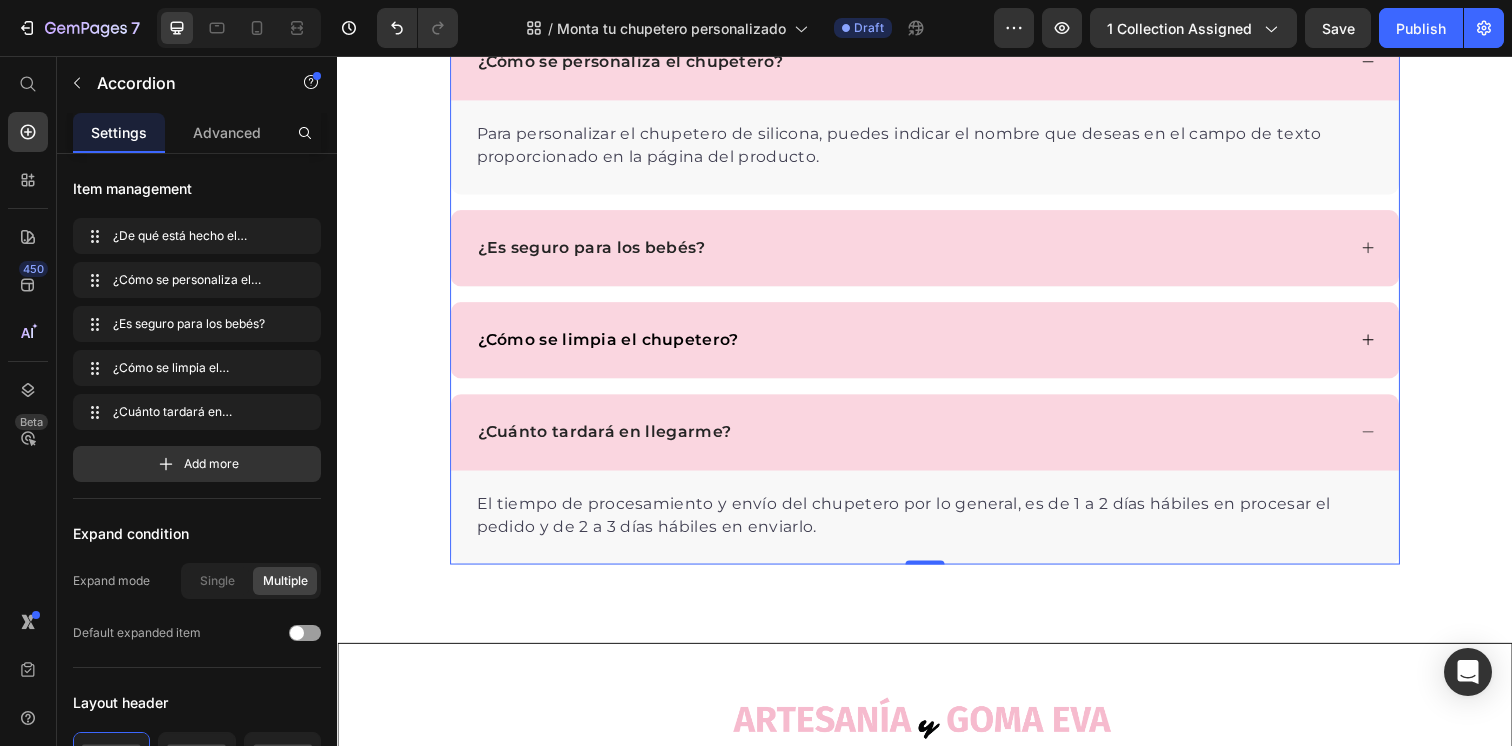 click on "¿Es seguro para los bebés?" at bounding box center [937, 252] 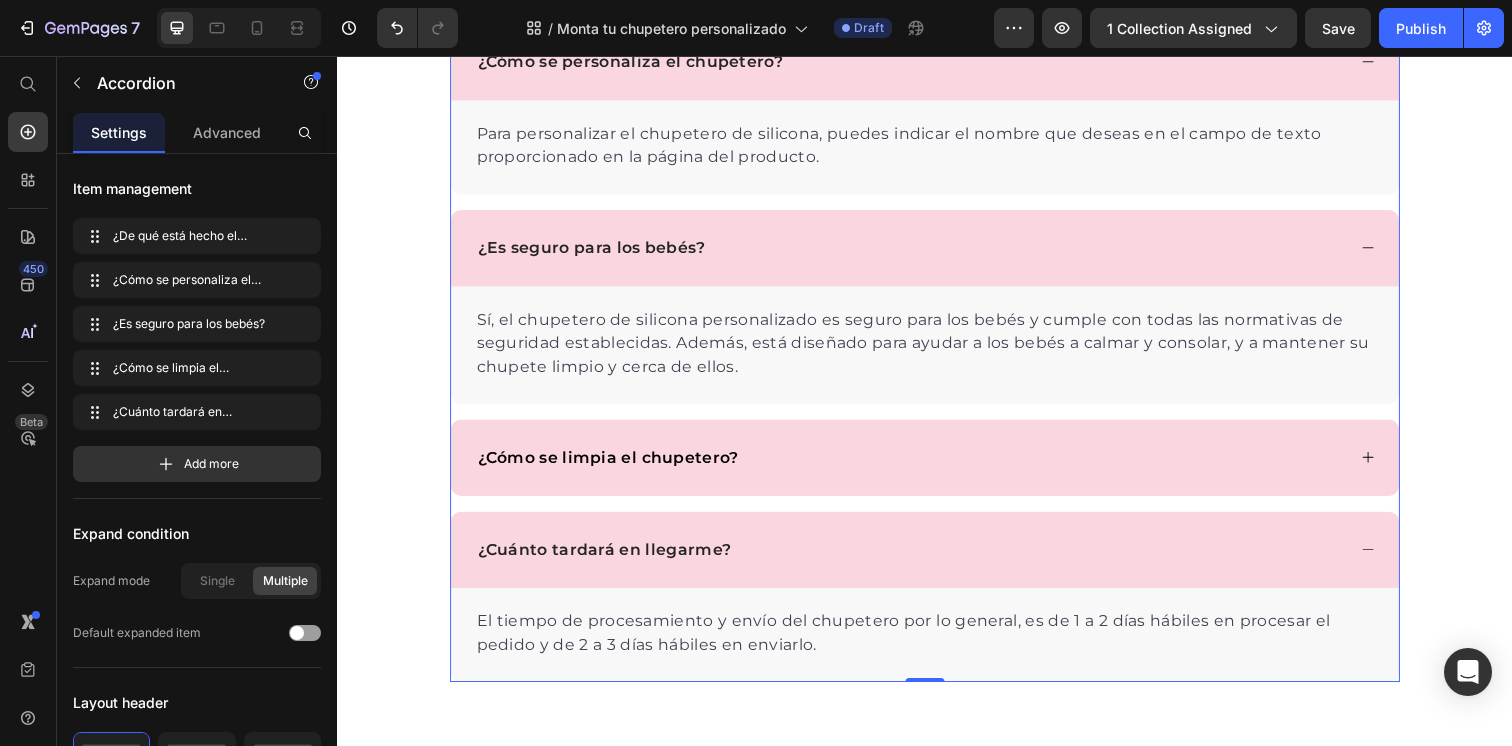click on "¿Es seguro para los bebés?" at bounding box center [596, 252] 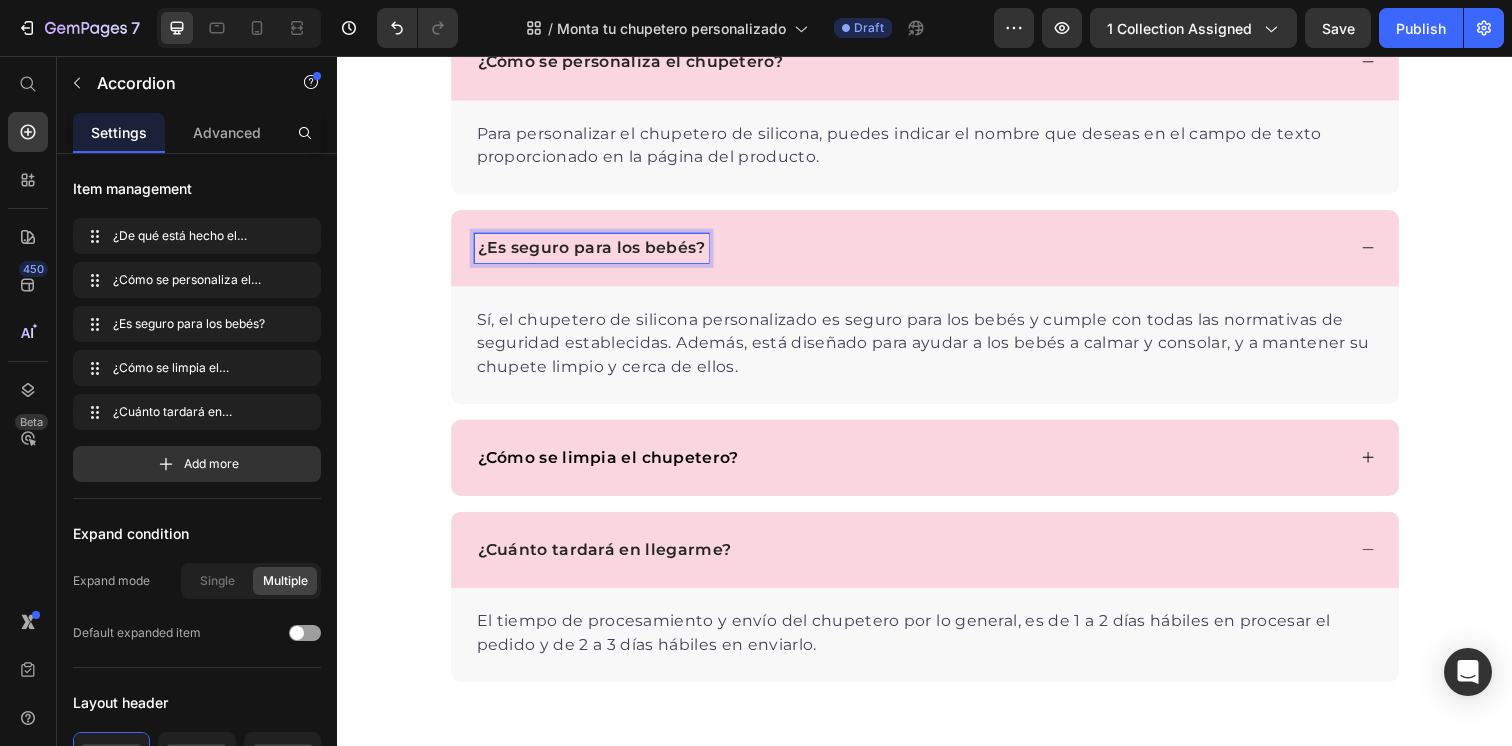 click on "¿Es seguro para los bebés?" at bounding box center (596, 252) 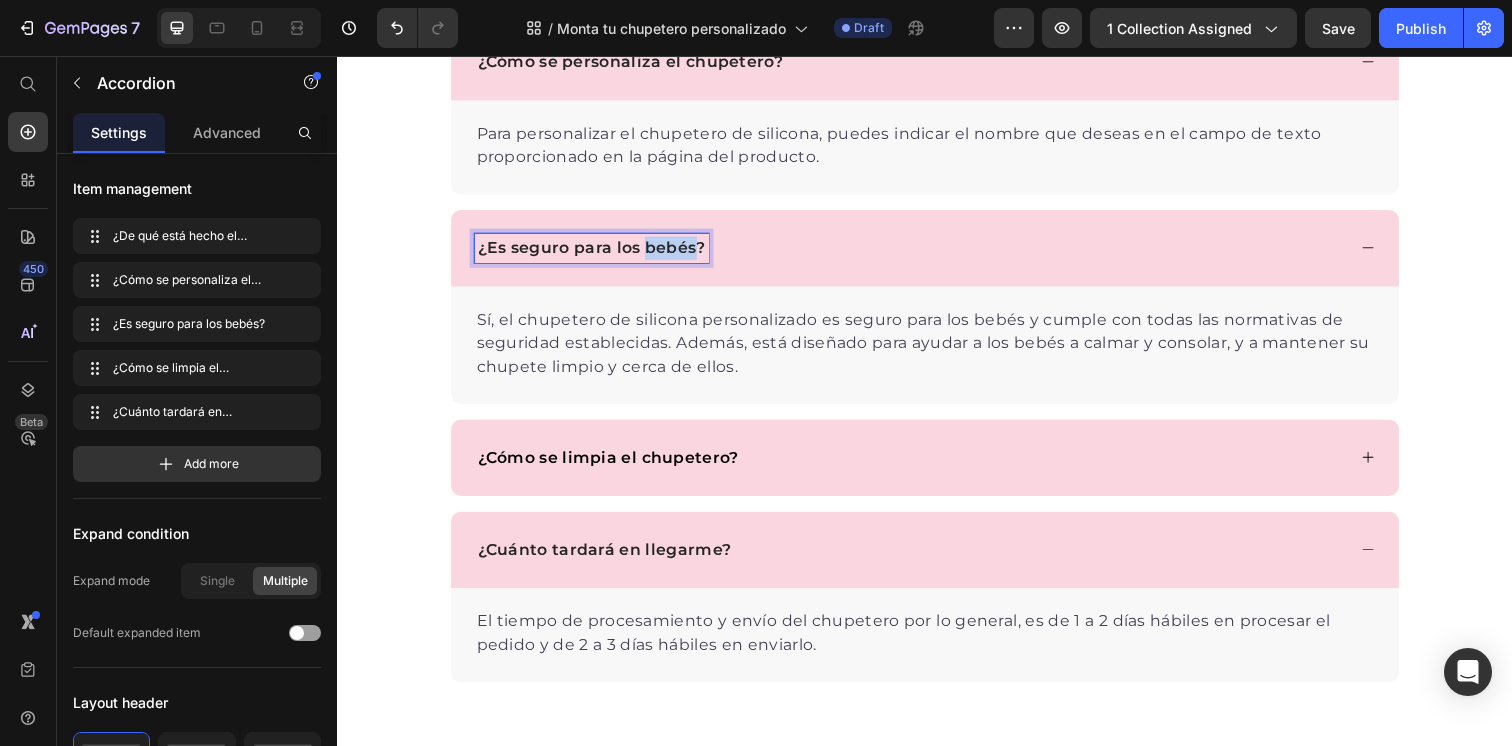 click on "¿Es seguro para los bebés?" at bounding box center [596, 252] 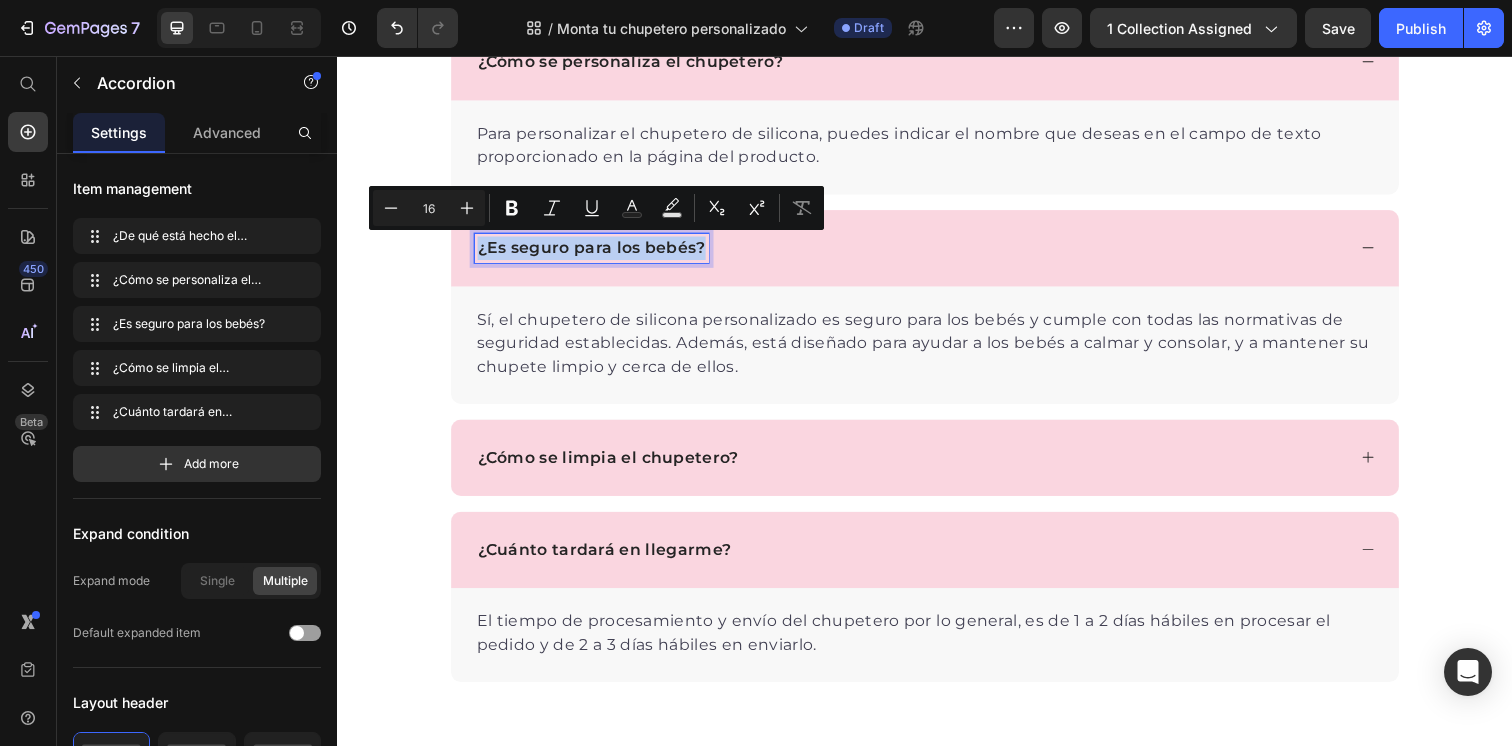 click on "¿Cómo se limpia el chupetero?" at bounding box center [937, 466] 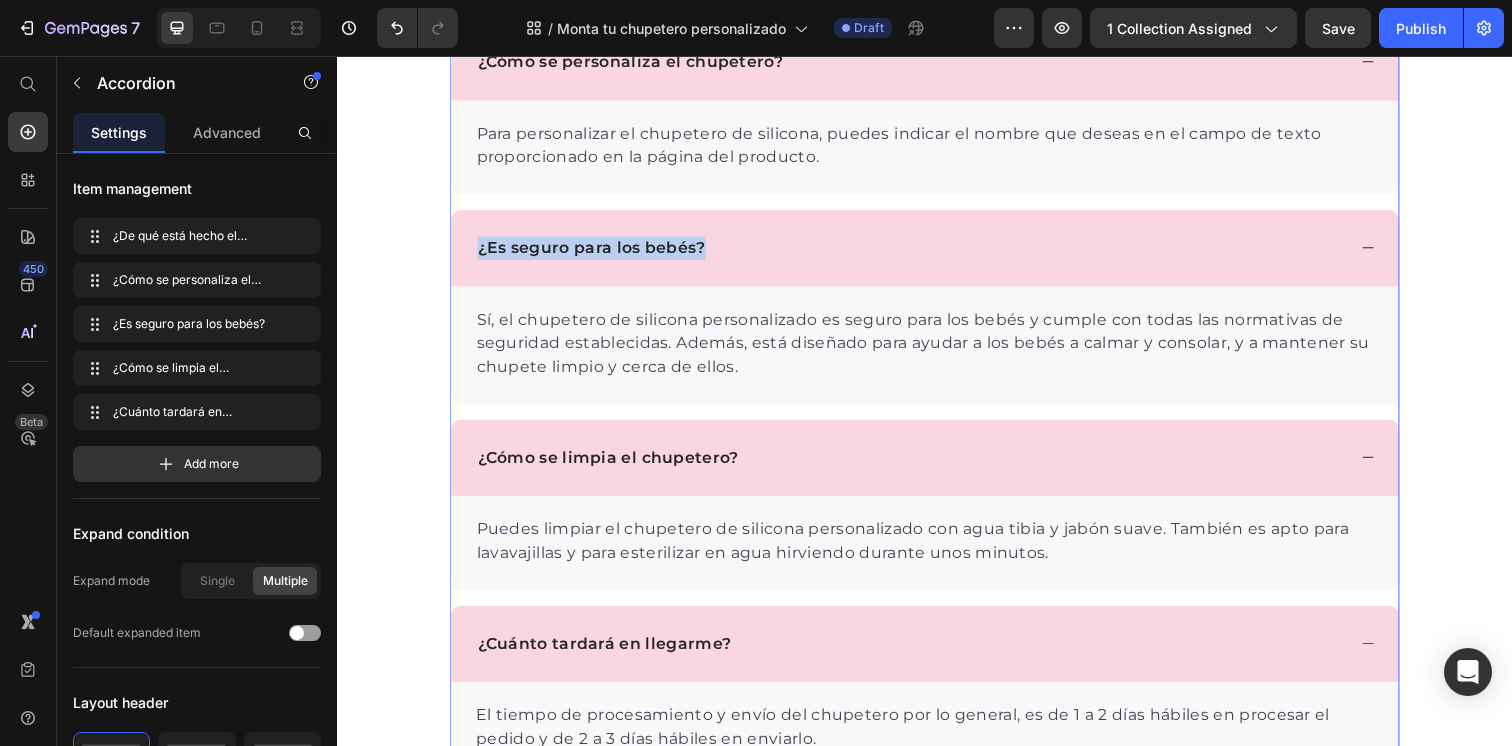 click on "¿Cómo se limpia el chupetero?" at bounding box center (613, 466) 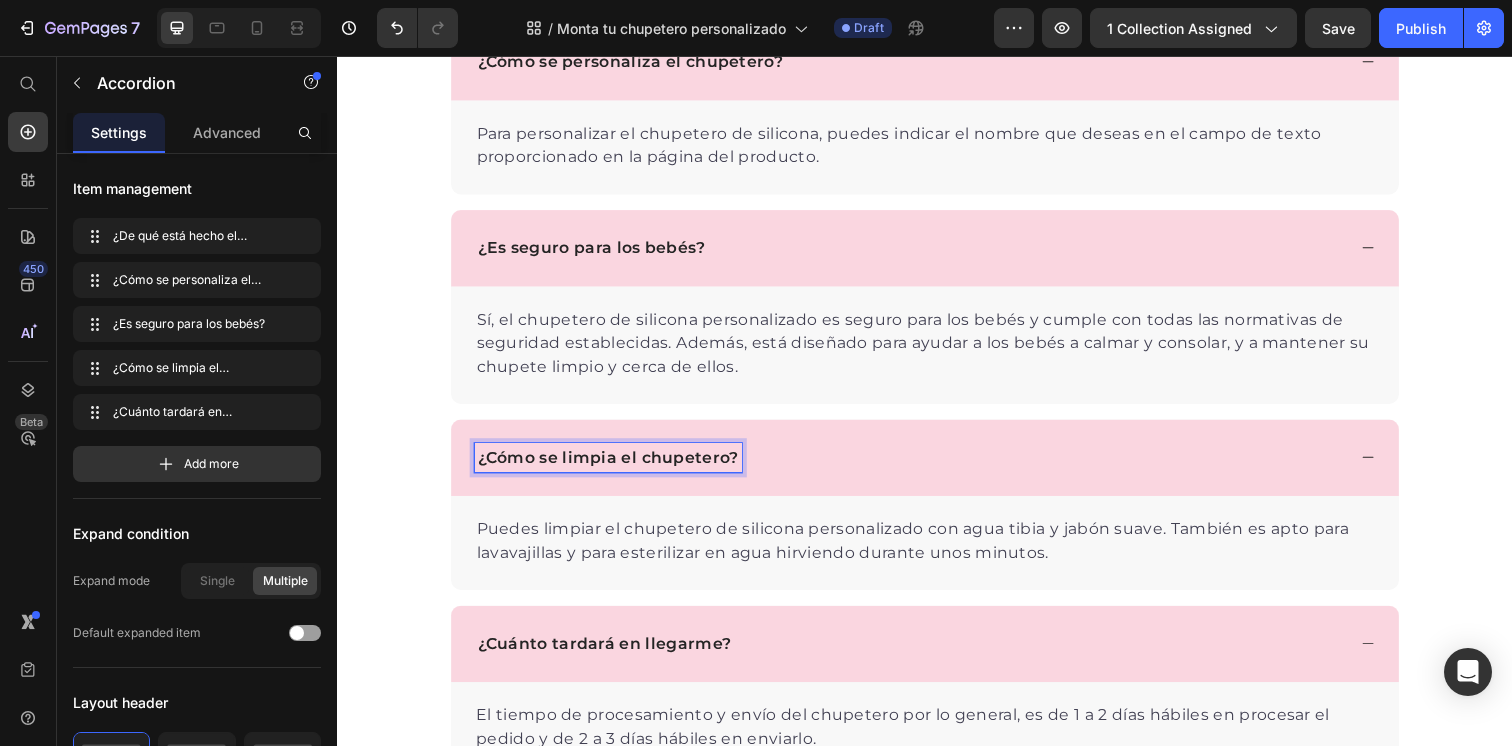 click on "¿Cómo se limpia el chupetero?" at bounding box center (613, 466) 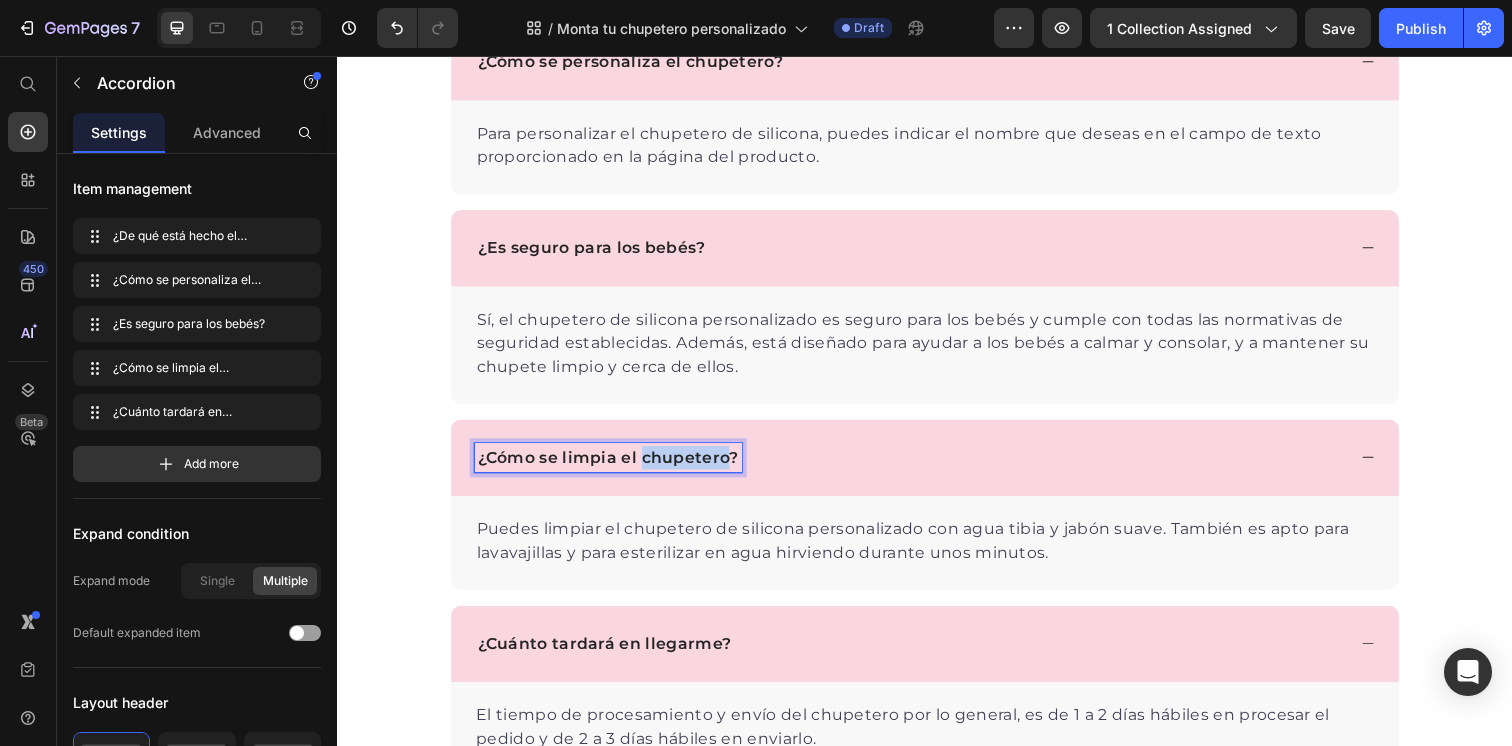 click on "¿Cómo se limpia el chupetero?" at bounding box center [613, 466] 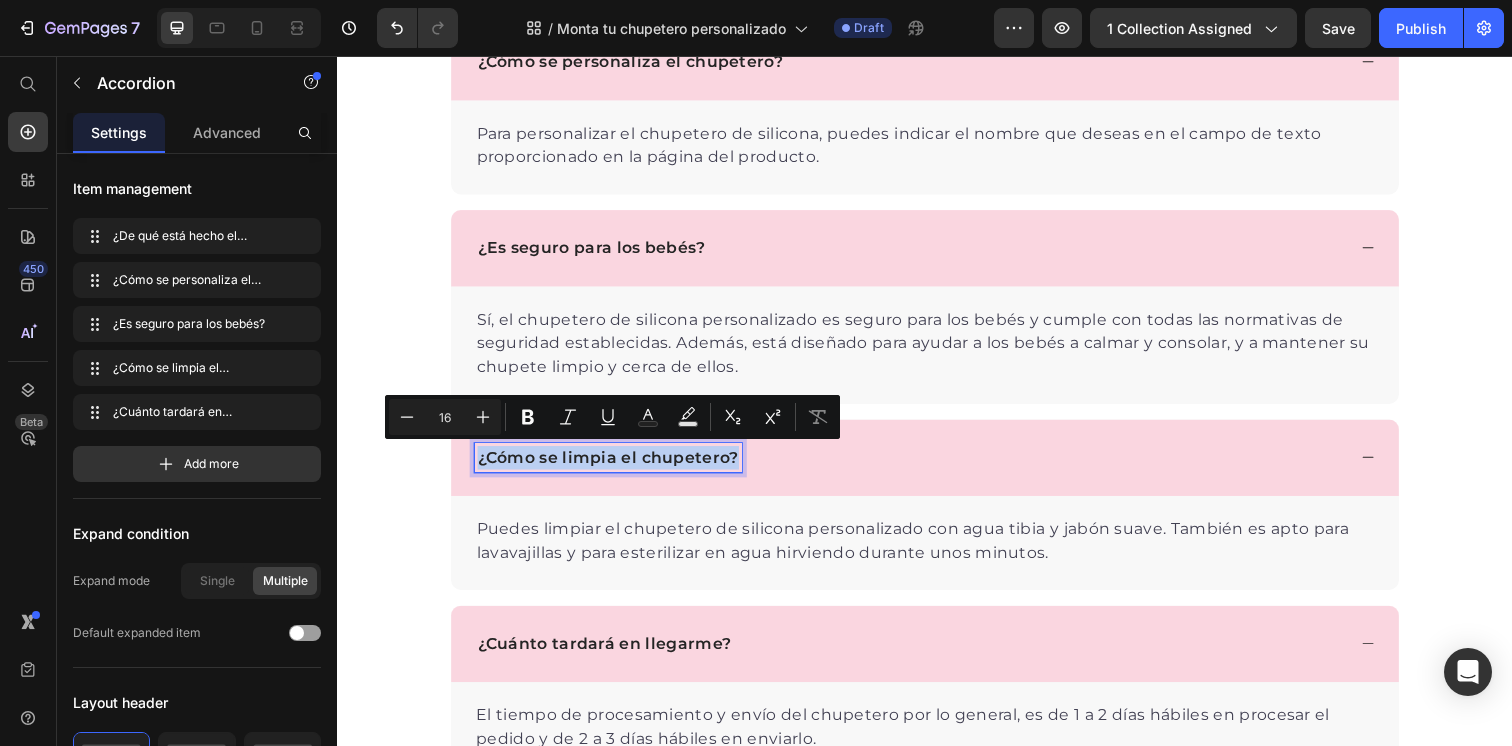 click on "¿Cómo se limpia el chupetero?" at bounding box center [613, 466] 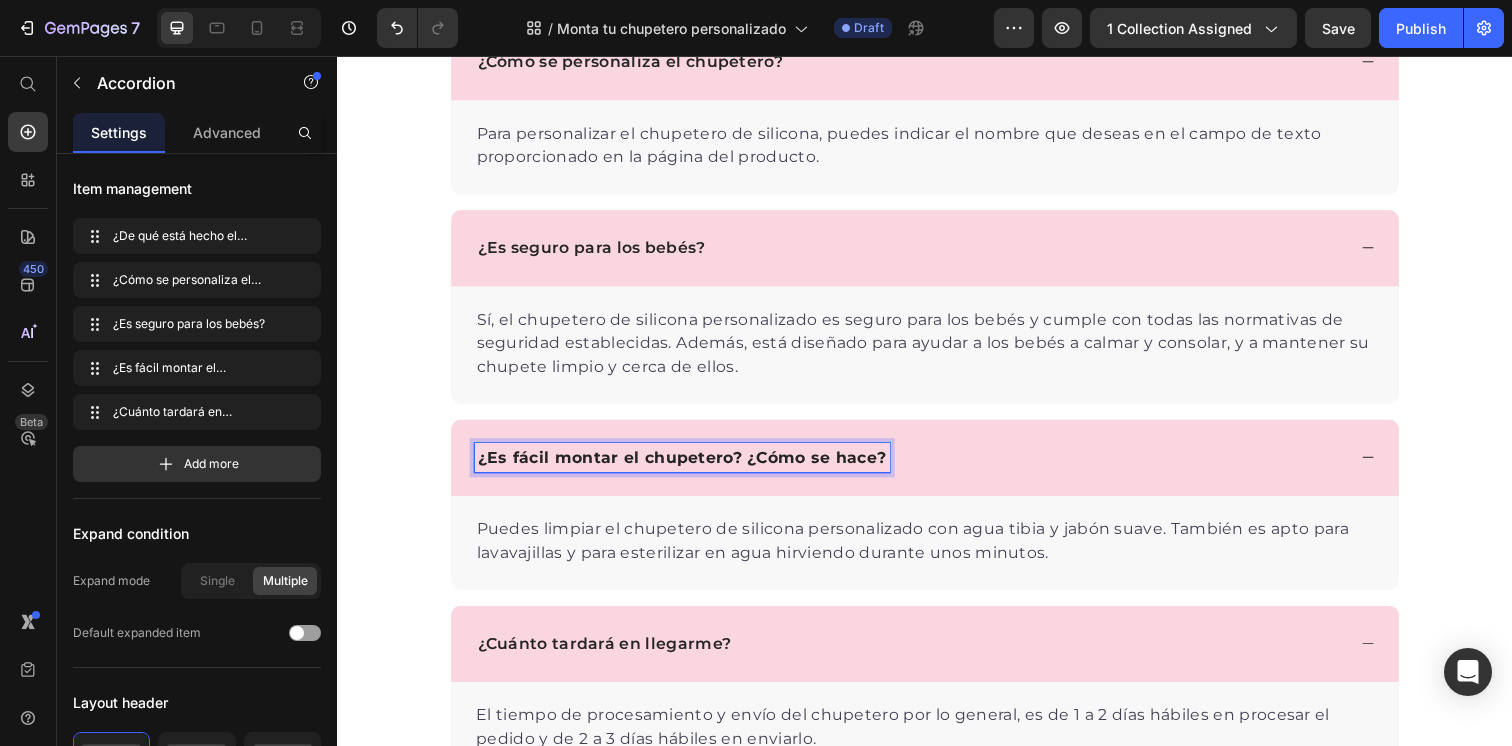 click on "¿Es fácil montar el chupetero? ¿Cómo se hace?" at bounding box center [689, 465] 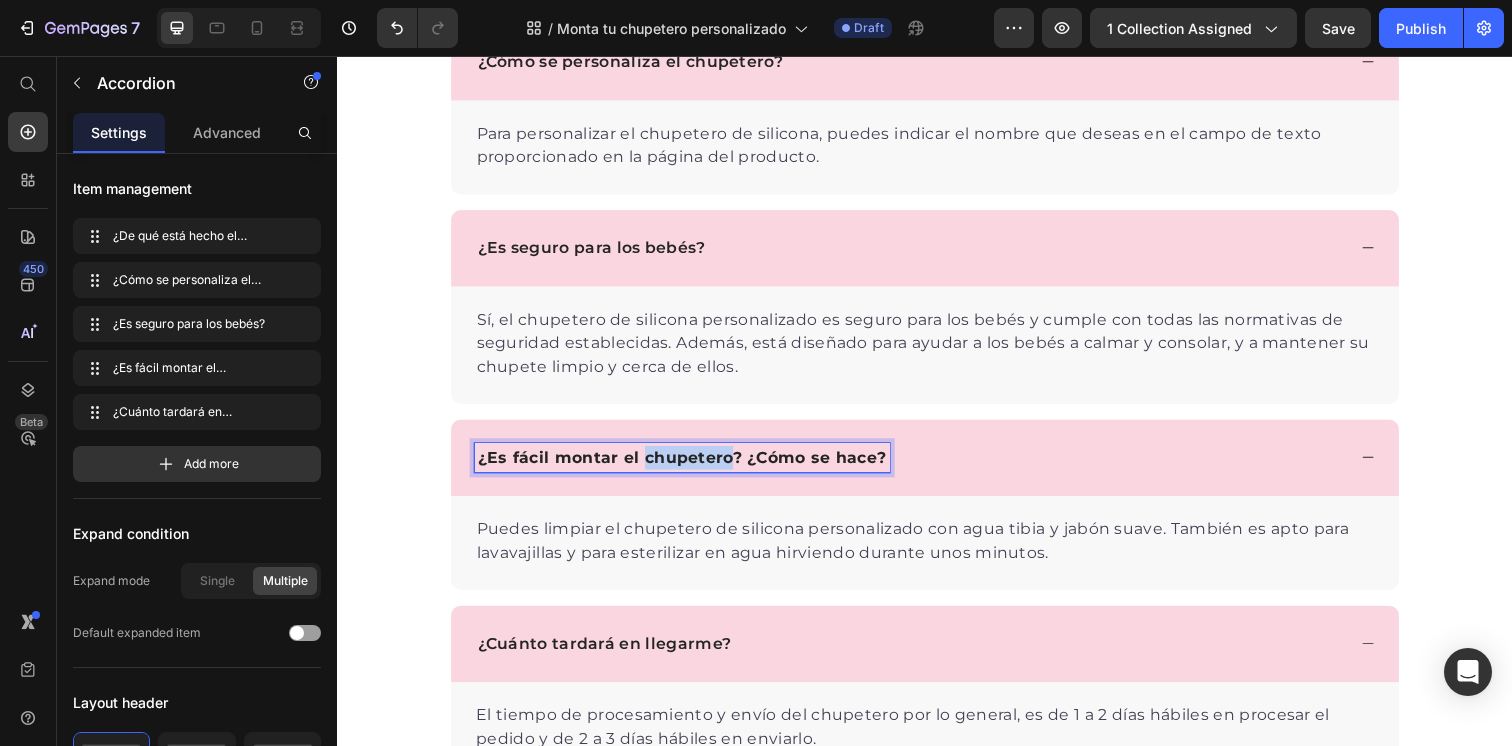 click on "¿Es fácil montar el chupetero? ¿Cómo se hace?" at bounding box center [689, 465] 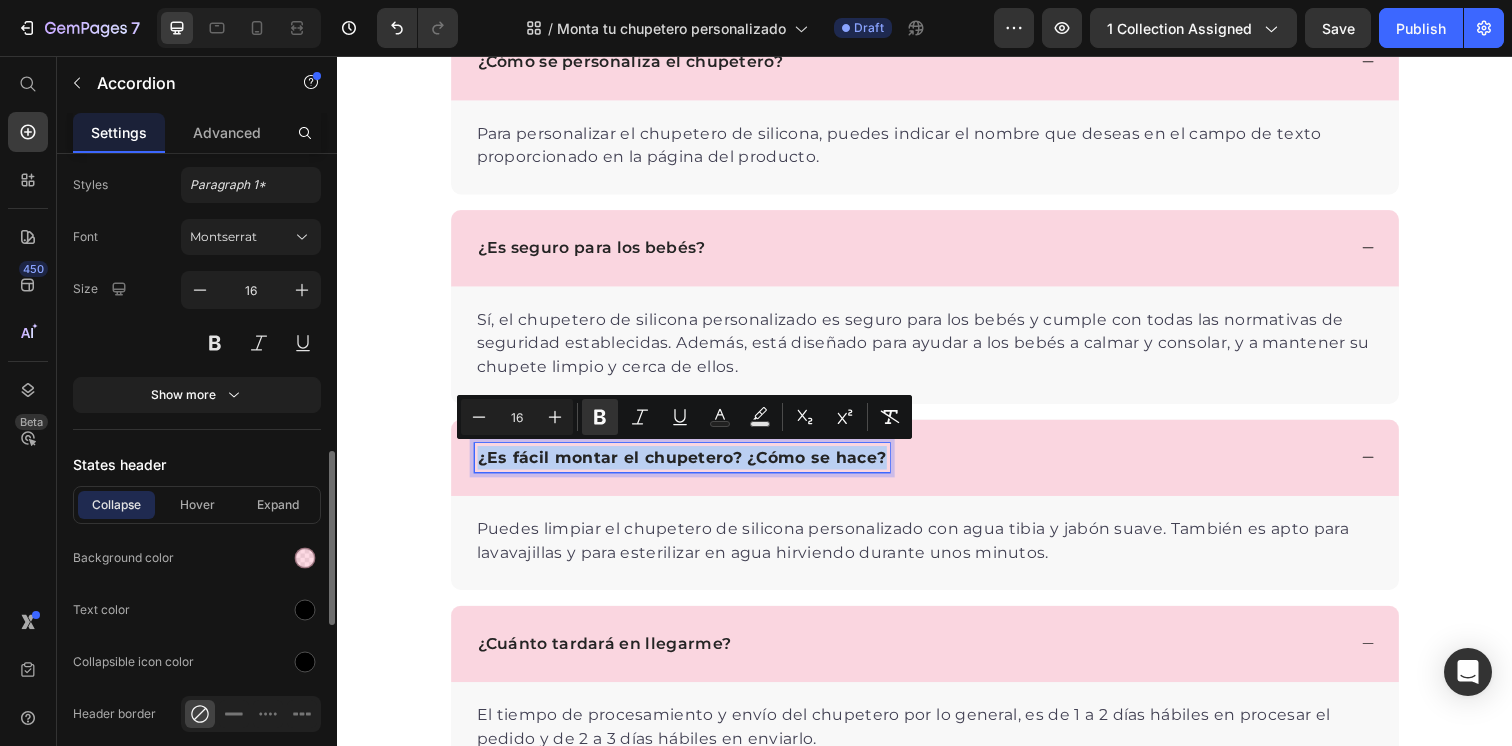 scroll, scrollTop: 1014, scrollLeft: 0, axis: vertical 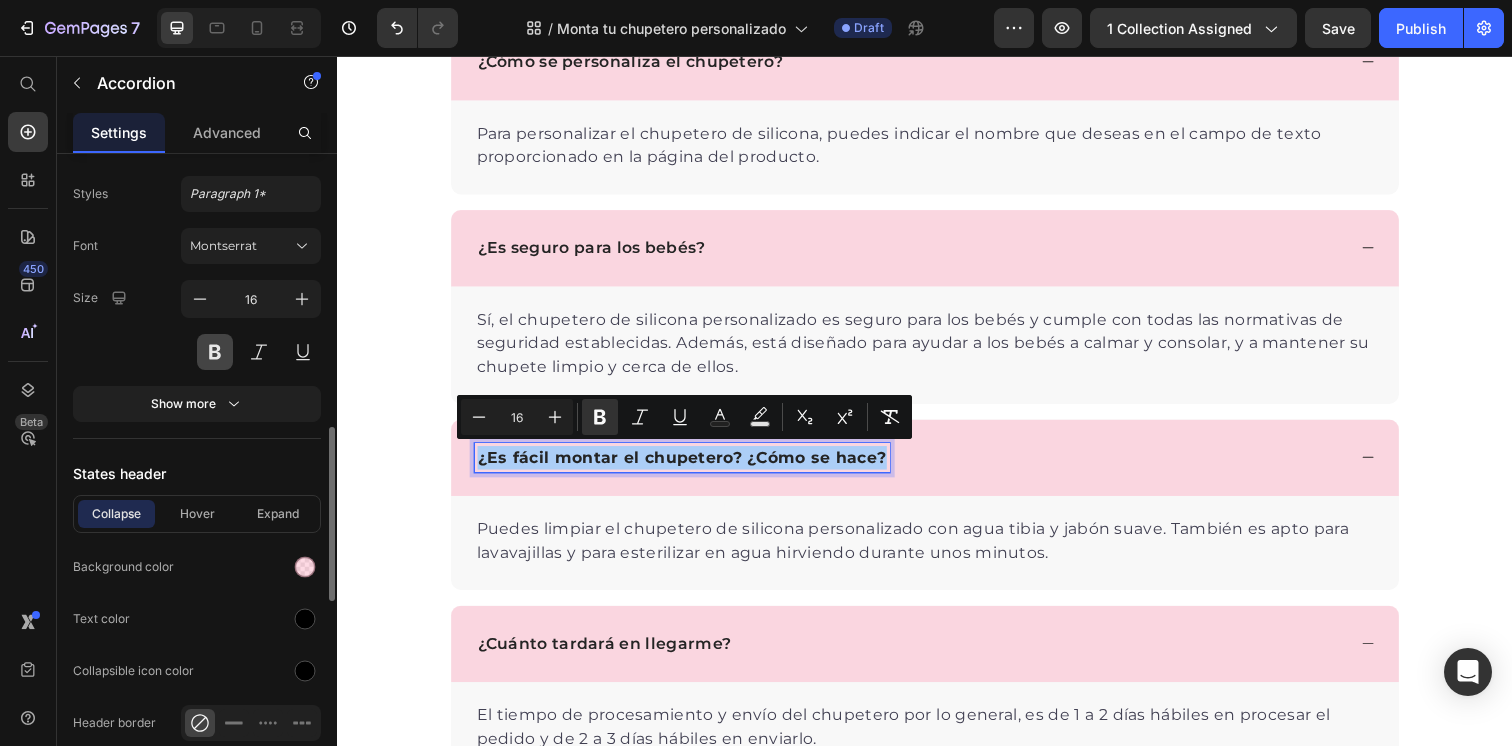 click at bounding box center (215, 352) 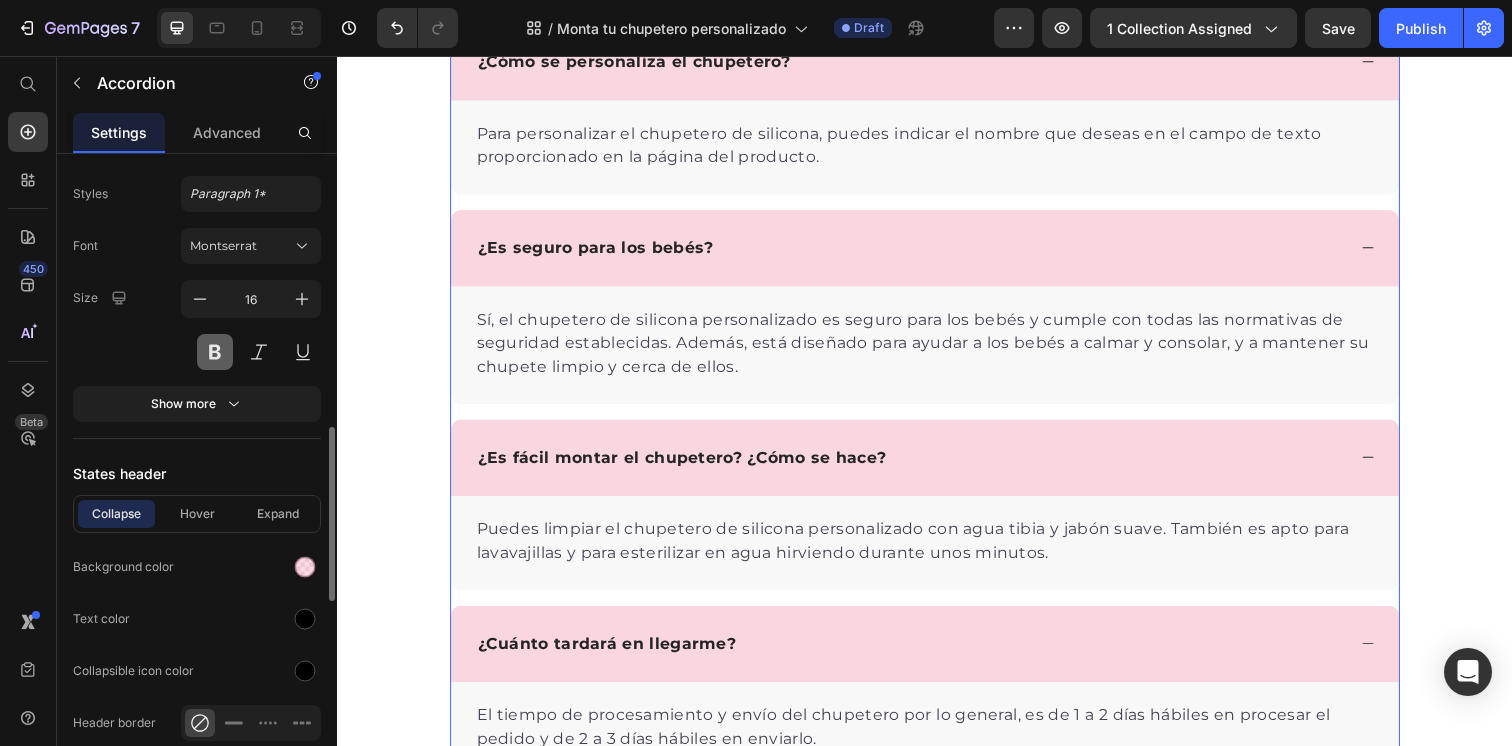 click at bounding box center [215, 352] 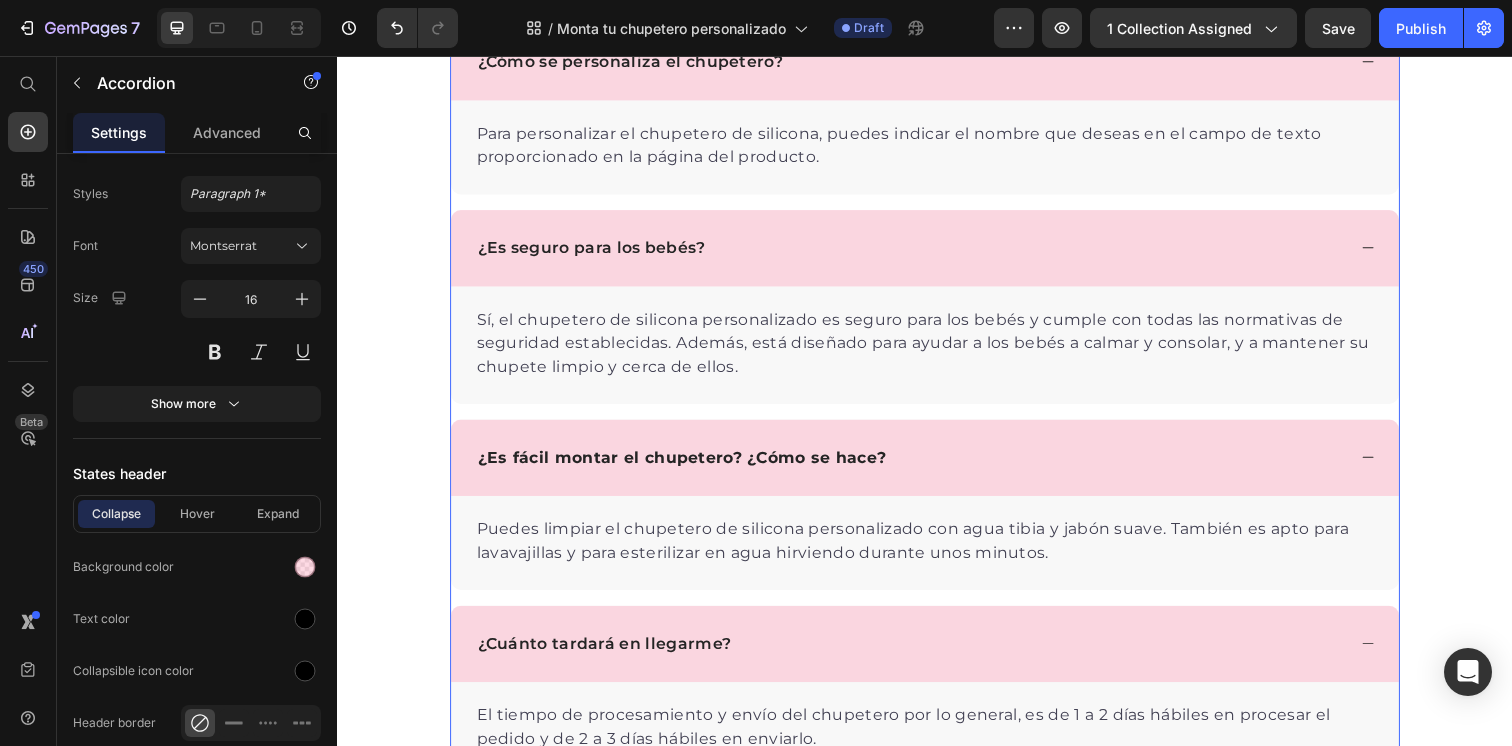 click on "¿Es fácil montar el chupetero? ¿Cómo se hace?" at bounding box center [689, 465] 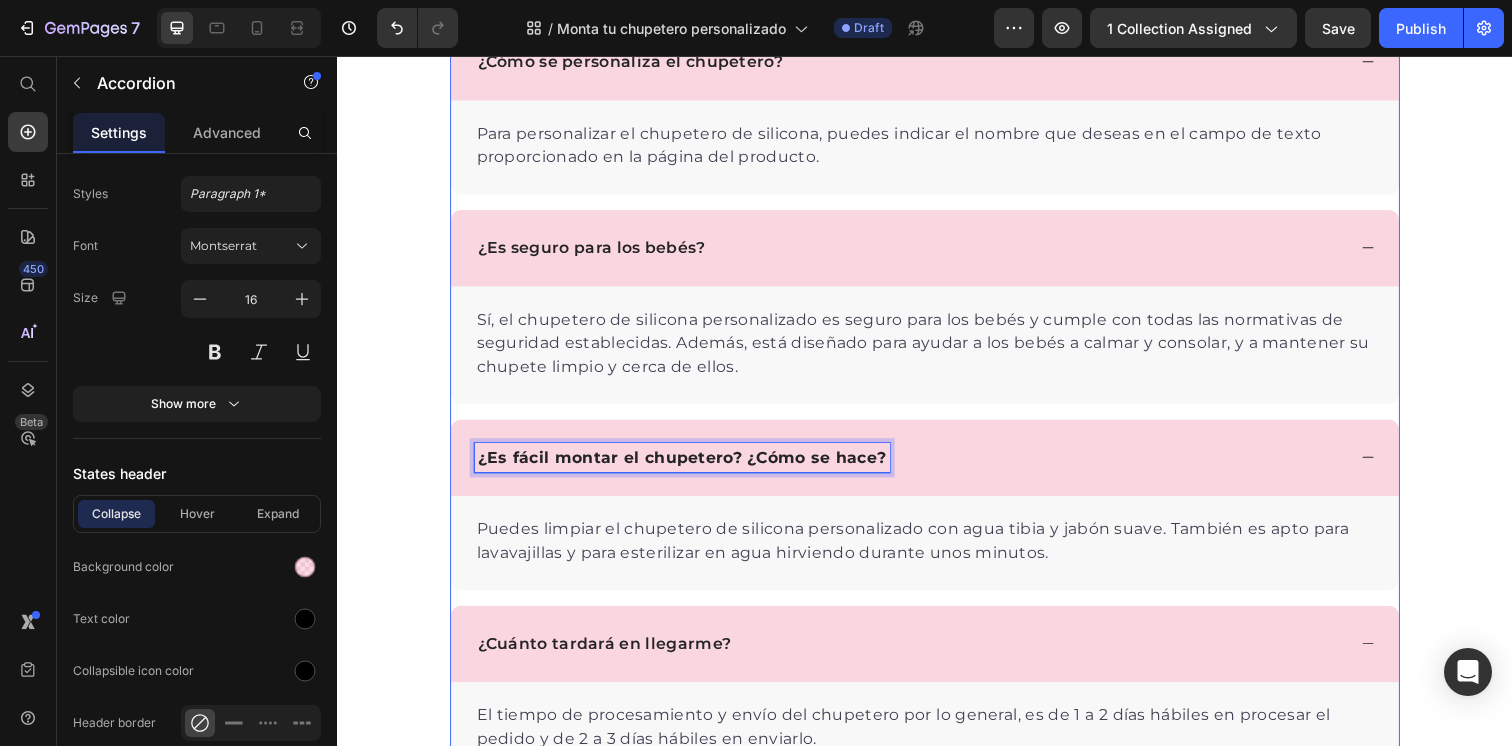 click on "¿Es fácil montar el chupetero? ¿Cómo se hace?" at bounding box center [689, 465] 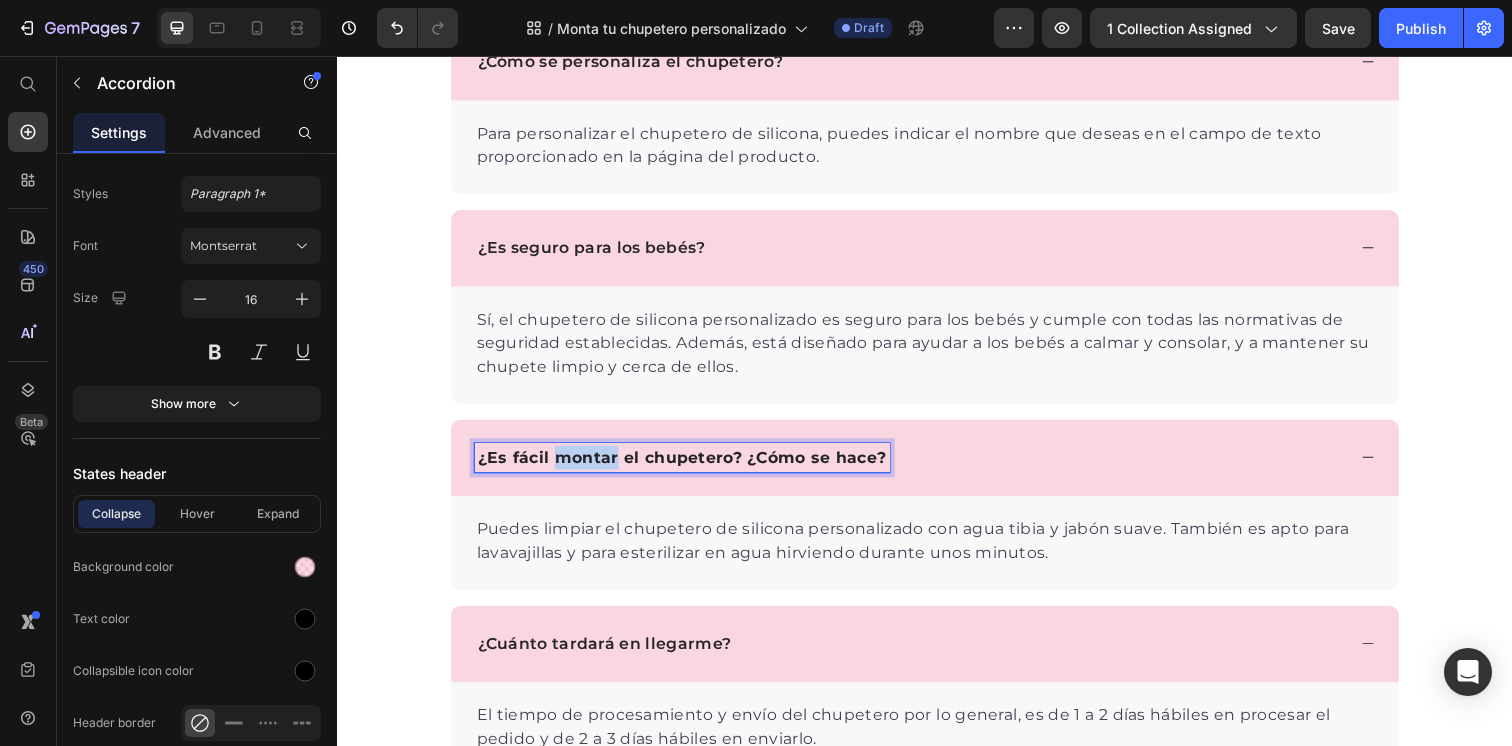 click on "¿Es fácil montar el chupetero? ¿Cómo se hace?" at bounding box center [689, 465] 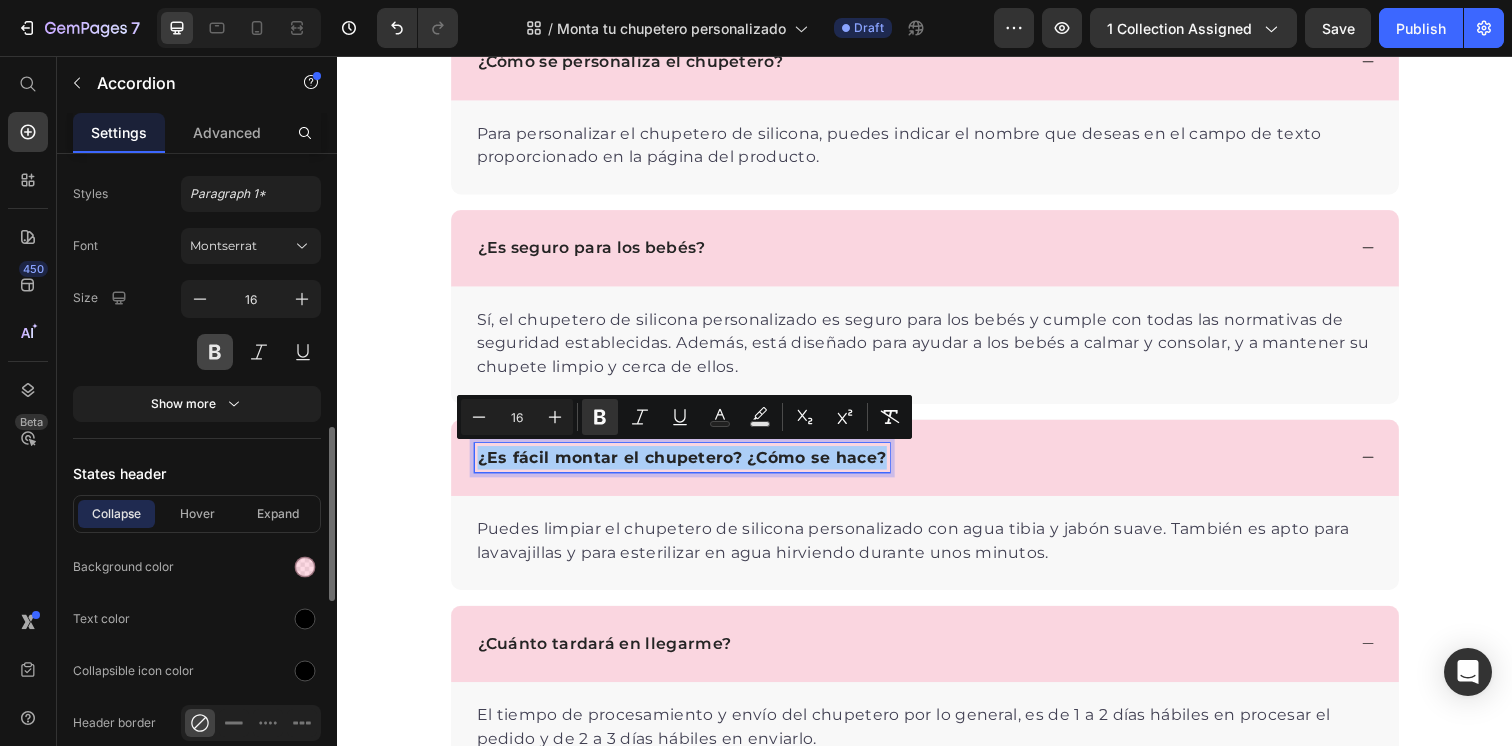 click at bounding box center (215, 352) 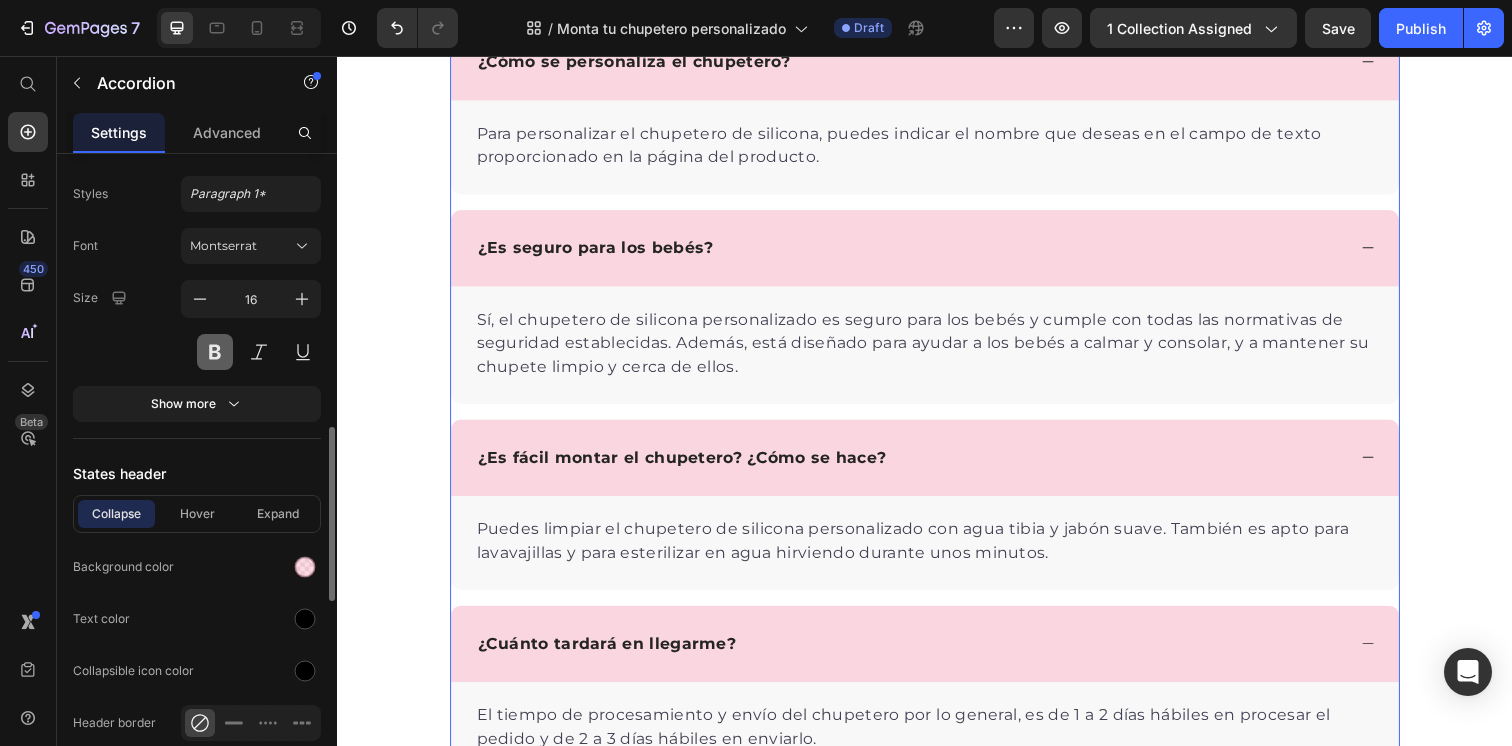 click at bounding box center [215, 352] 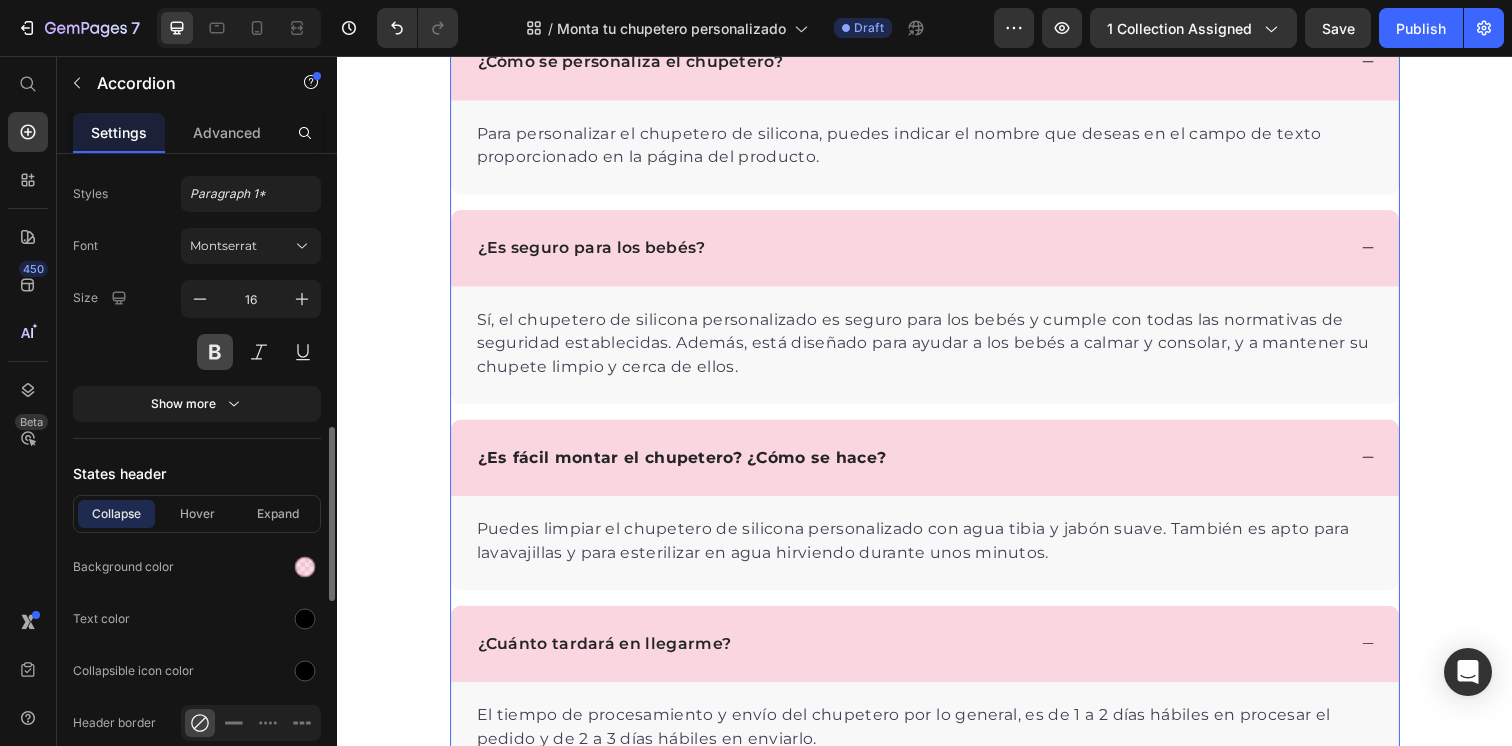 click at bounding box center (215, 352) 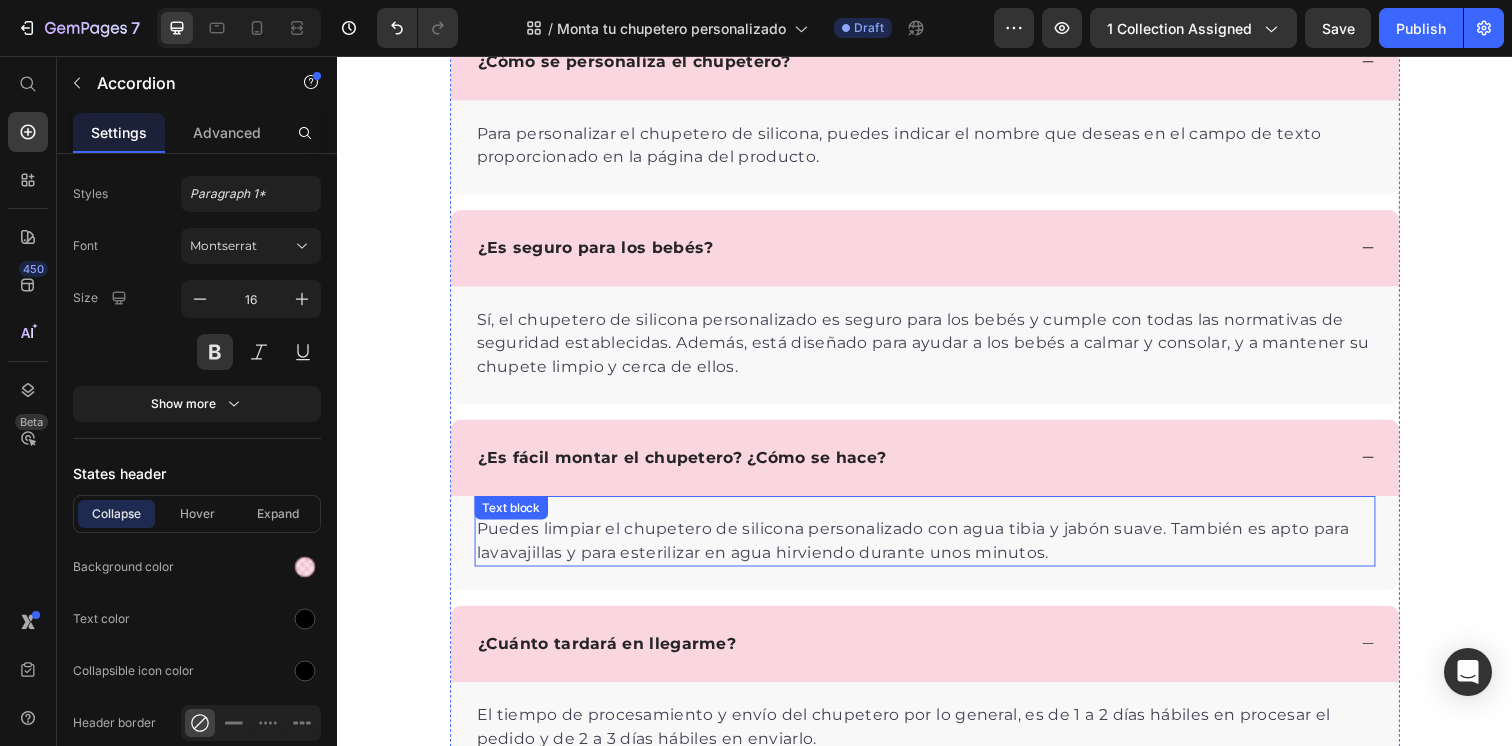 click on "Puedes limpiar el chupetero de silicona personalizado con agua tibia y jabón suave. También es apto para lavavajillas y para esterilizar en agua hirviendo durante unos minutos." at bounding box center (937, 551) 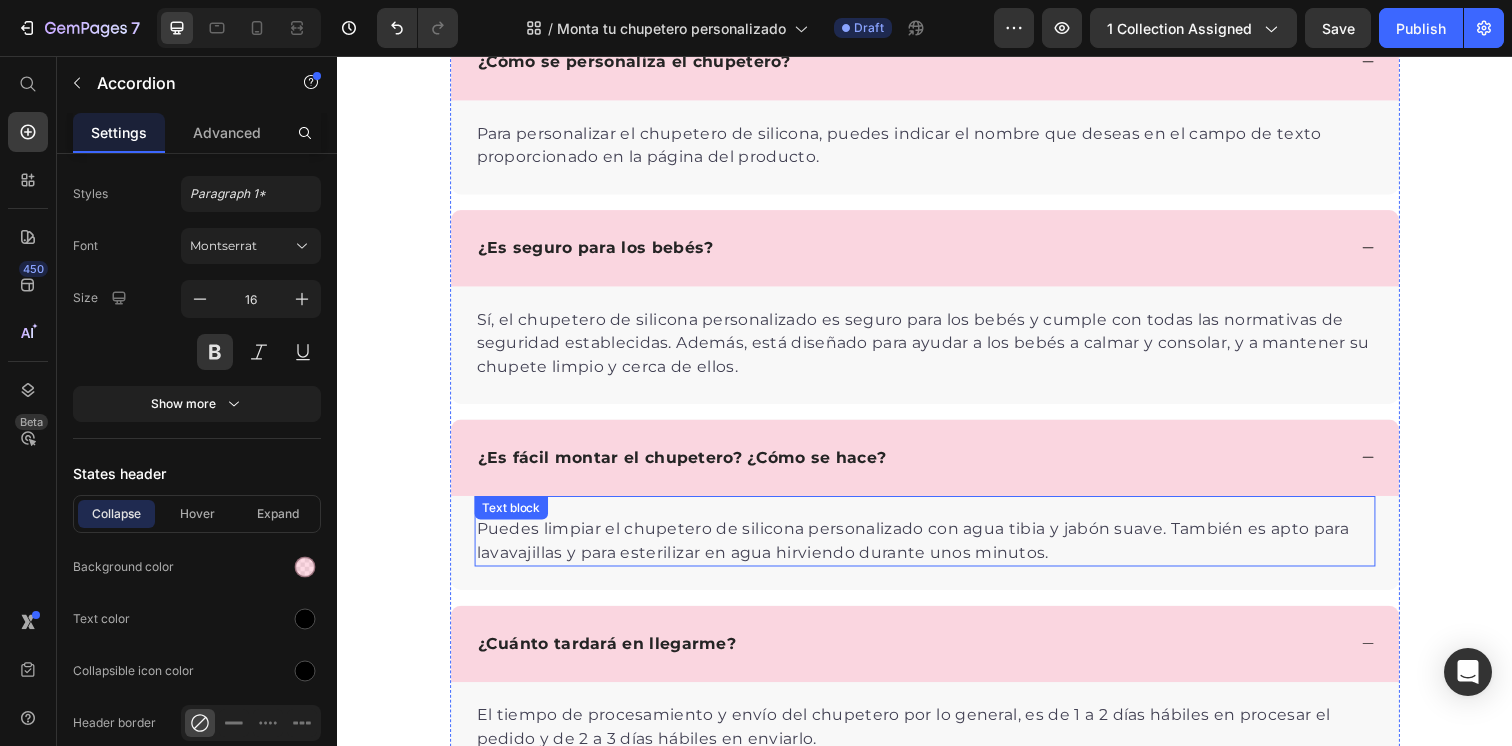 click on "Puedes limpiar el chupetero de silicona personalizado con agua tibia y jabón suave. También es apto para lavavajillas y para esterilizar en agua hirviendo durante unos minutos." at bounding box center (937, 551) 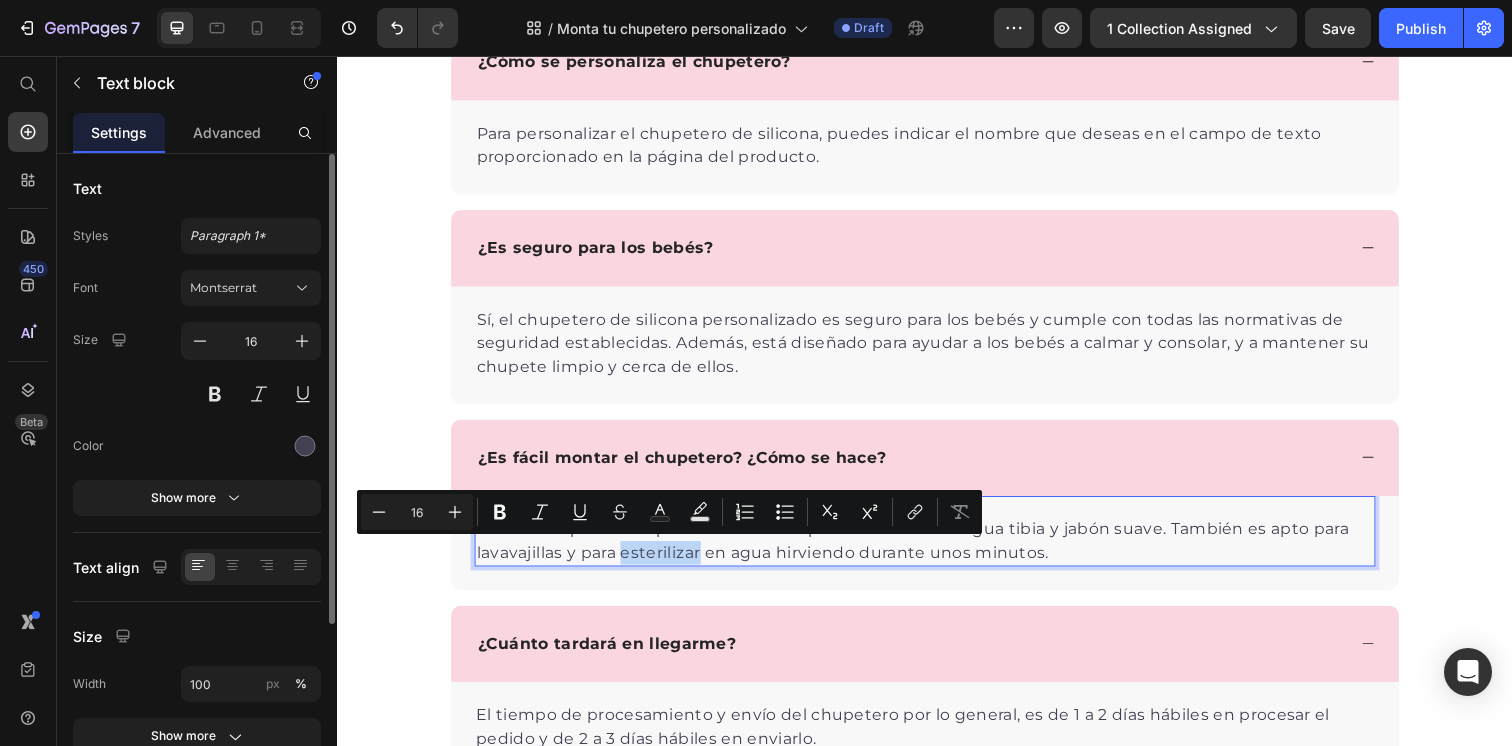 click on "Puedes limpiar el chupetero de silicona personalizado con agua tibia y jabón suave. También es apto para lavavajillas y para esterilizar en agua hirviendo durante unos minutos." at bounding box center [937, 551] 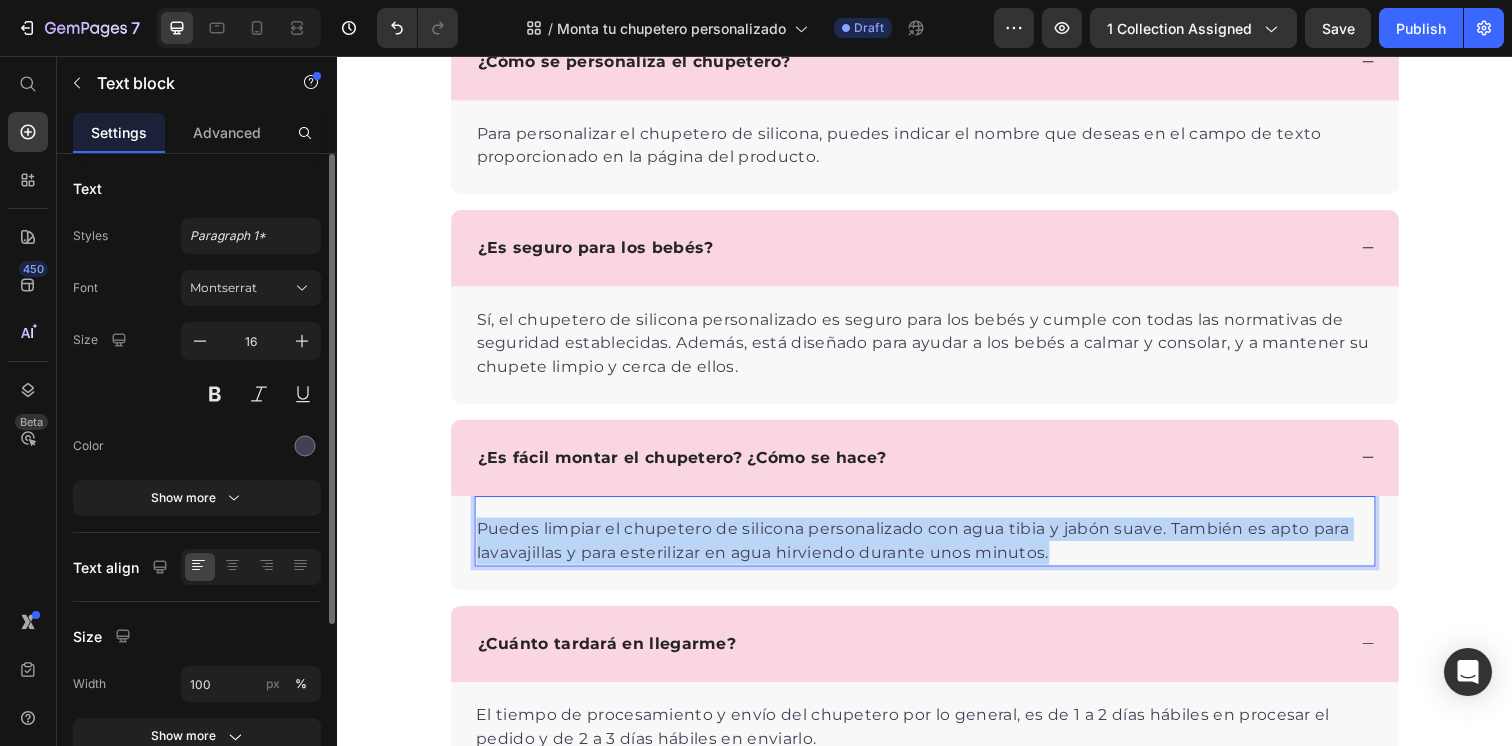 click on "Puedes limpiar el chupetero de silicona personalizado con agua tibia y jabón suave. También es apto para lavavajillas y para esterilizar en agua hirviendo durante unos minutos." at bounding box center (937, 551) 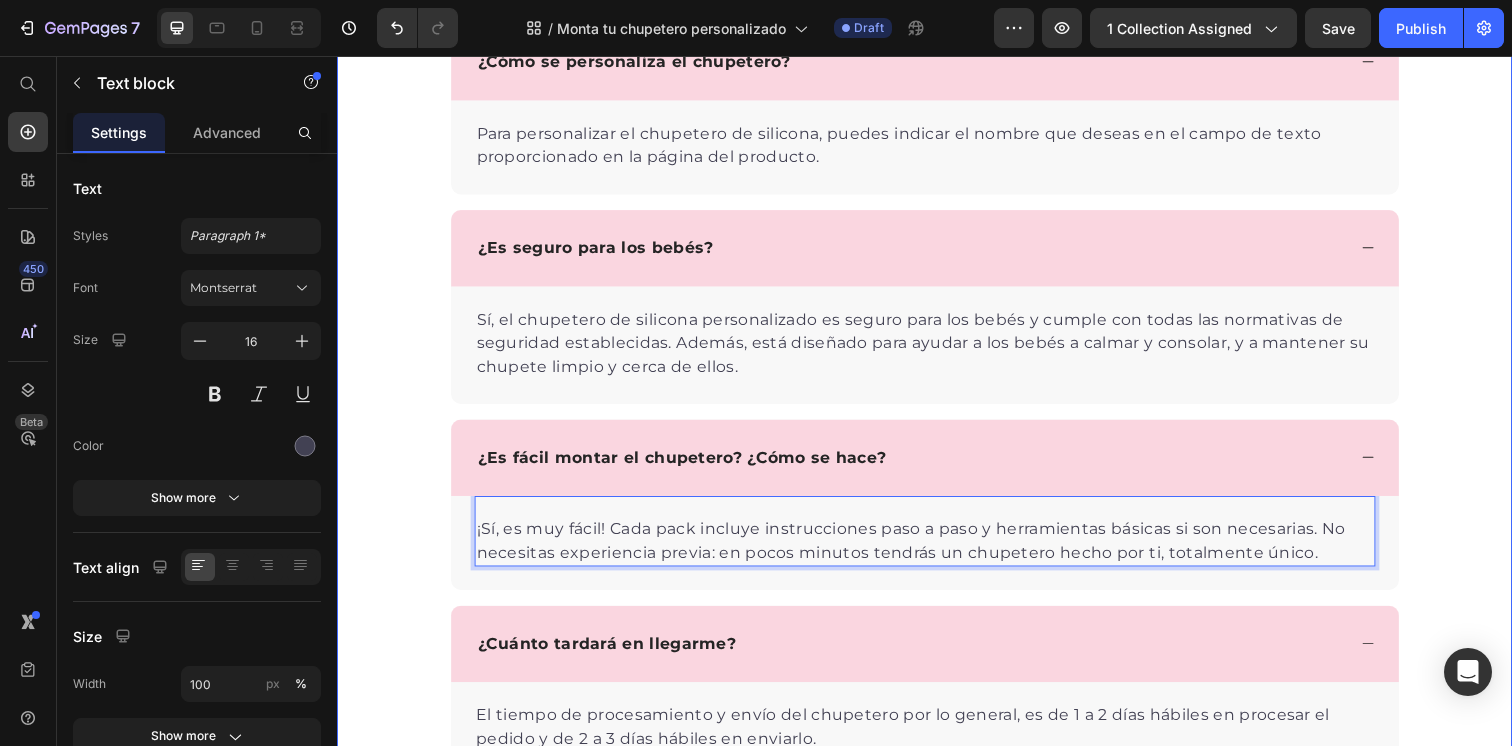 click on "PREGUNTAS FRECUENTES Heading
¿De qué está hecho el chupetero?
¿Cómo se personaliza el chupetero? Para personalizar el chupetero de silicona, puedes indicar el nombre que deseas en el campo de texto proporcionado en la página del producto. Text block
¿Es seguro para los bebés? Sí, el chupetero de silicona personalizado es seguro para los bebés y cumple con todas las normativas de seguridad establecidas. Además, está diseñado para ayudar a los bebés a calmar y consolar, y a mantener su chupete limpio y cerca de ellos. Text block
¿Es fácil montar el chupetero? ¿Cómo se hace? ¡Sí, es muy fácil! Cada pack incluye instrucciones paso a paso y herramientas básicas si son necesarias. No necesitas experiencia previa: en pocos minutos tendrás un chupetero hecho por ti, totalmente único. Text block   0
¿Cuánto tardará en llegarme? Text block Accordion Row" at bounding box center (937, 322) 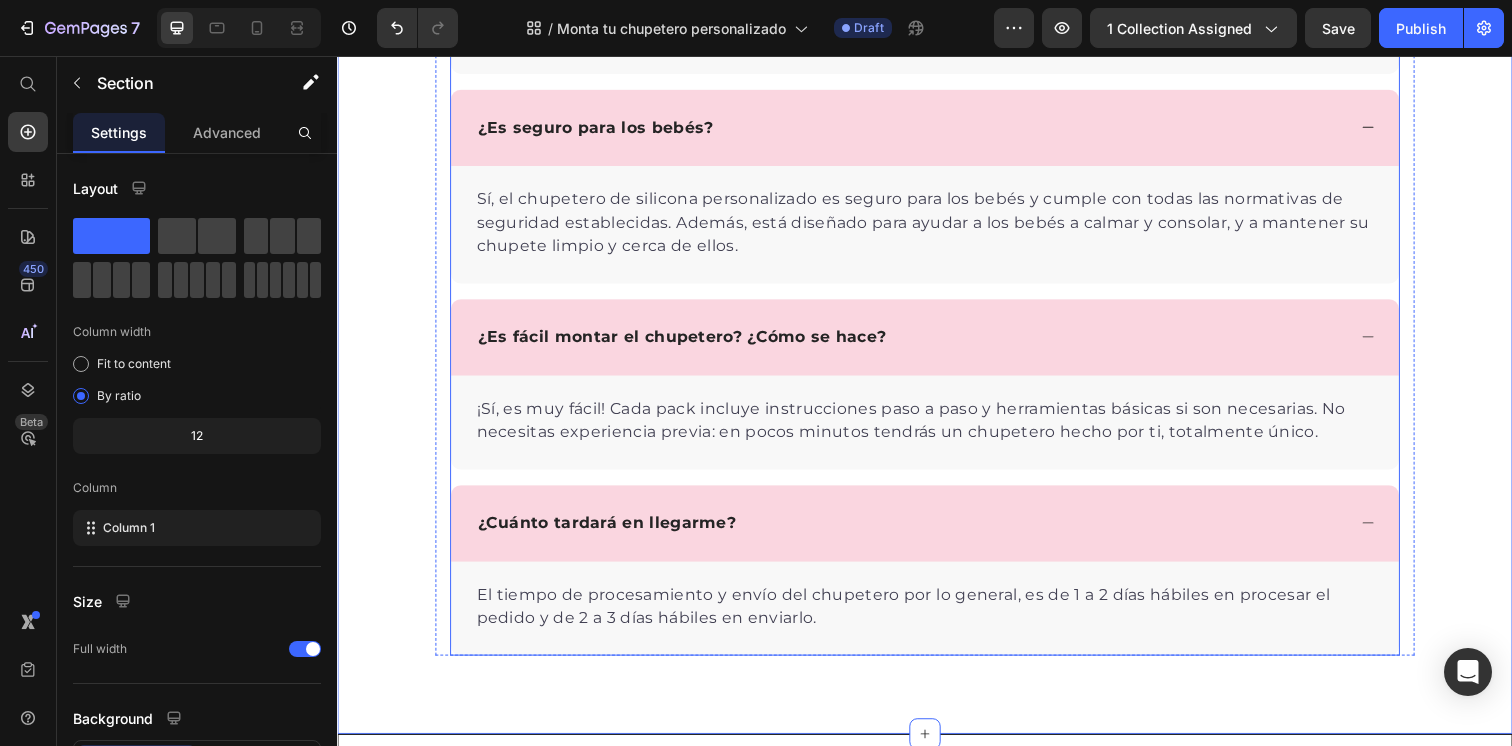 scroll, scrollTop: 8759, scrollLeft: 0, axis: vertical 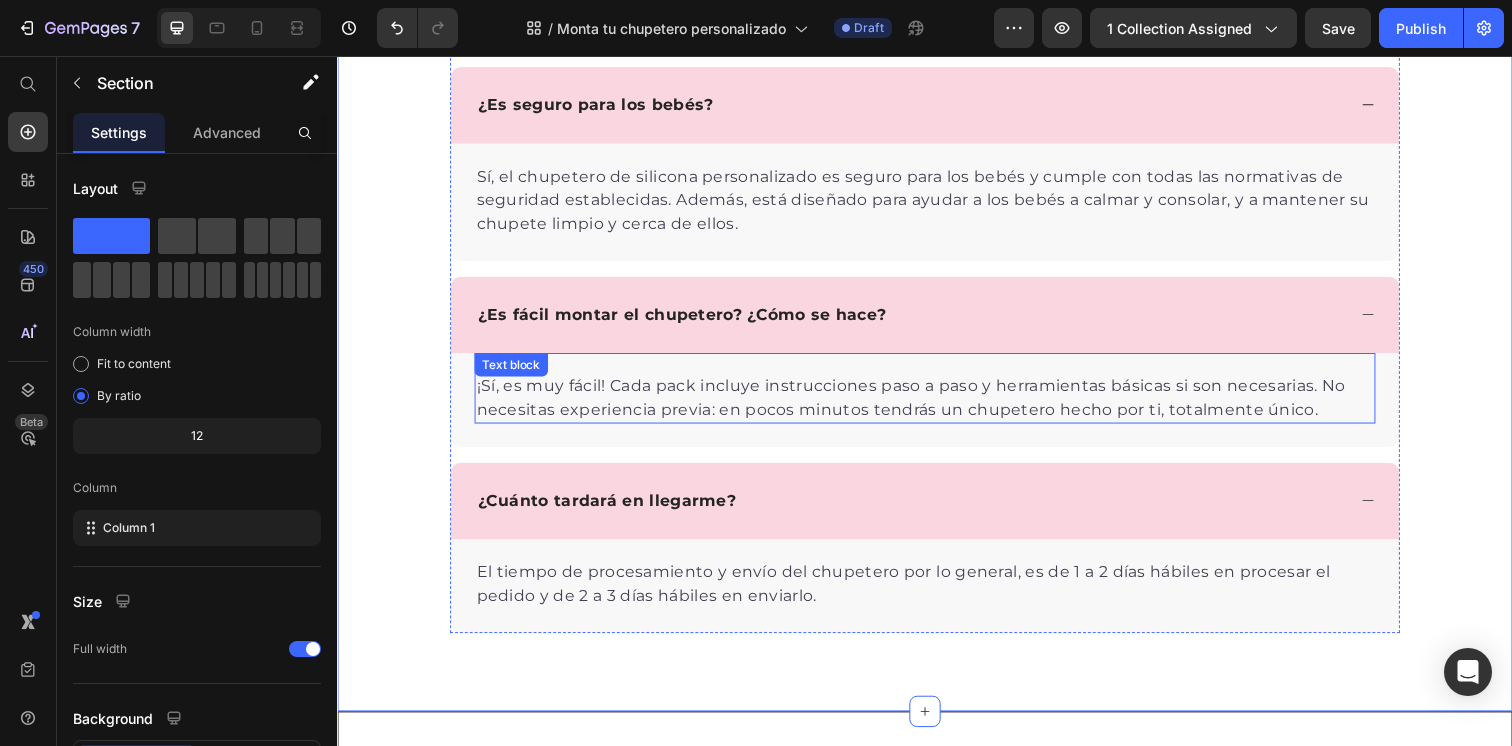 click on "¡Sí, es muy fácil! Cada pack incluye instrucciones paso a paso y herramientas básicas si son necesarias. No necesitas experiencia previa: en pocos minutos tendrás un chupetero hecho por ti, totalmente único." at bounding box center (937, 405) 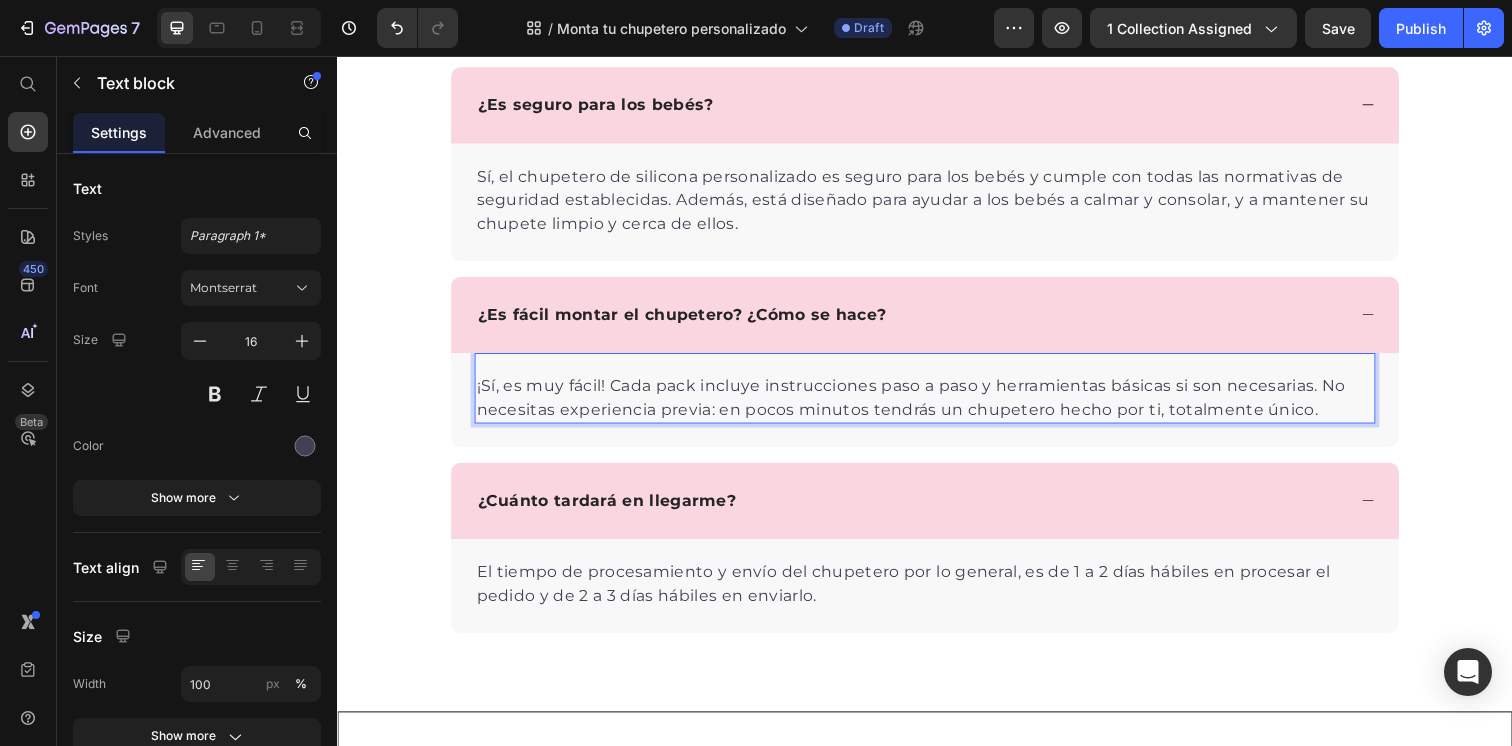 click on "¡Sí, es muy fácil! Cada pack incluye instrucciones paso a paso y herramientas básicas si son necesarias. No necesitas experiencia previa: en pocos minutos tendrás un chupetero hecho por ti, totalmente único." at bounding box center (937, 405) 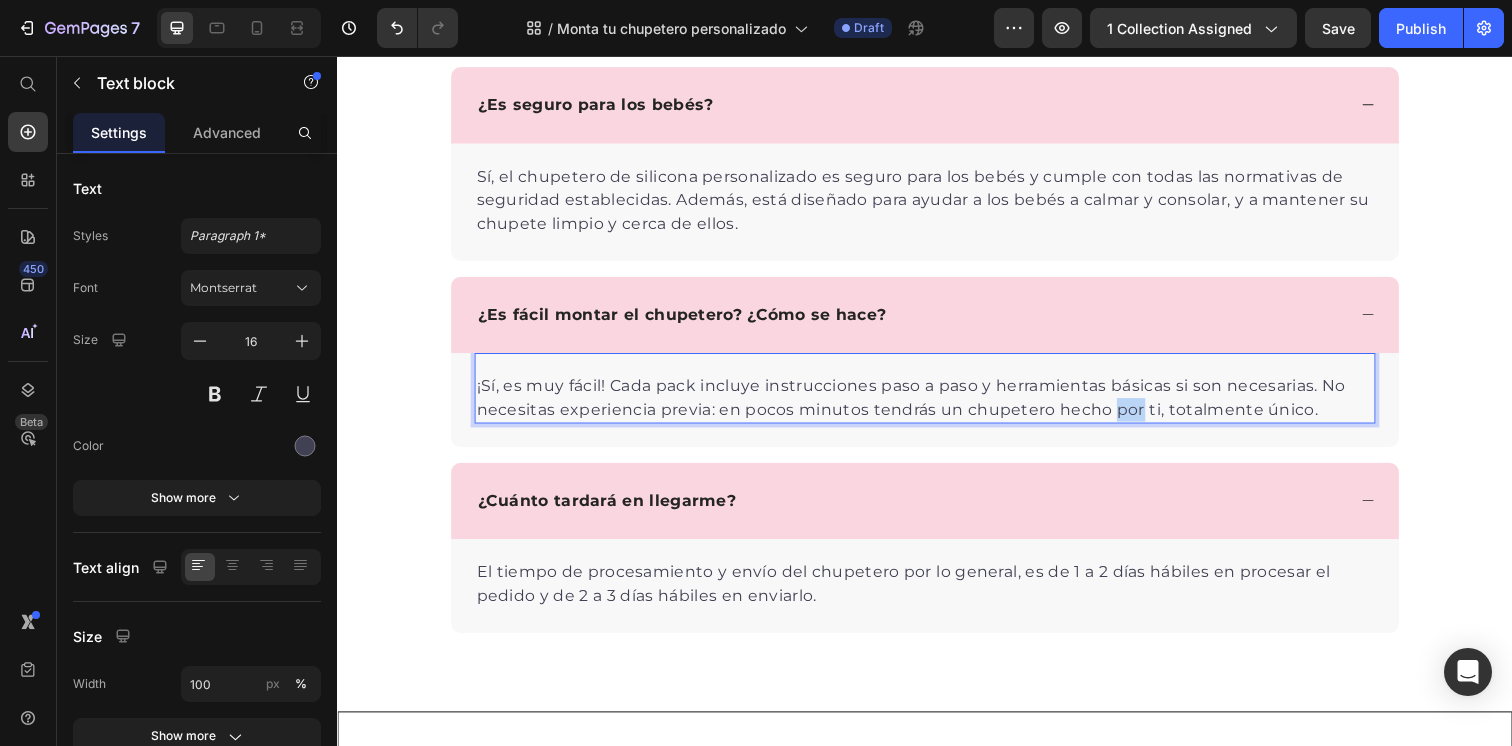 click on "¡Sí, es muy fácil! Cada pack incluye instrucciones paso a paso y herramientas básicas si son necesarias. No necesitas experiencia previa: en pocos minutos tendrás un chupetero hecho por ti, totalmente único." at bounding box center (937, 405) 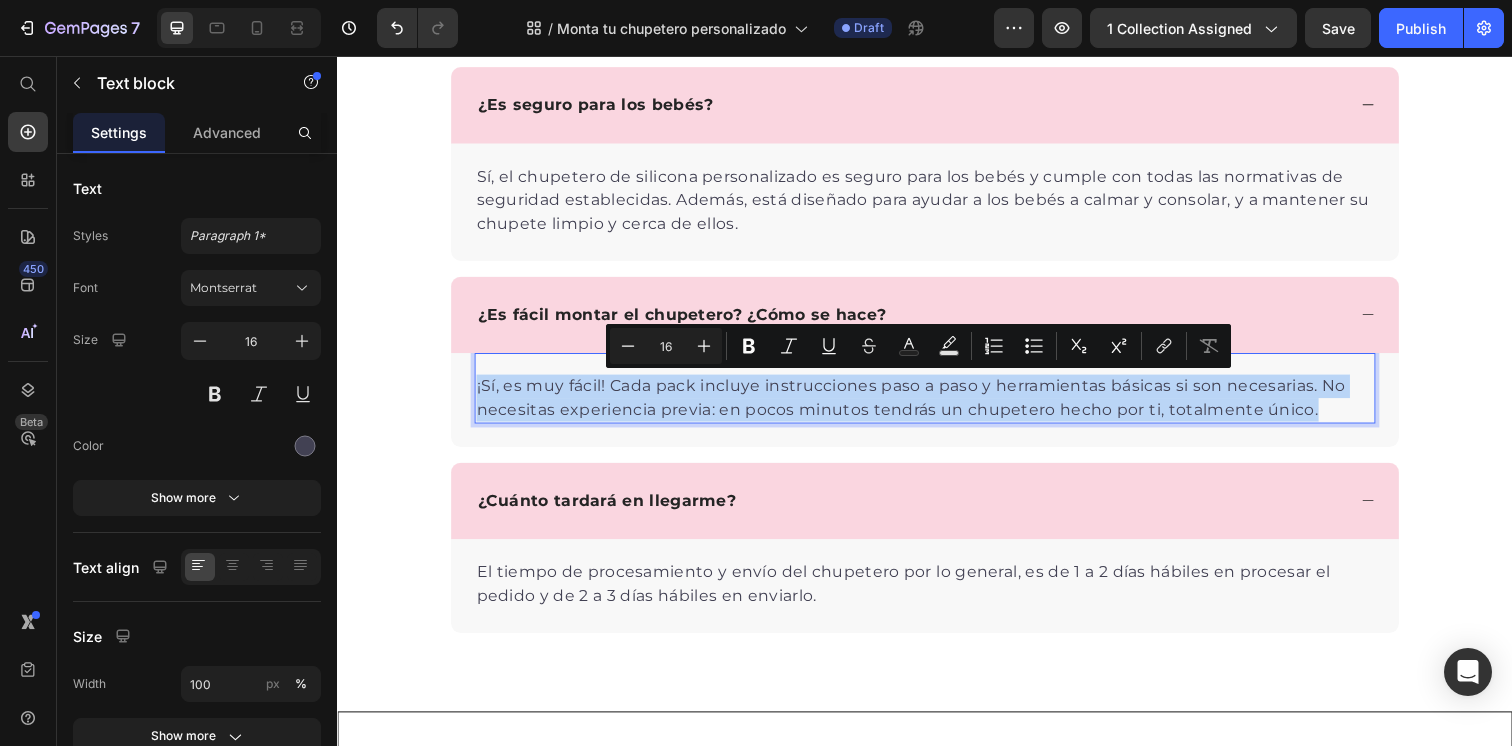 click on "¡Sí, es muy fácil! Cada pack incluye instrucciones paso a paso y herramientas básicas si son necesarias. No necesitas experiencia previa: en pocos minutos tendrás un chupetero hecho por ti, totalmente único." at bounding box center (937, 405) 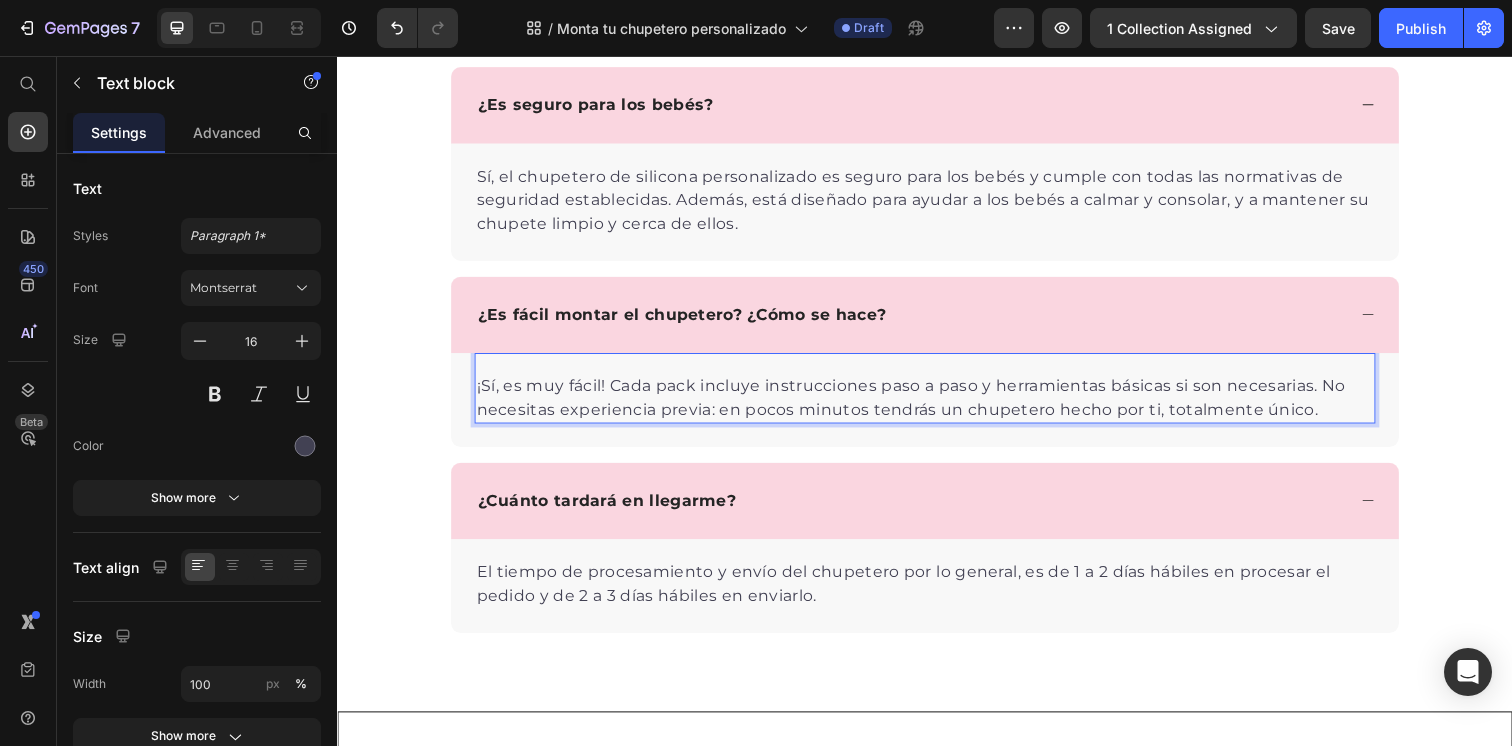 click on "¡Sí, es muy fácil! Cada pack incluye instrucciones paso a paso y herramientas básicas si son necesarias. No necesitas experiencia previa: en pocos minutos tendrás un chupetero hecho por ti, totalmente único." at bounding box center (937, 405) 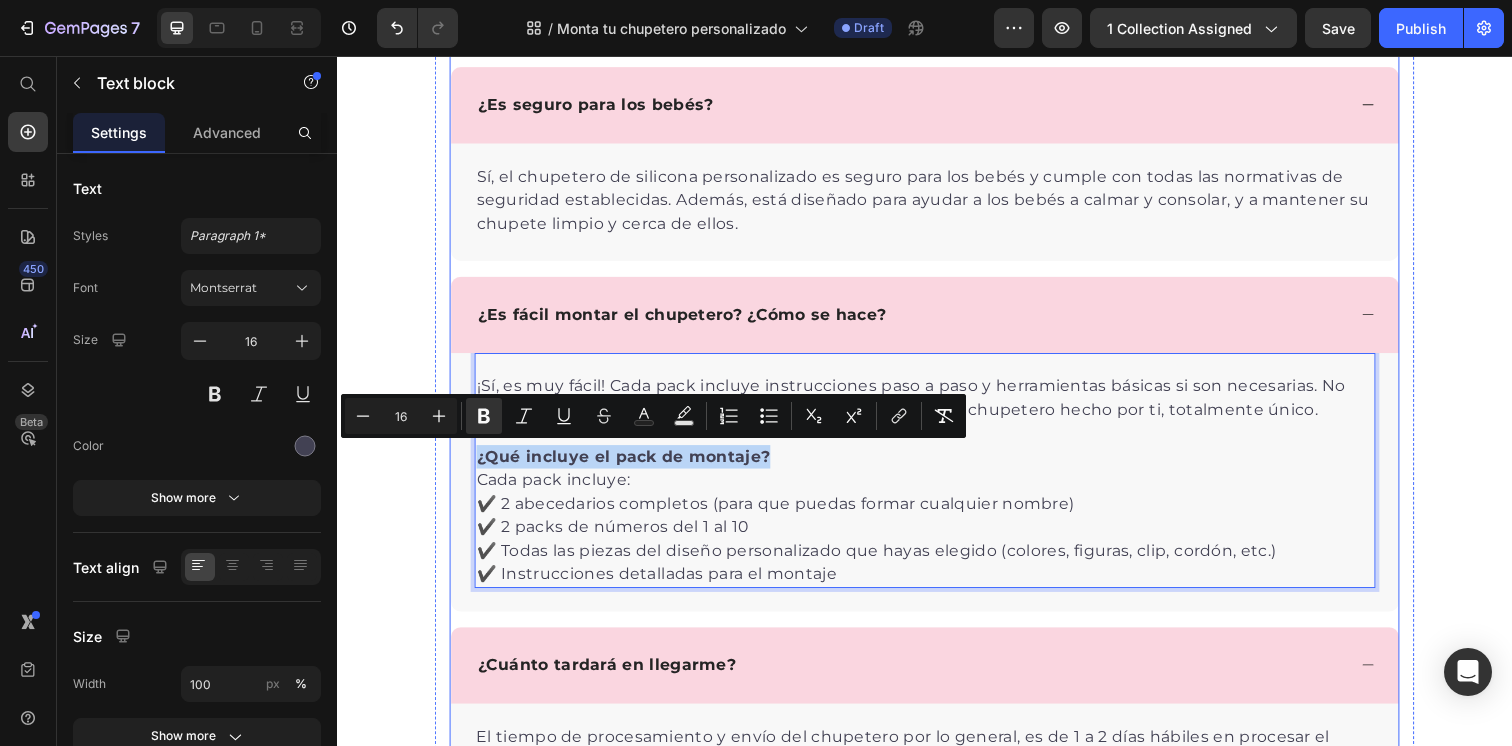 drag, startPoint x: 827, startPoint y: 469, endPoint x: 458, endPoint y: 468, distance: 369.00134 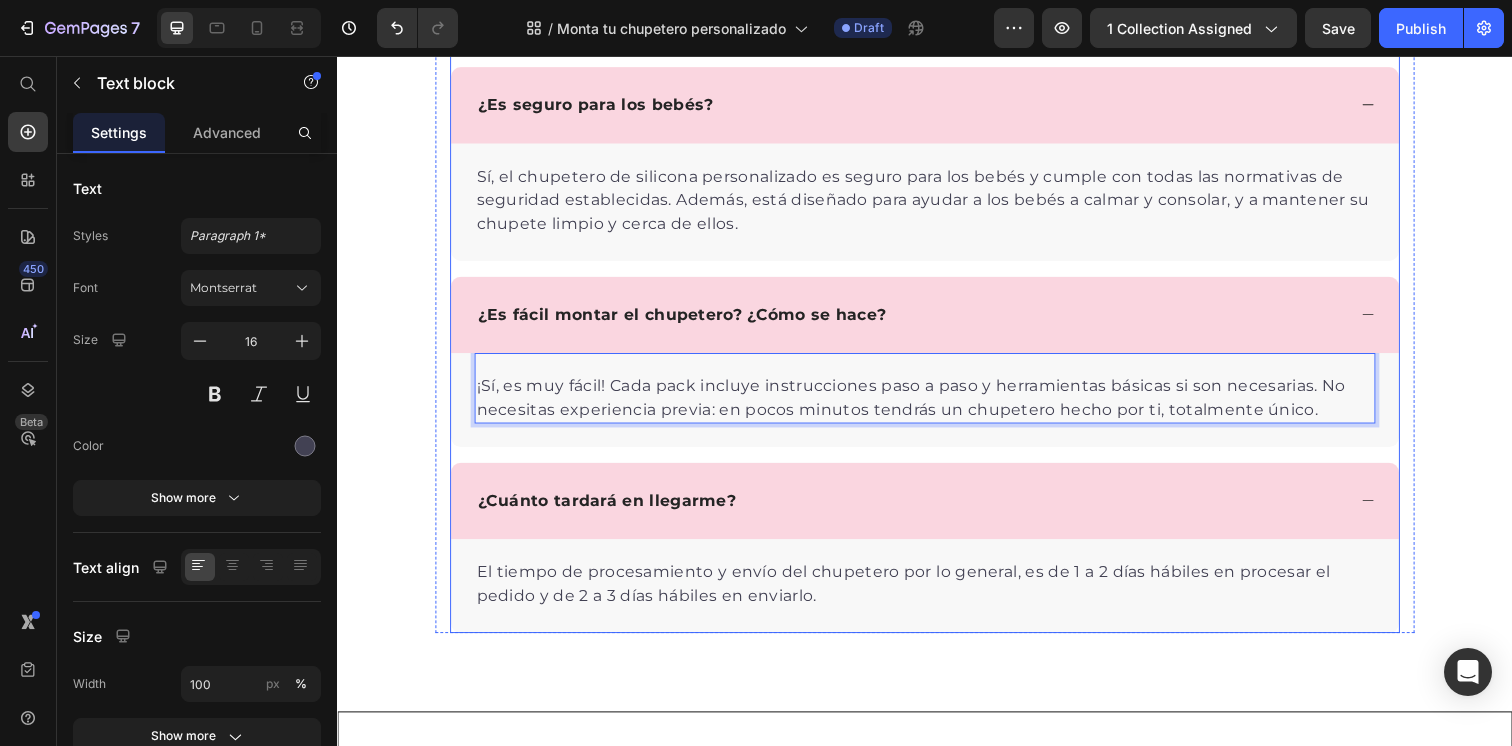click on "¿Cuánto tardará en llegarme?" at bounding box center [612, 510] 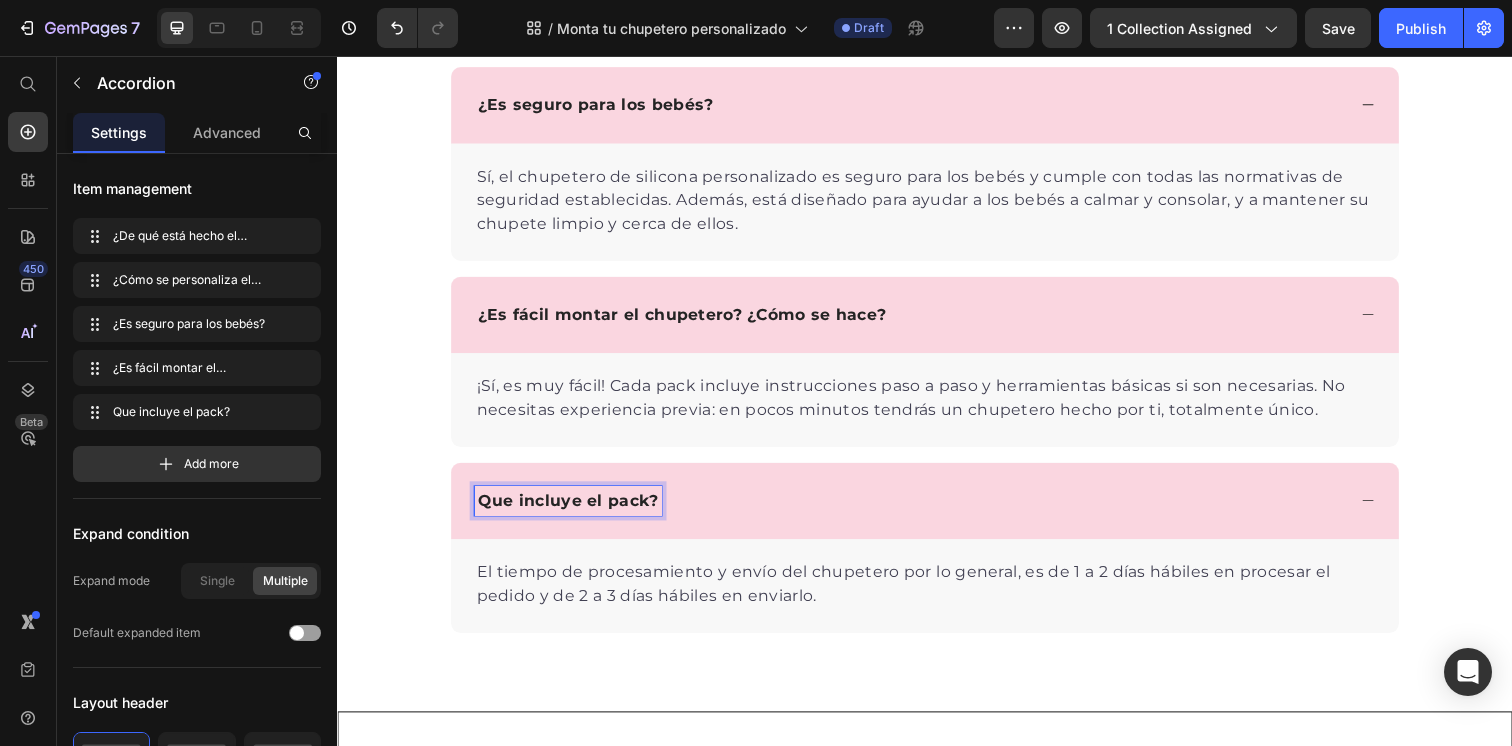 click on "Que incluye el pack?" at bounding box center [572, 510] 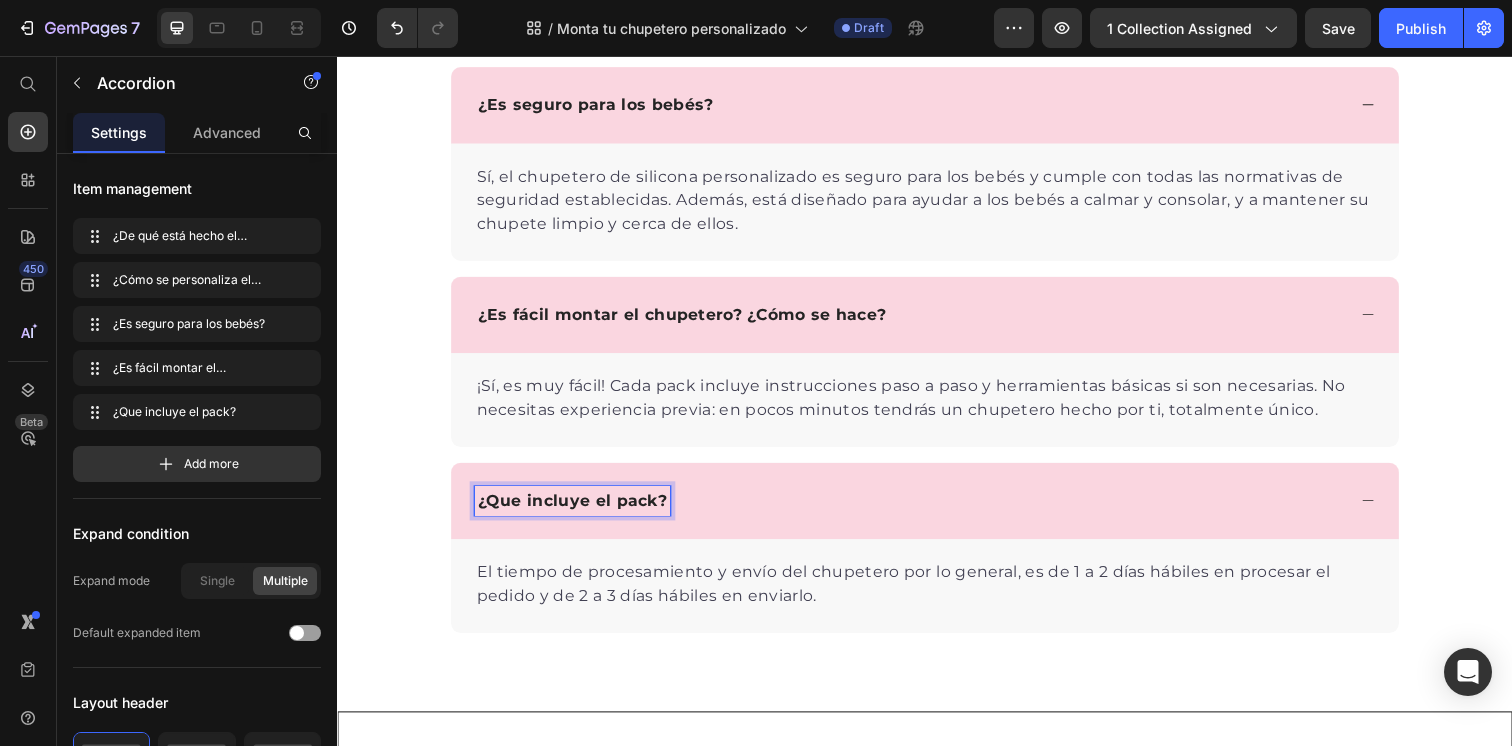 click on "¿Que incluye el pack?" at bounding box center [577, 510] 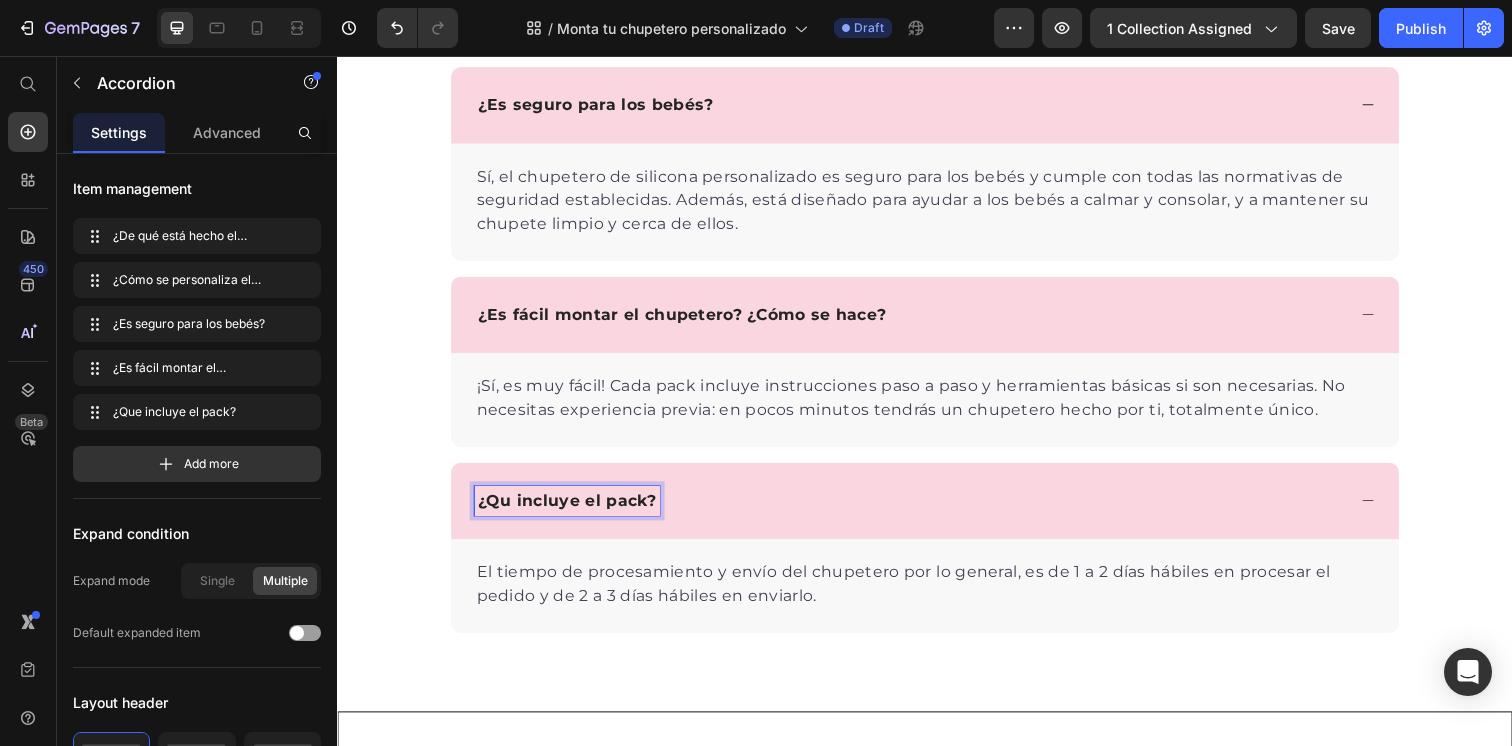 type 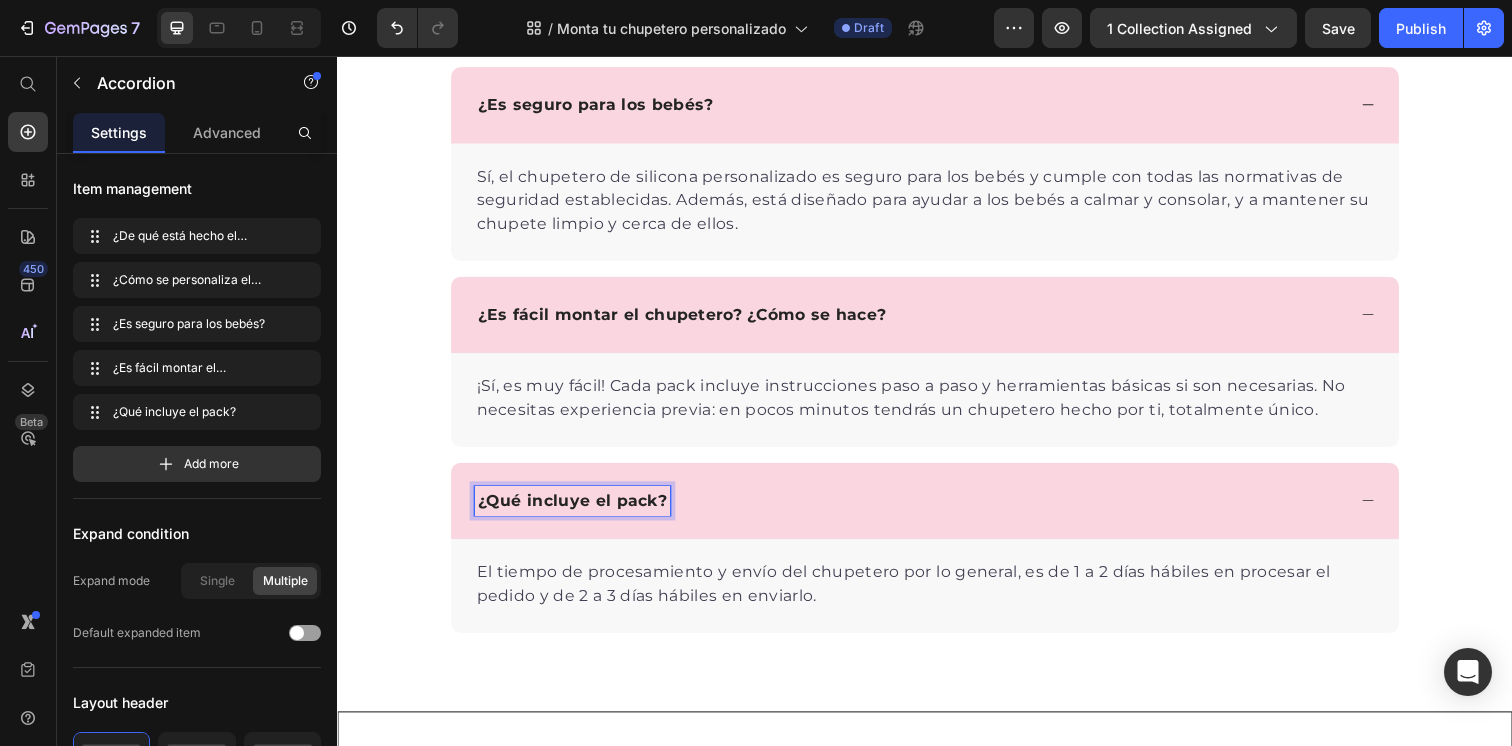click at bounding box center (452, -217) 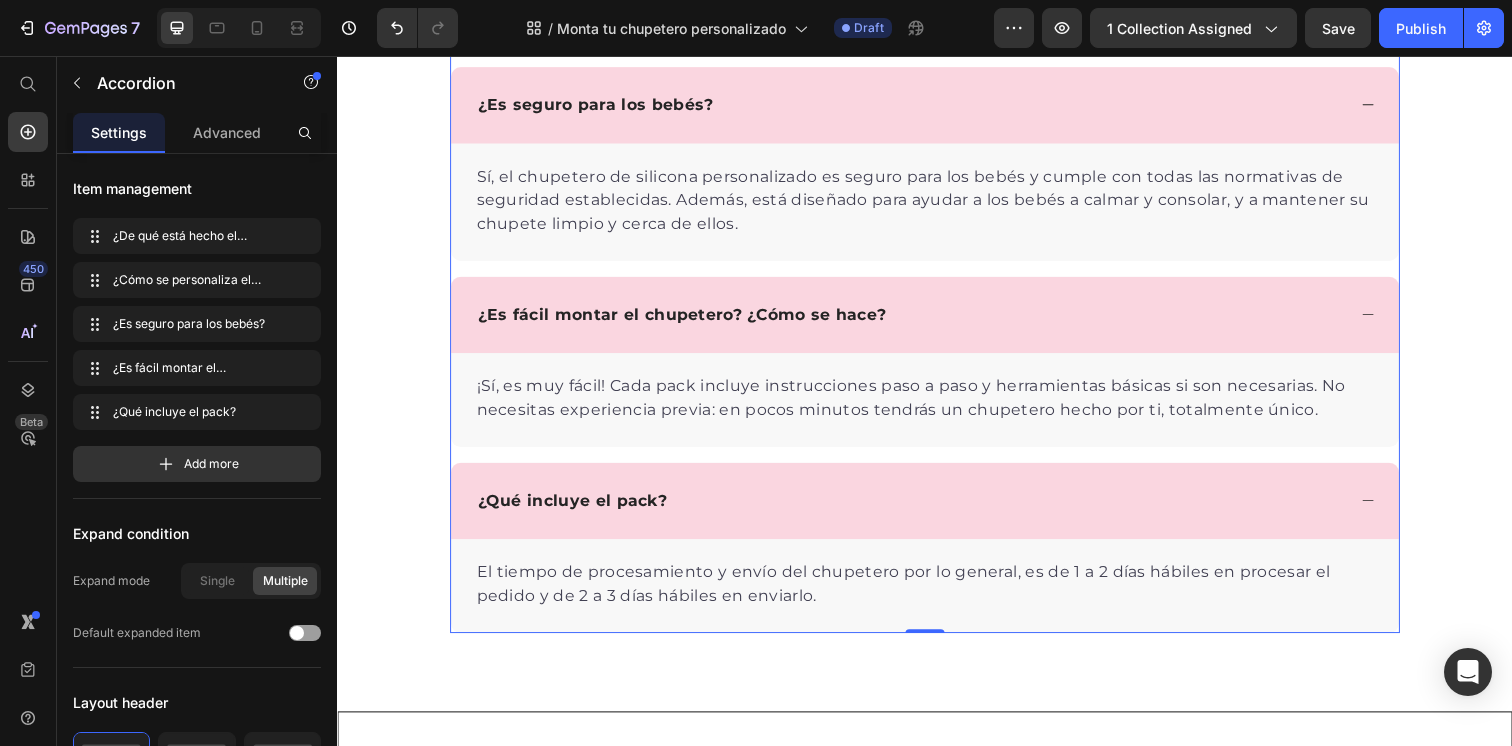 click on "¿Qué incluye el pack?" at bounding box center [577, 510] 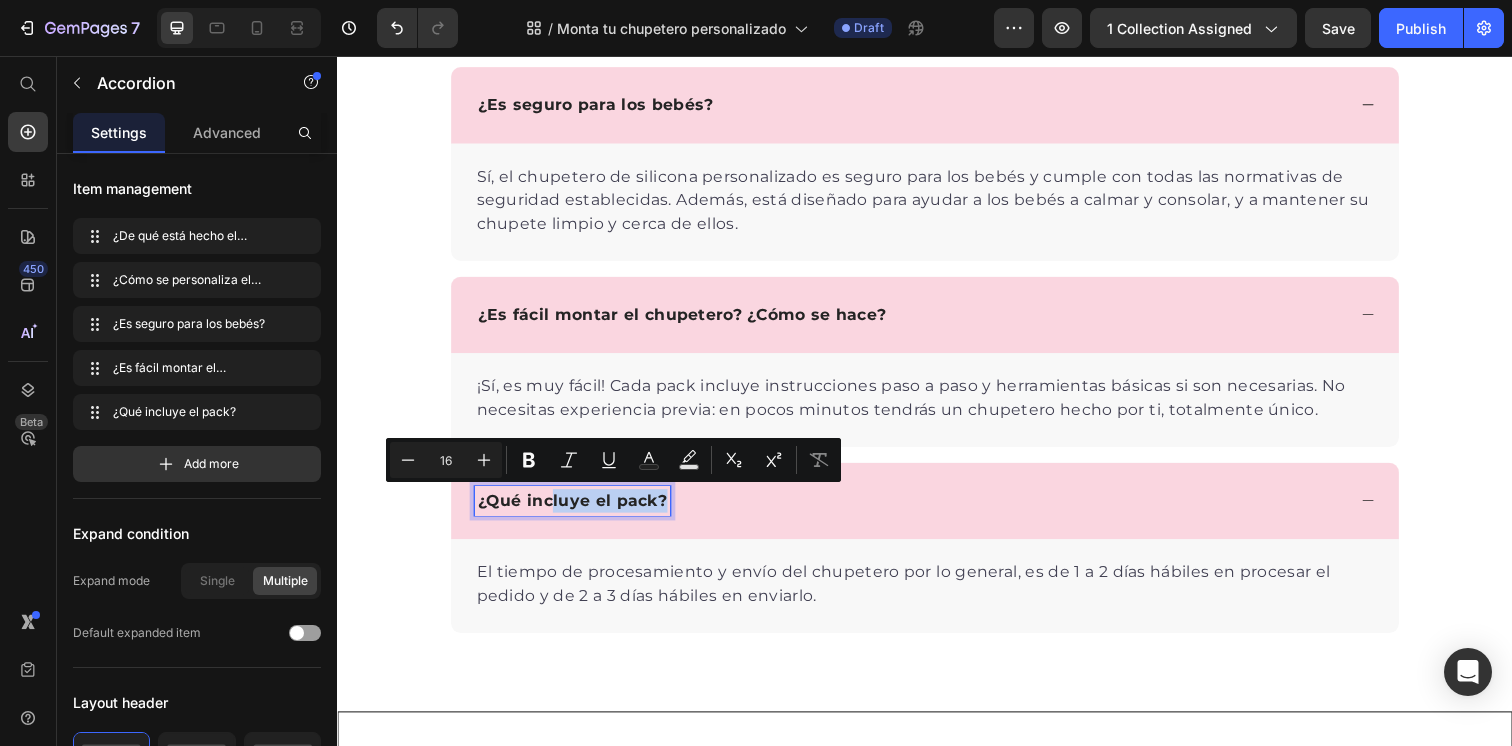 drag, startPoint x: 557, startPoint y: 515, endPoint x: 690, endPoint y: 521, distance: 133.13527 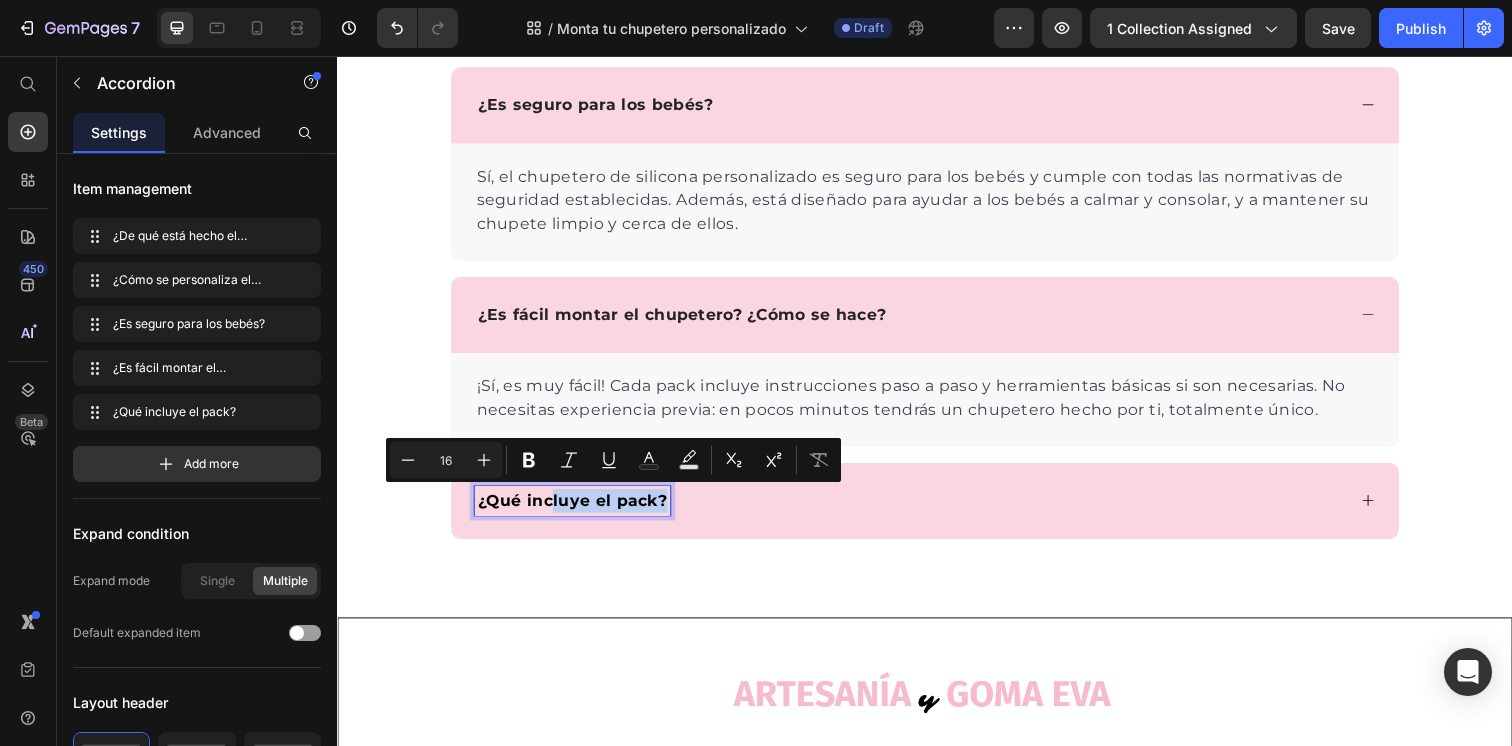 click on "¿Qué incluye el pack?" at bounding box center (577, 510) 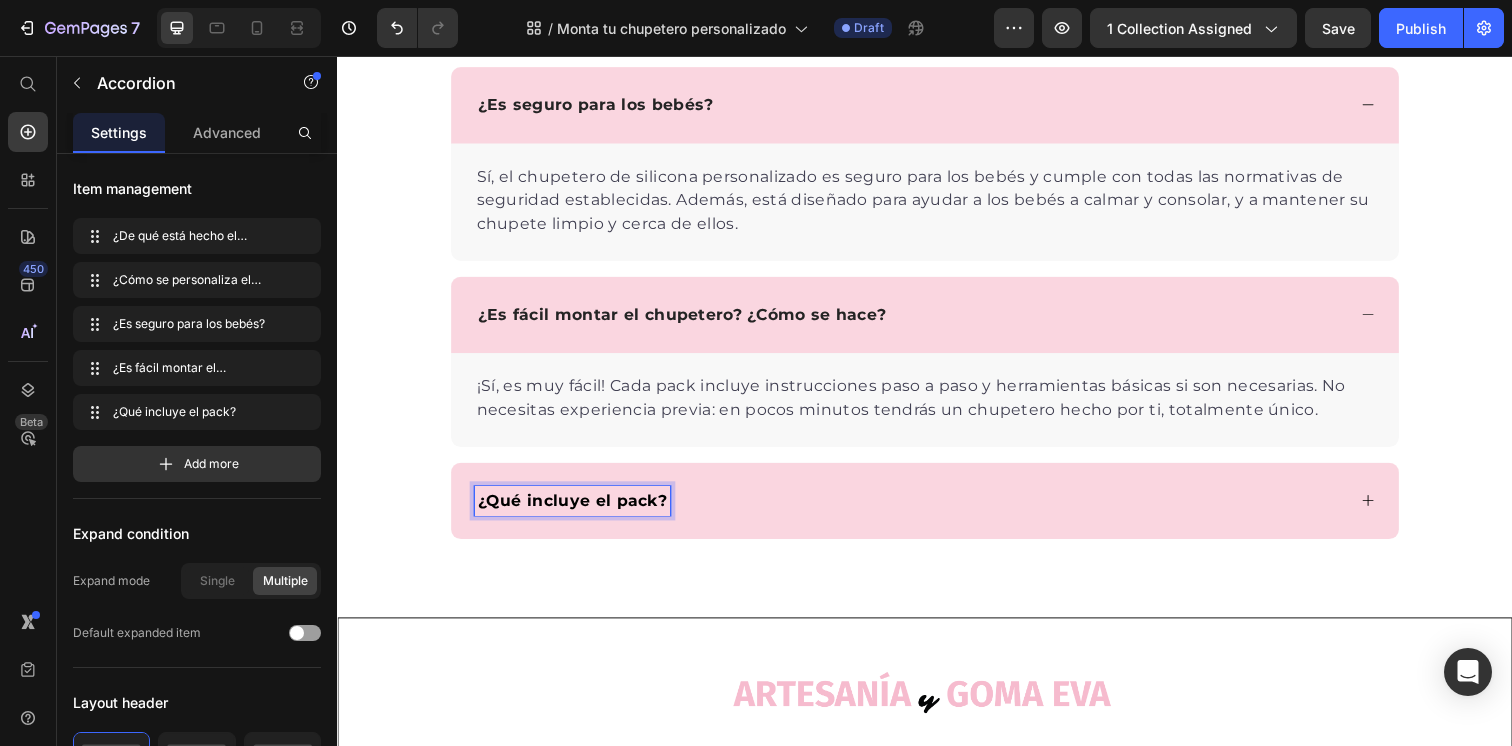 click at bounding box center (452, -217) 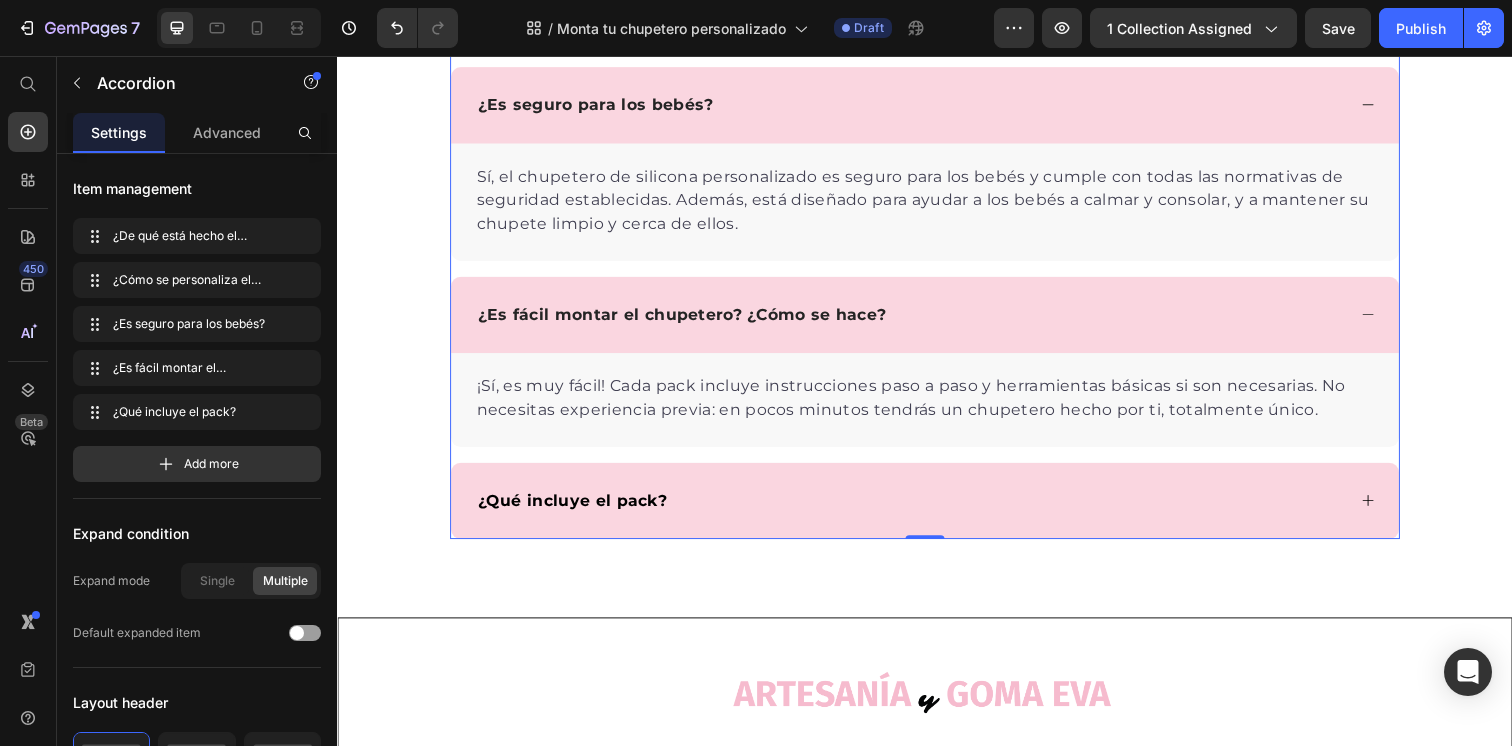click on "¿Qué incluye el pack?" at bounding box center [577, 510] 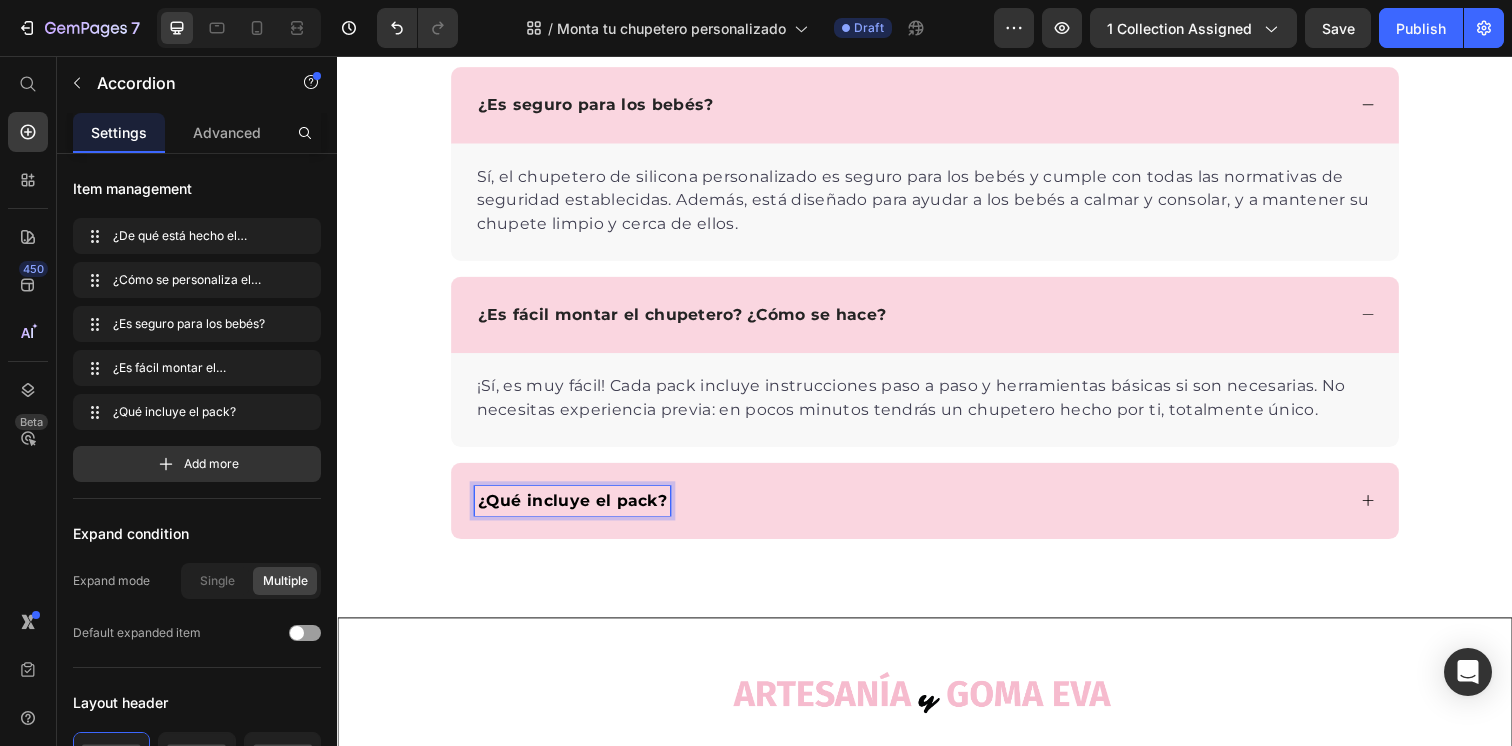click on "¿Qué incluye el pack?" at bounding box center [577, 510] 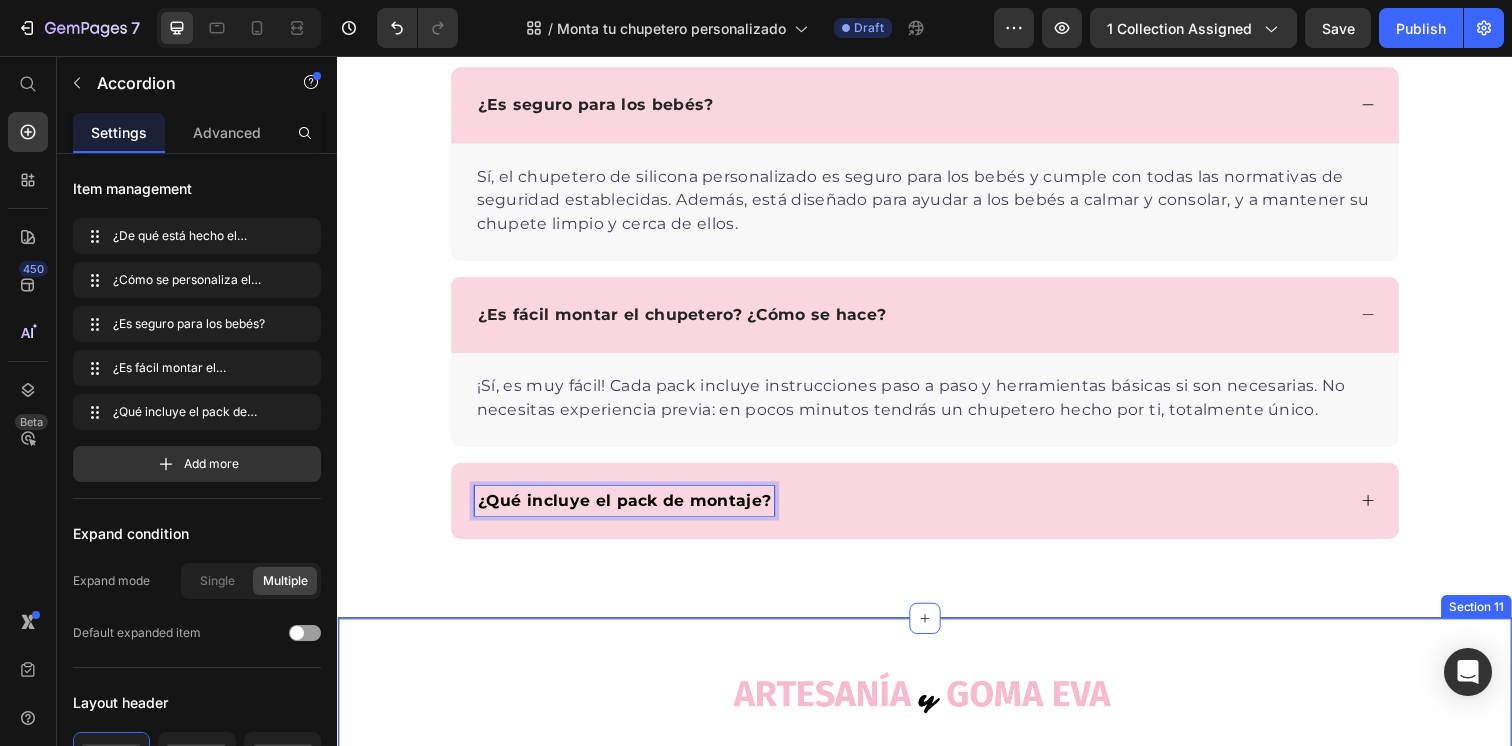 click at bounding box center [937, 707] 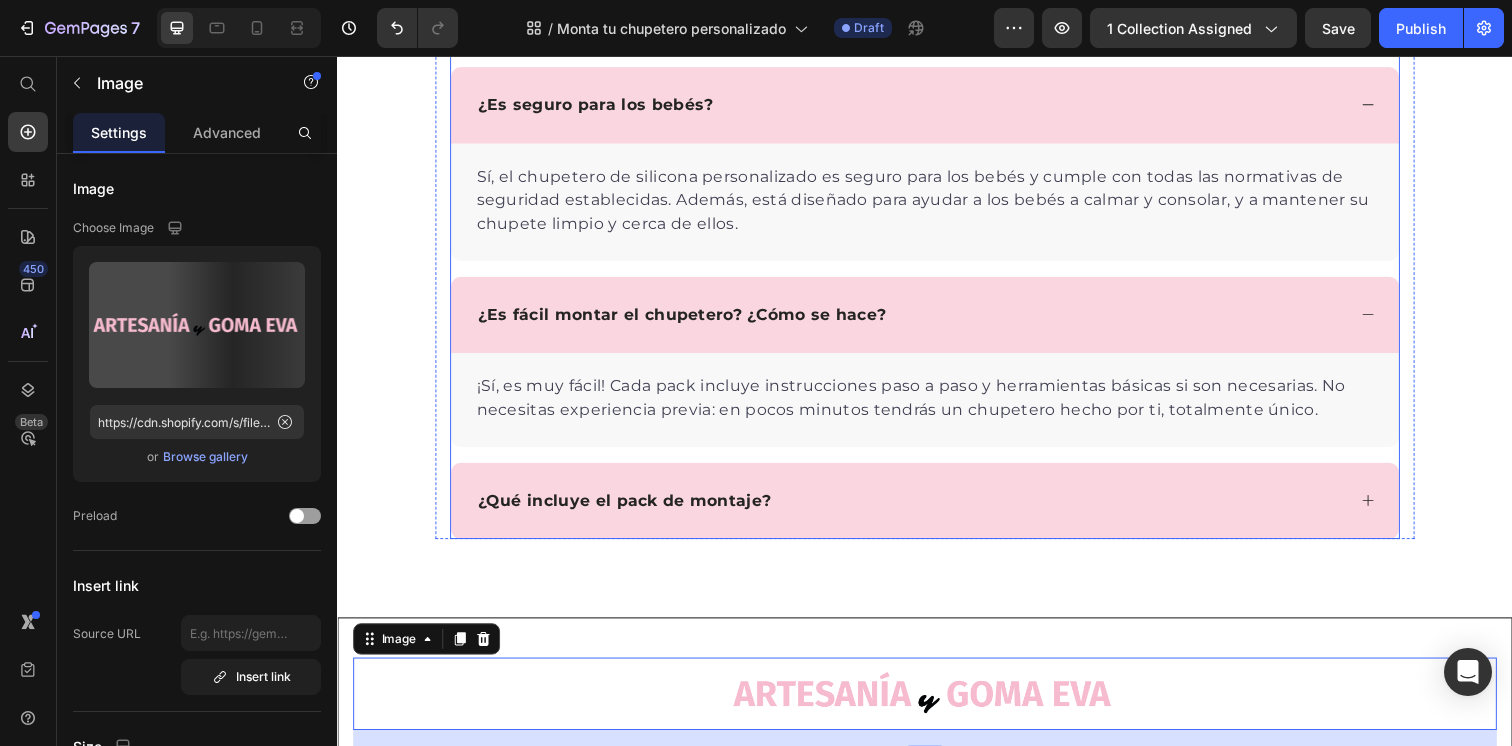 click on "¿Qué incluye el pack de montaje?" at bounding box center [937, 510] 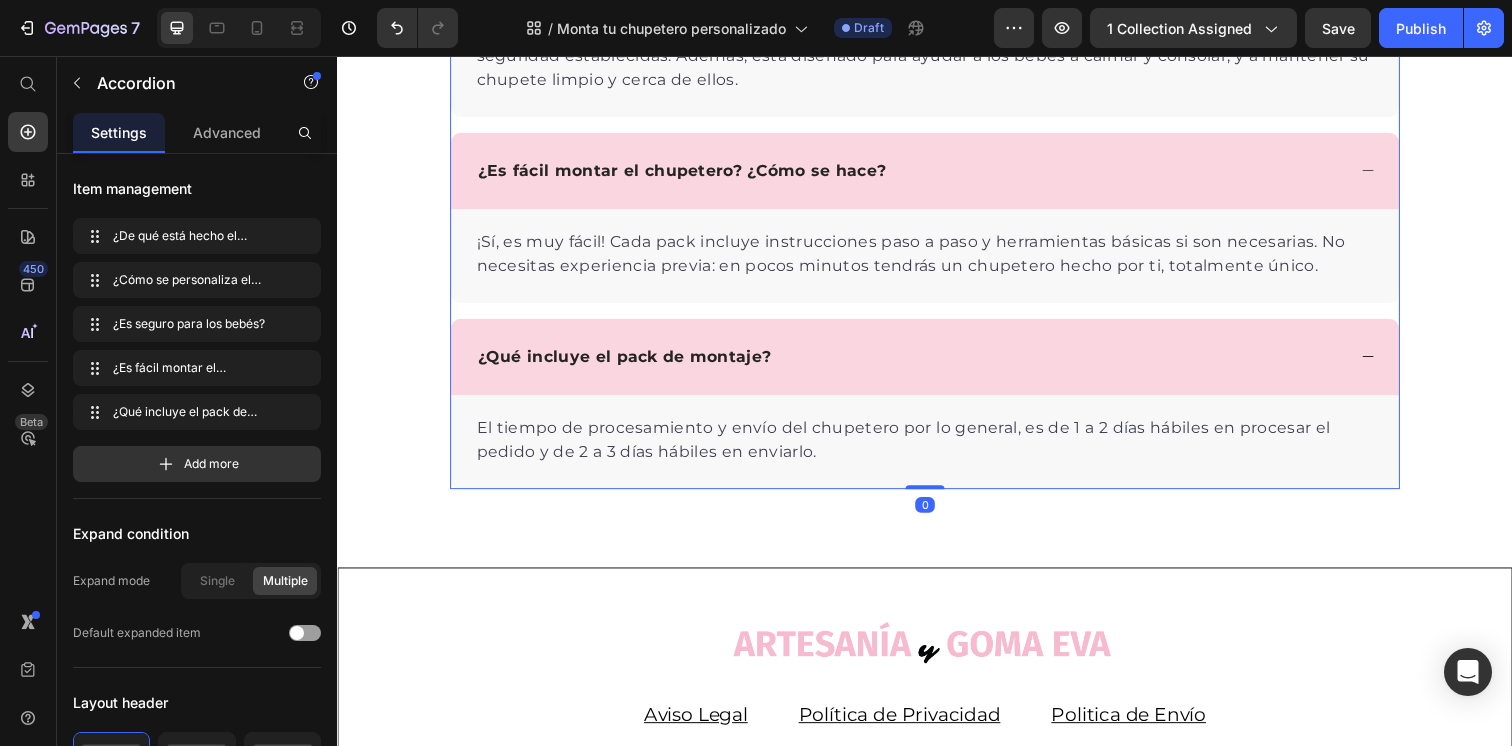 scroll, scrollTop: 8935, scrollLeft: 0, axis: vertical 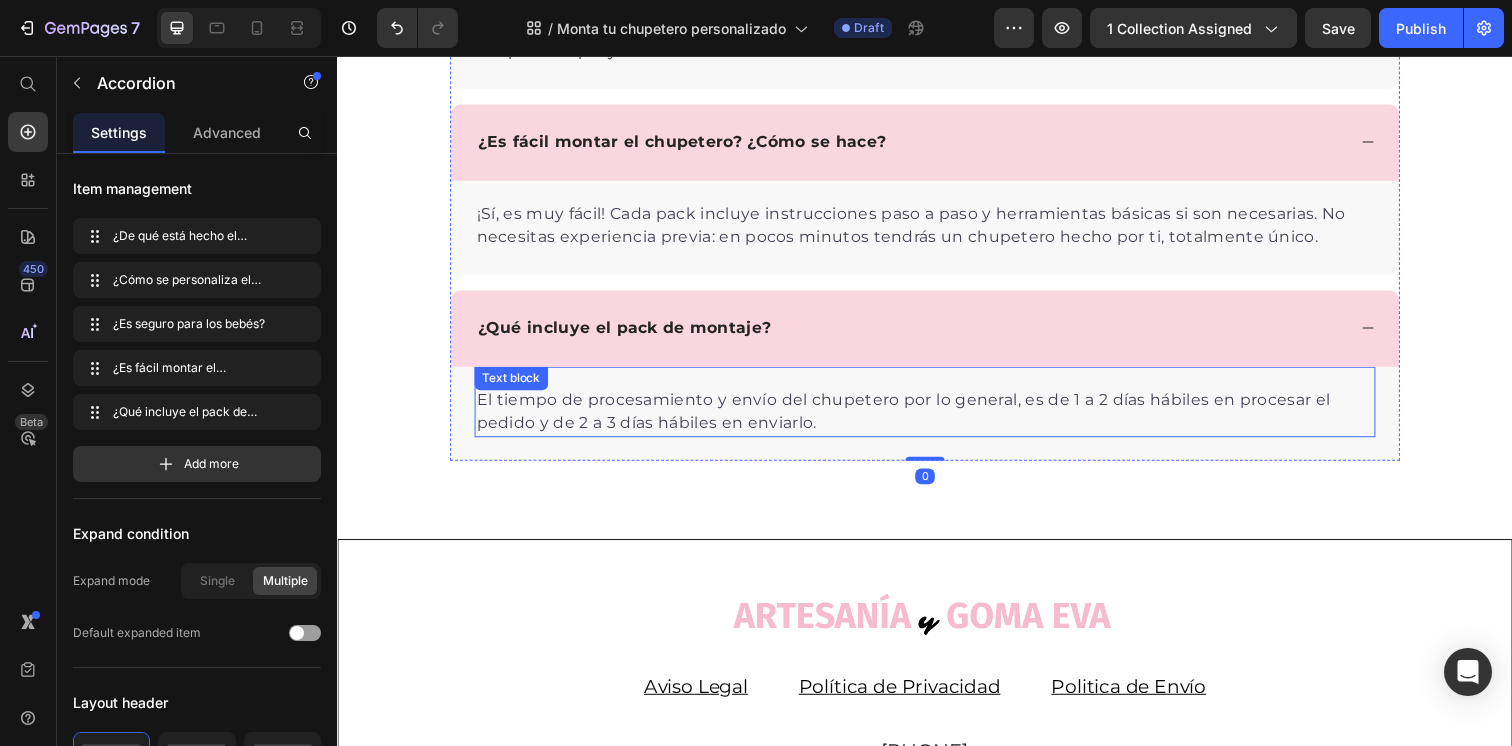 click on "El tiempo de procesamiento y envío del chupetero por lo general, es de 1 a 2 días hábiles en procesar el pedido y de 2 a 3 días hábiles en enviarlo." at bounding box center [937, 419] 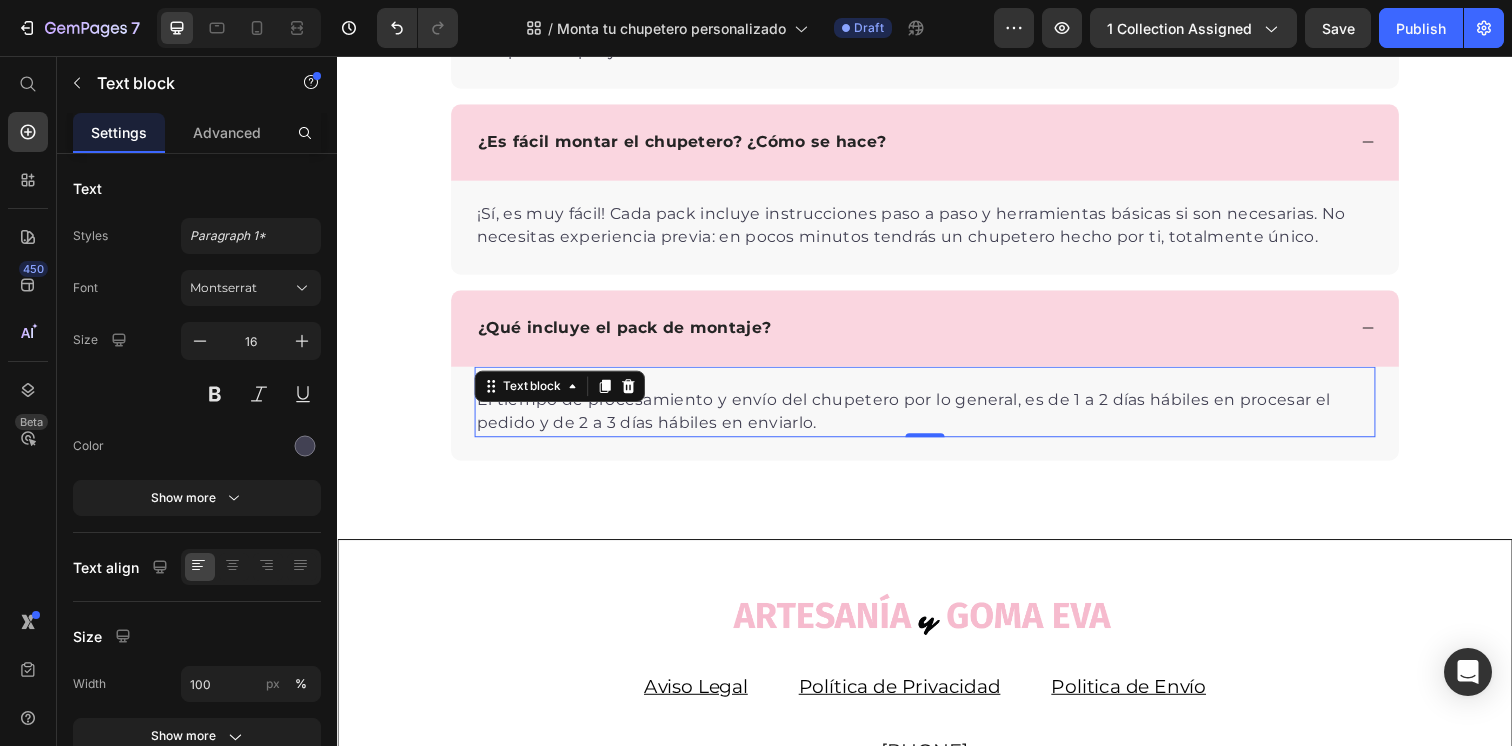 click on "El tiempo de procesamiento y envío del chupetero por lo general, es de 1 a 2 días hábiles en procesar el pedido y de 2 a 3 días hábiles en enviarlo." at bounding box center (937, 419) 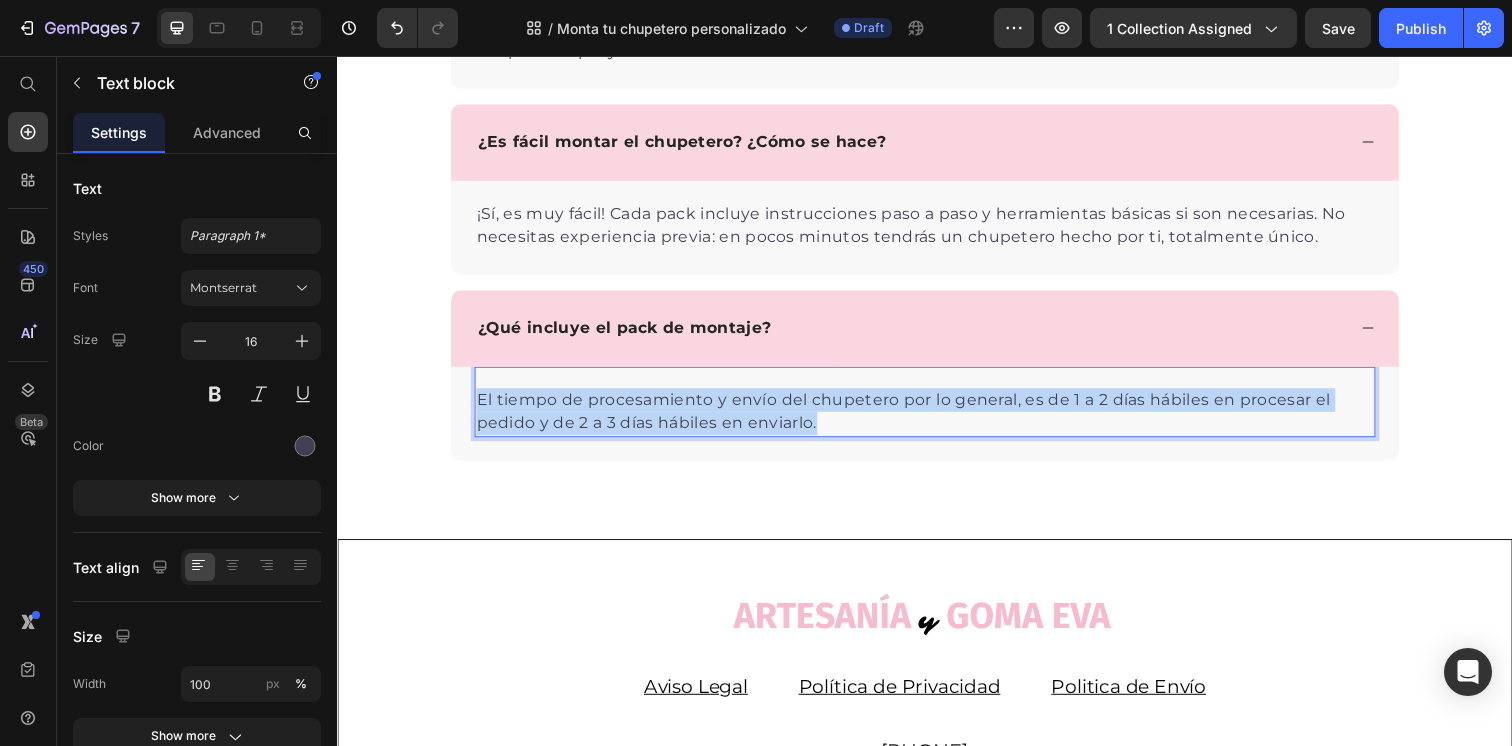 click on "El tiempo de procesamiento y envío del chupetero por lo general, es de 1 a 2 días hábiles en procesar el pedido y de 2 a 3 días hábiles en enviarlo." at bounding box center [937, 419] 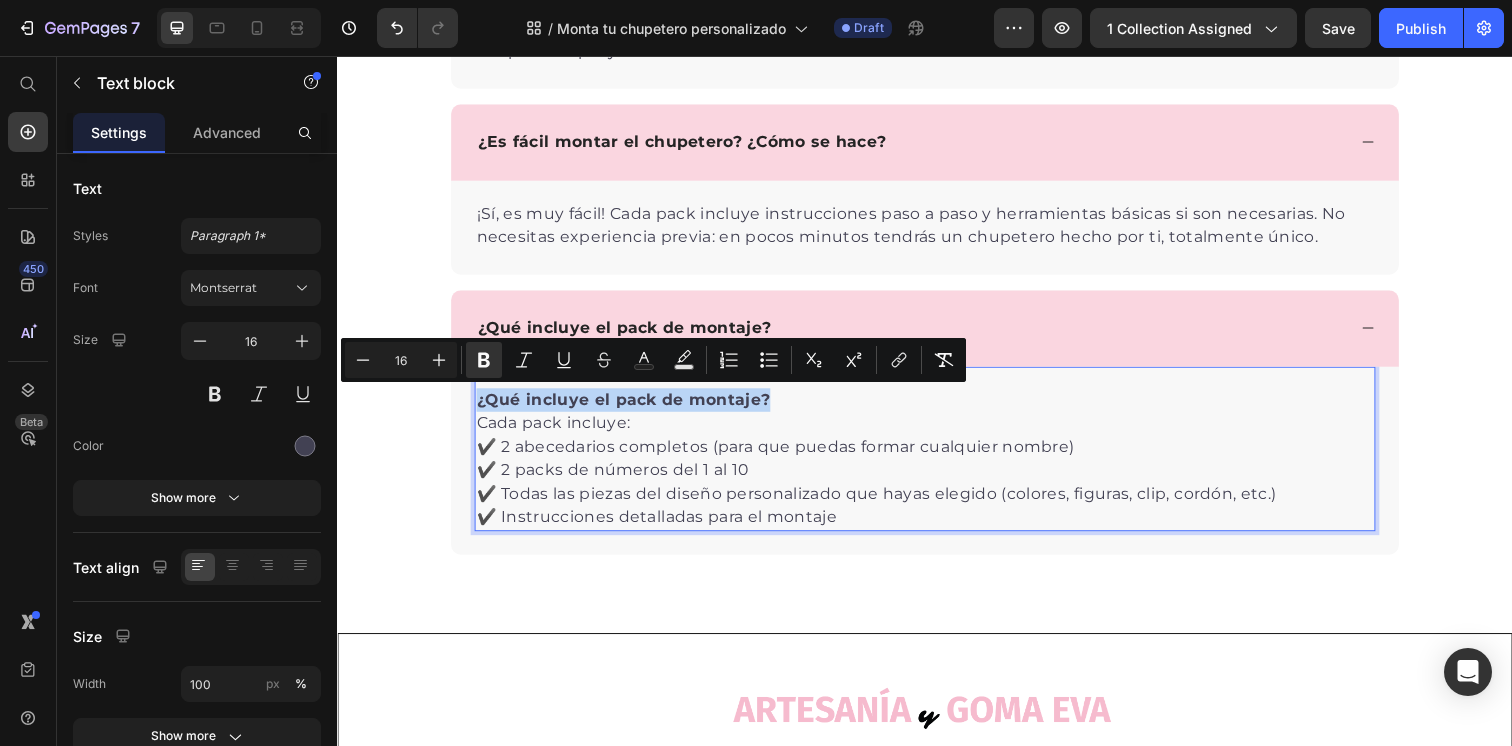 drag, startPoint x: 789, startPoint y: 392, endPoint x: 898, endPoint y: 410, distance: 110.47624 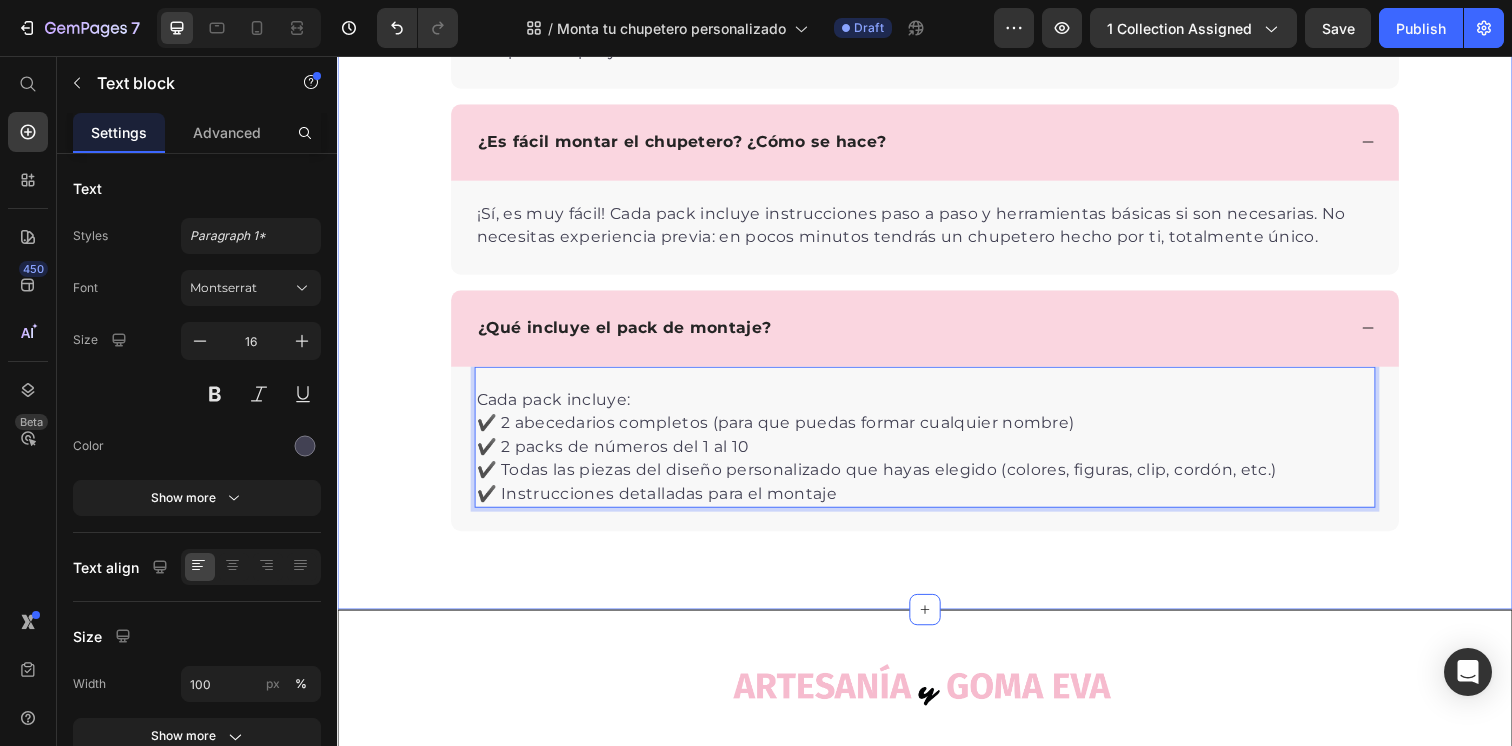 click on "PREGUNTAS FRECUENTES Heading
¿De qué está hecho el chupetero?
¿Cómo se personaliza el chupetero? Para personalizar el chupetero de silicona, puedes indicar el nombre que deseas en el campo de texto proporcionado en la página del producto. Text block
¿Es seguro para los bebés? Sí, el chupetero de silicona personalizado es seguro para los bebés y cumple con todas las normativas de seguridad establecidas. Además, está diseñado para ayudar a los bebés a calmar y consolar, y a mantener su chupete limpio y cerca de ellos. Text block
¿Es fácil montar el chupetero? ¿Cómo se hace? ¡Sí, es muy fácil! Cada pack incluye instrucciones paso a paso y herramientas básicas si son necesarias. No necesitas experiencia previa: en pocos minutos tendrás un chupetero hecho por ti, totalmente único. Text block
¿Qué incluye el pack de montaje? Cada pack incluye: ✔️ 2 packs de números del 1 al 10 Text block   0 Accordion Row" at bounding box center [937, 36] 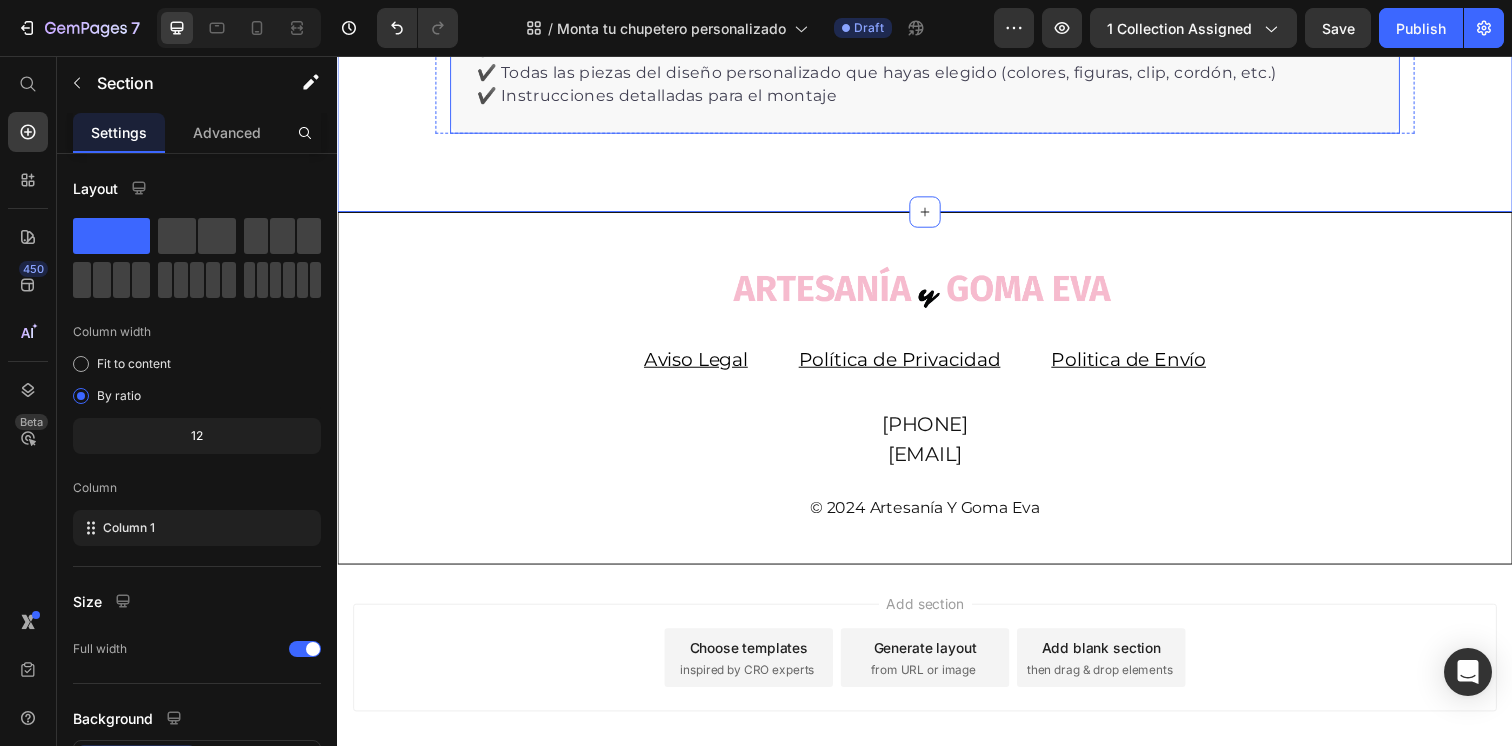 scroll, scrollTop: 9364, scrollLeft: 0, axis: vertical 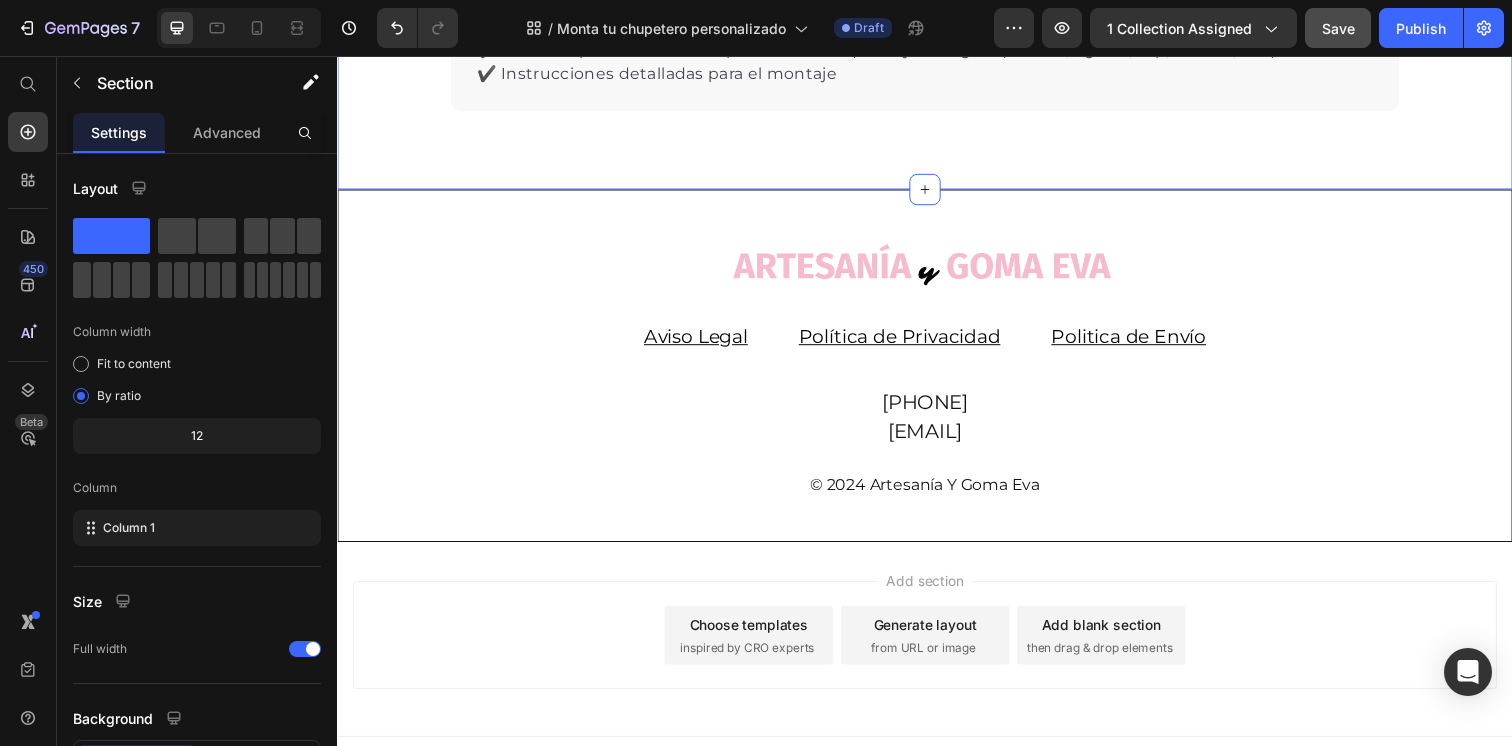 click on "Save" 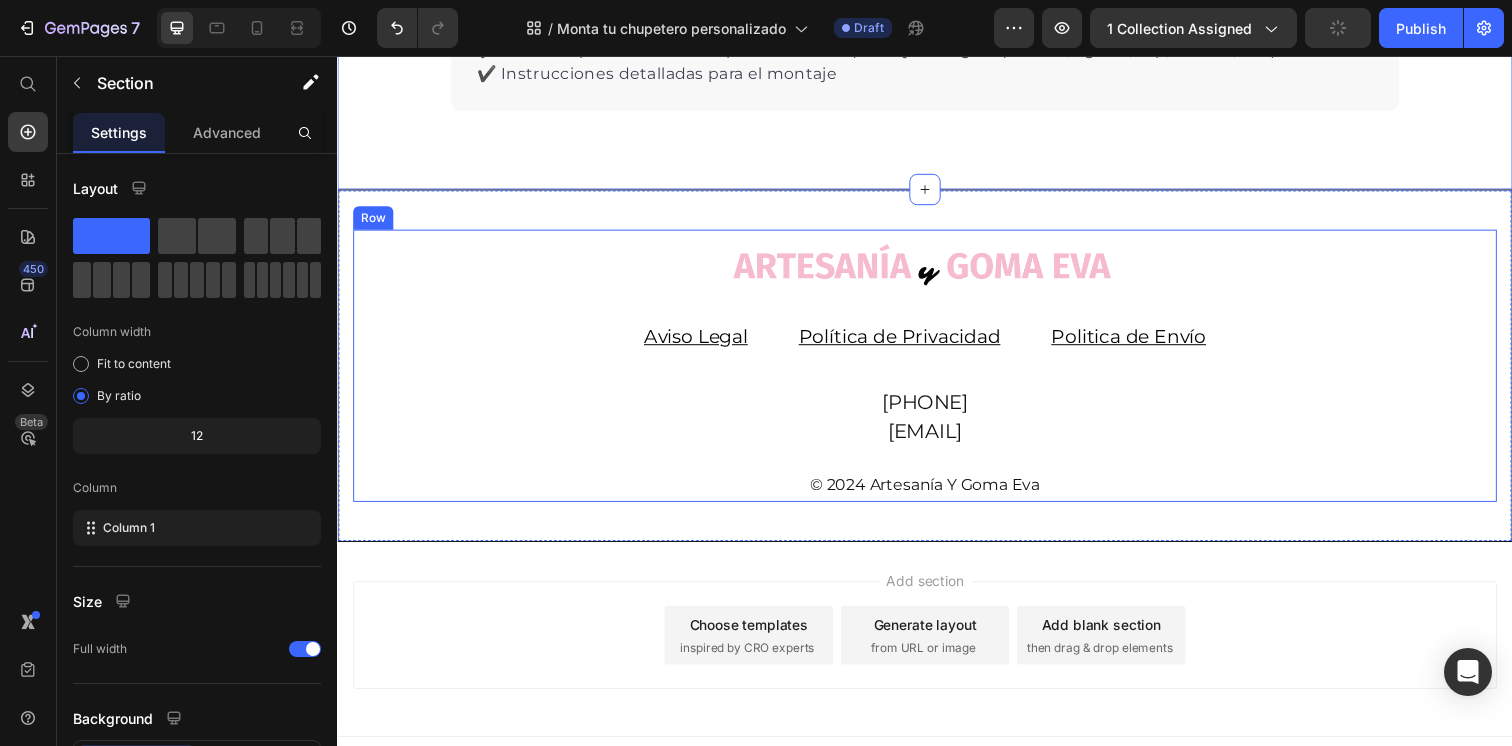 scroll, scrollTop: 9395, scrollLeft: 0, axis: vertical 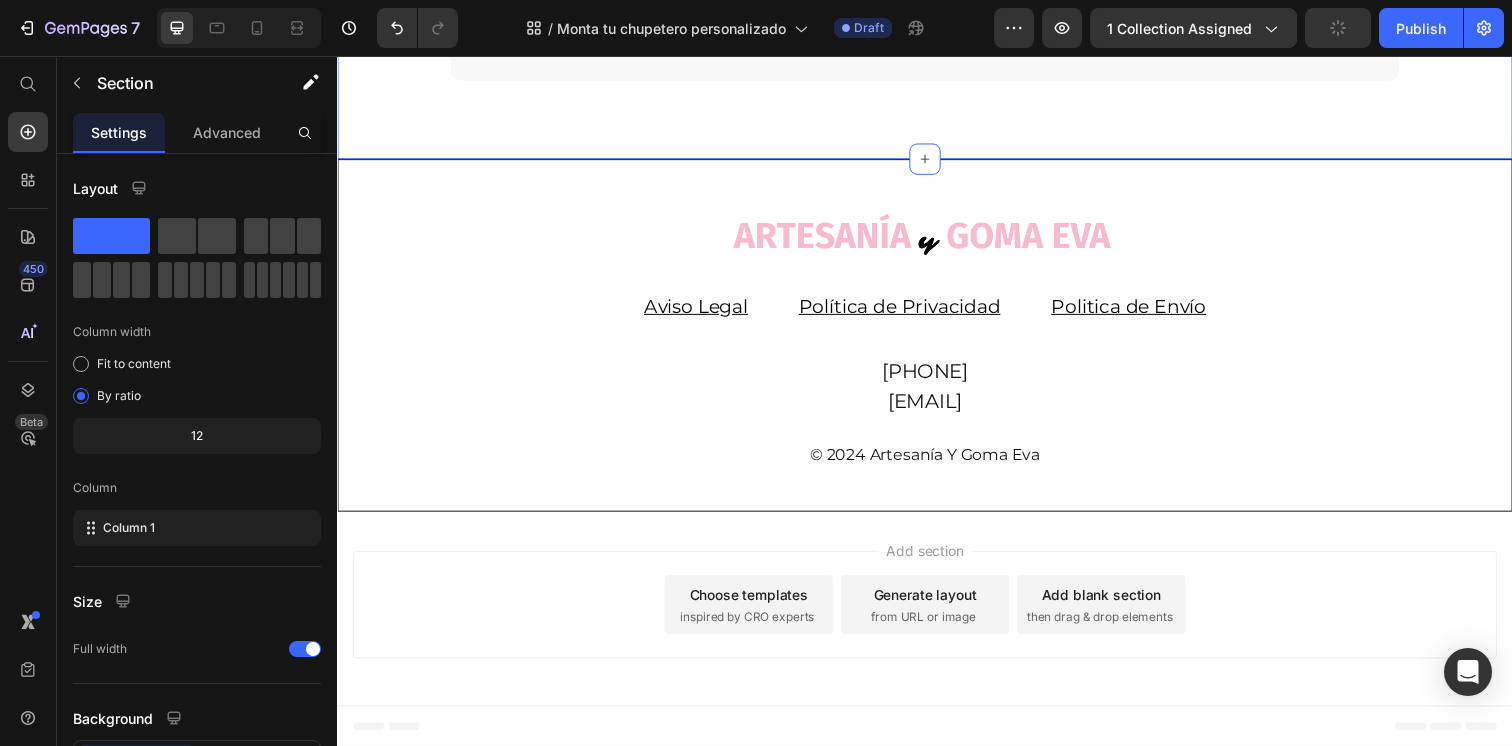 click on "Add section Choose templates inspired by CRO experts Generate layout from URL or image Add blank section then drag & drop elements" at bounding box center [937, 616] 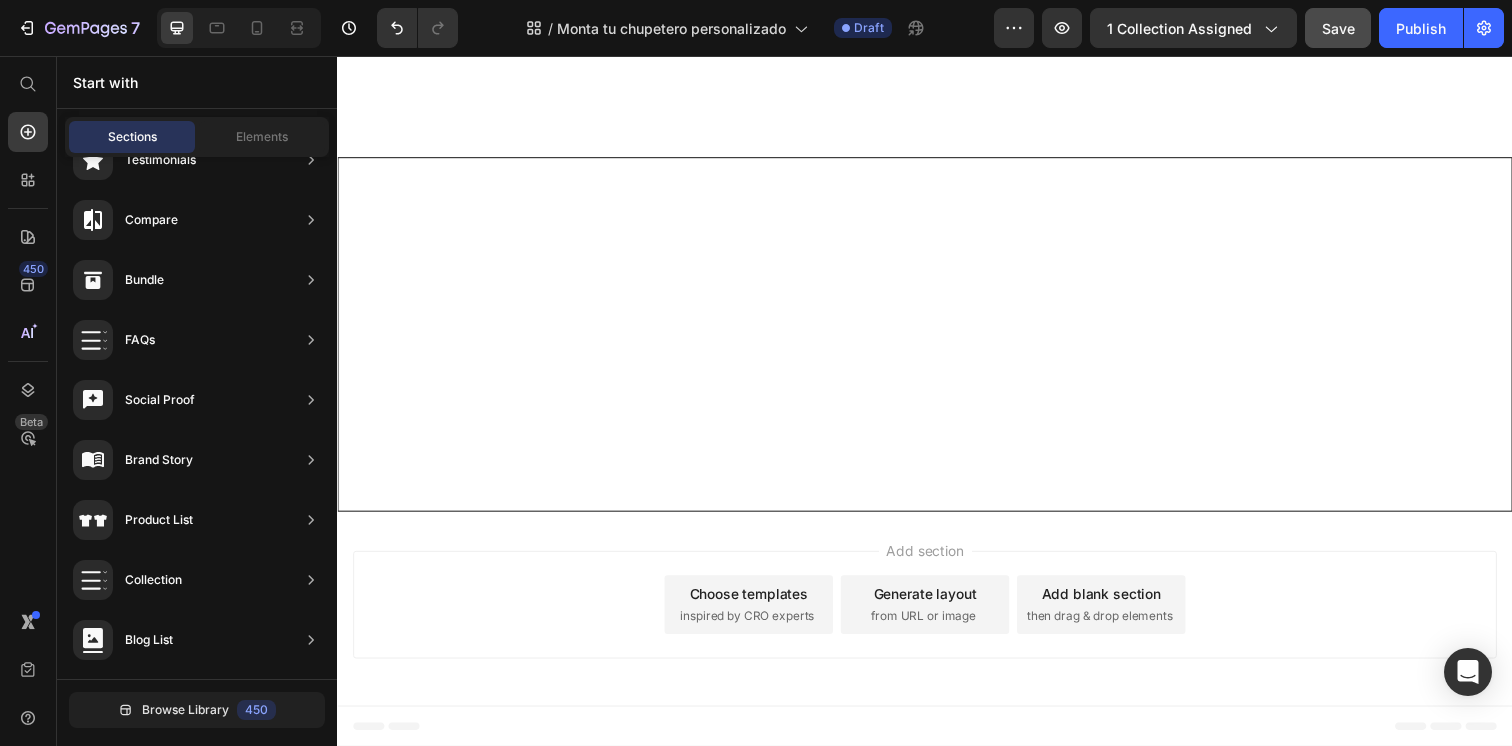 scroll, scrollTop: 0, scrollLeft: 0, axis: both 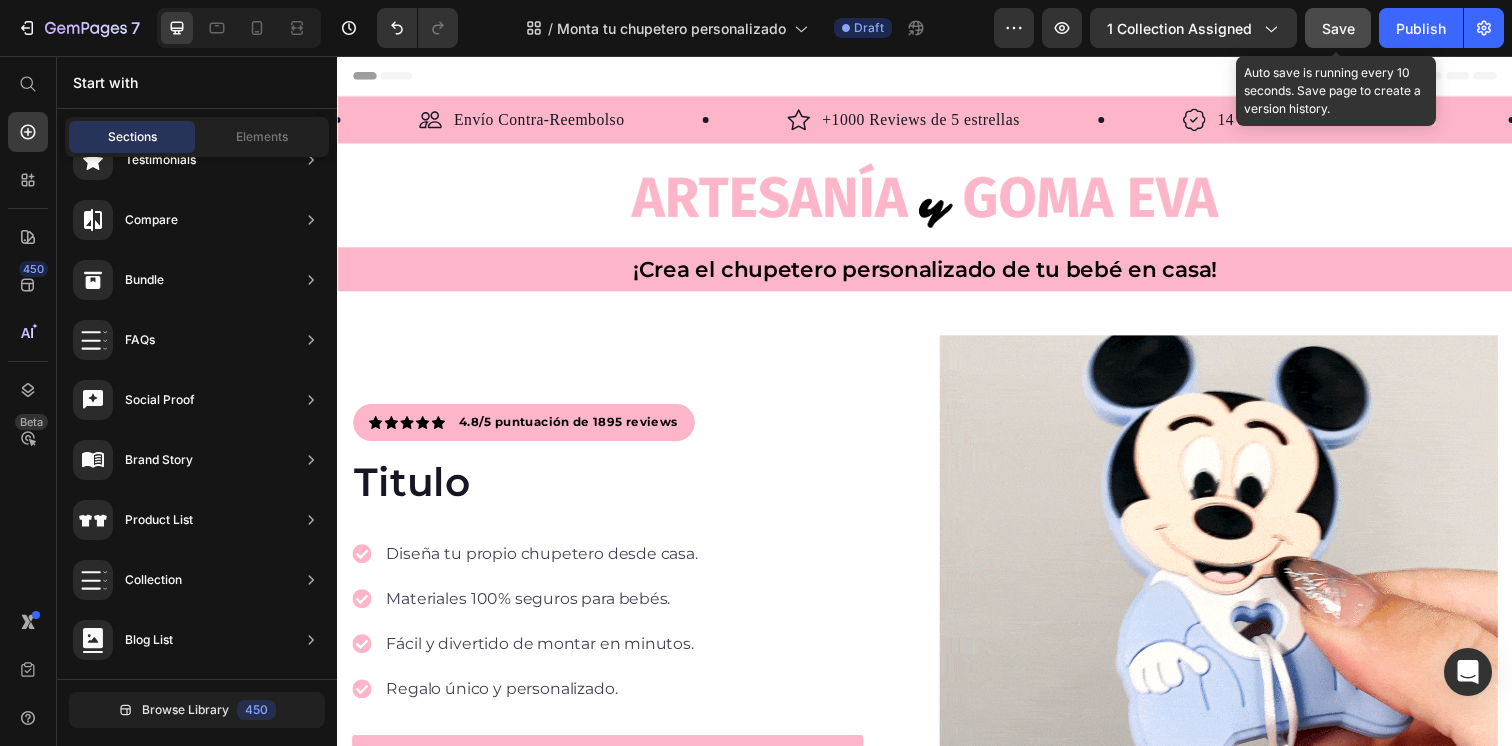 click on "Save" 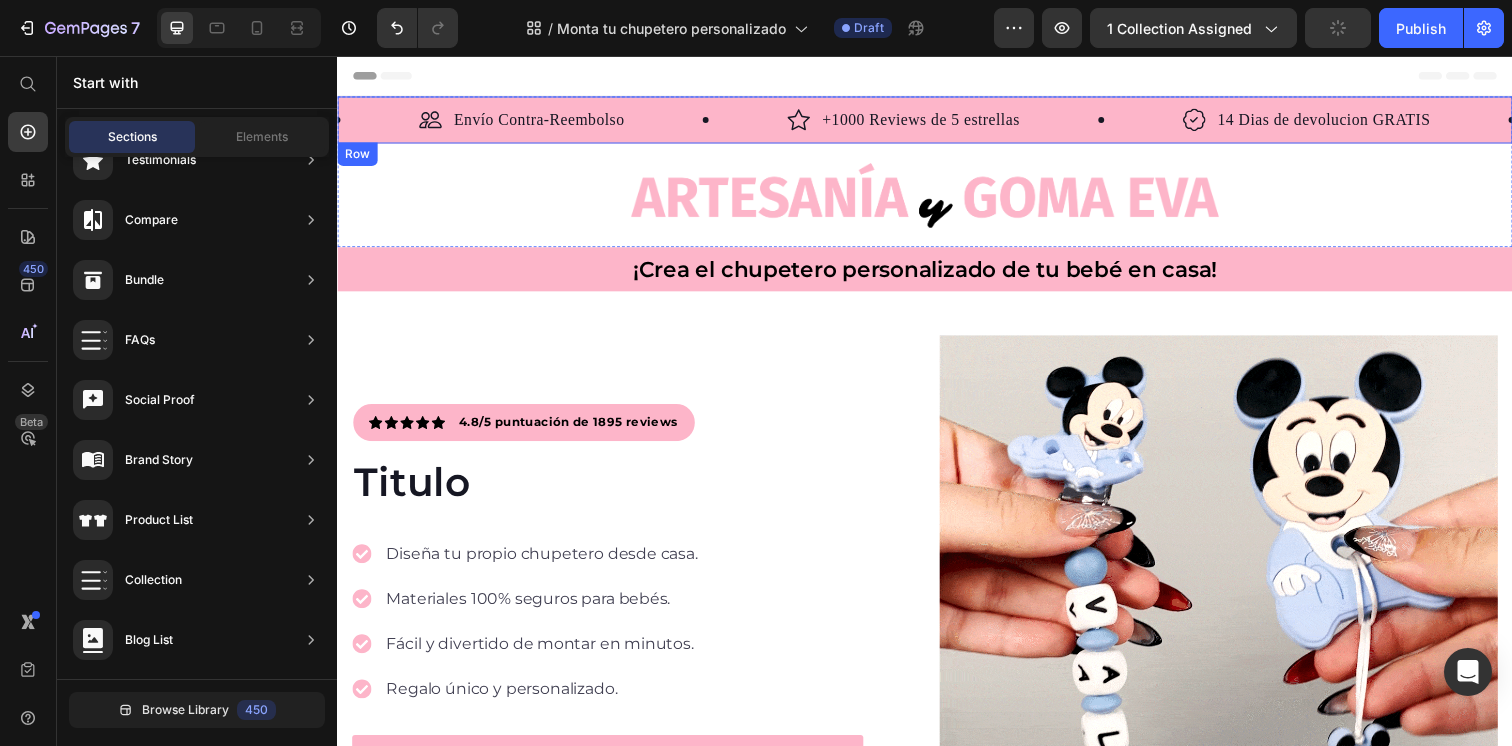click on "Envío Contra-Reembolso
+1000 Reviews de 5 estrellas
14 Dias de devolucion GRATIS
Envío Contra-Reembolso
+1000 Reviews de 5 estrellas" at bounding box center (937, 121) 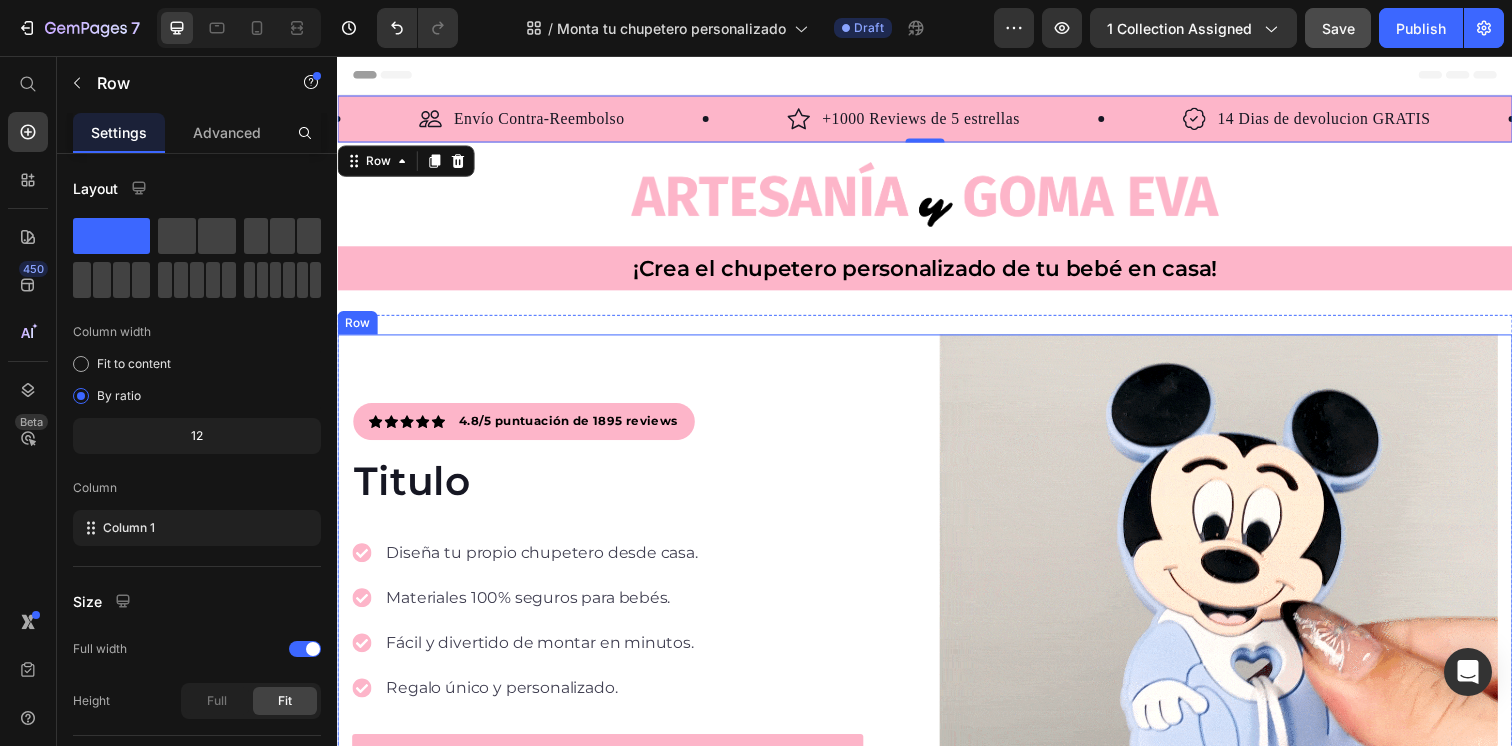 scroll, scrollTop: 0, scrollLeft: 0, axis: both 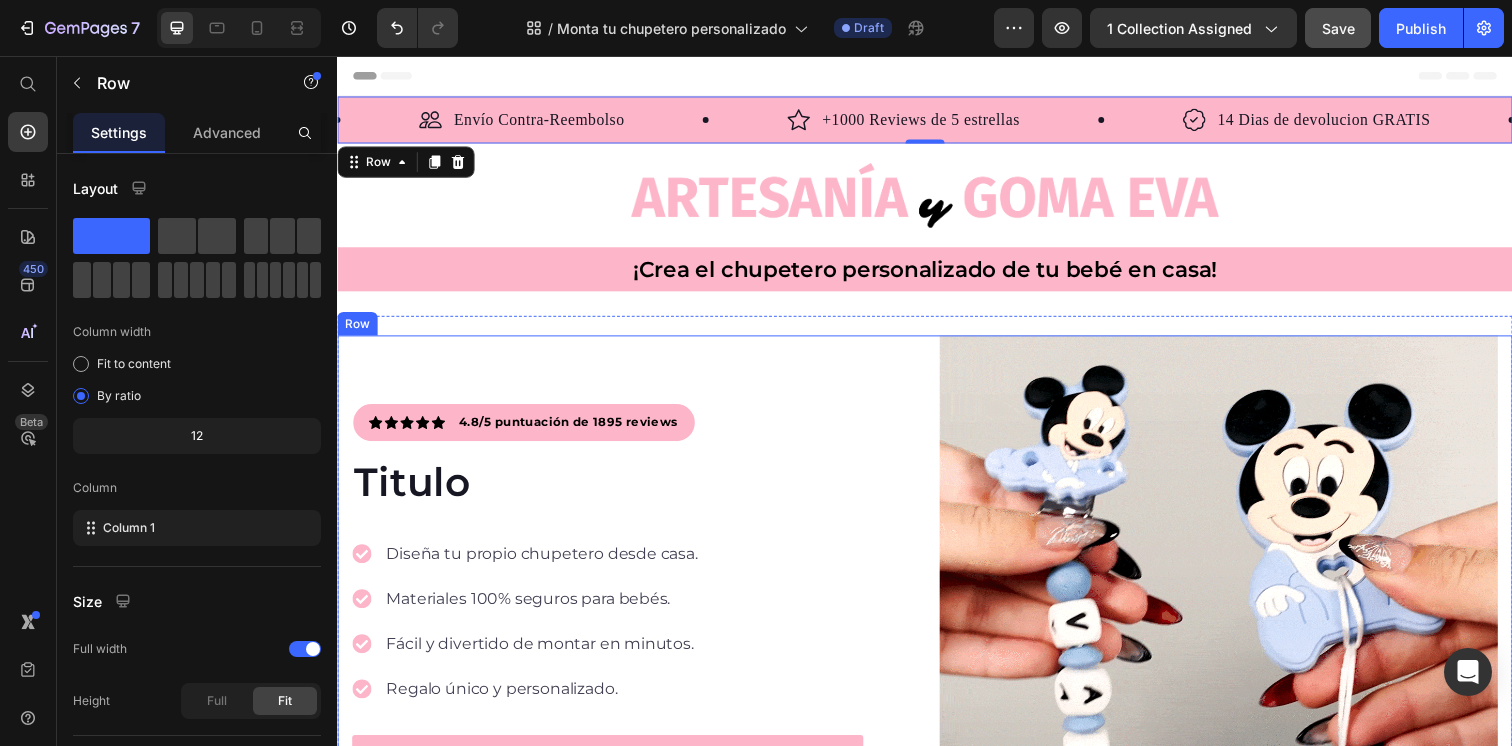 click on "Icon Icon Icon Icon Icon Icon List Hoz 4.8/5 puntuación de 1895 reviews Text block Row Titulo Heading Diseña tu propio chupetero desde casa. Materiales 100% seguros para bebés. Fácil y divertido de montar en minutos. Regalo único y personalizado. Item list Descubre los modelos disponibles Button
Garantía de satisfacción 14 días o te devolvemos el dinero Item list Row Row" at bounding box center [637, 626] 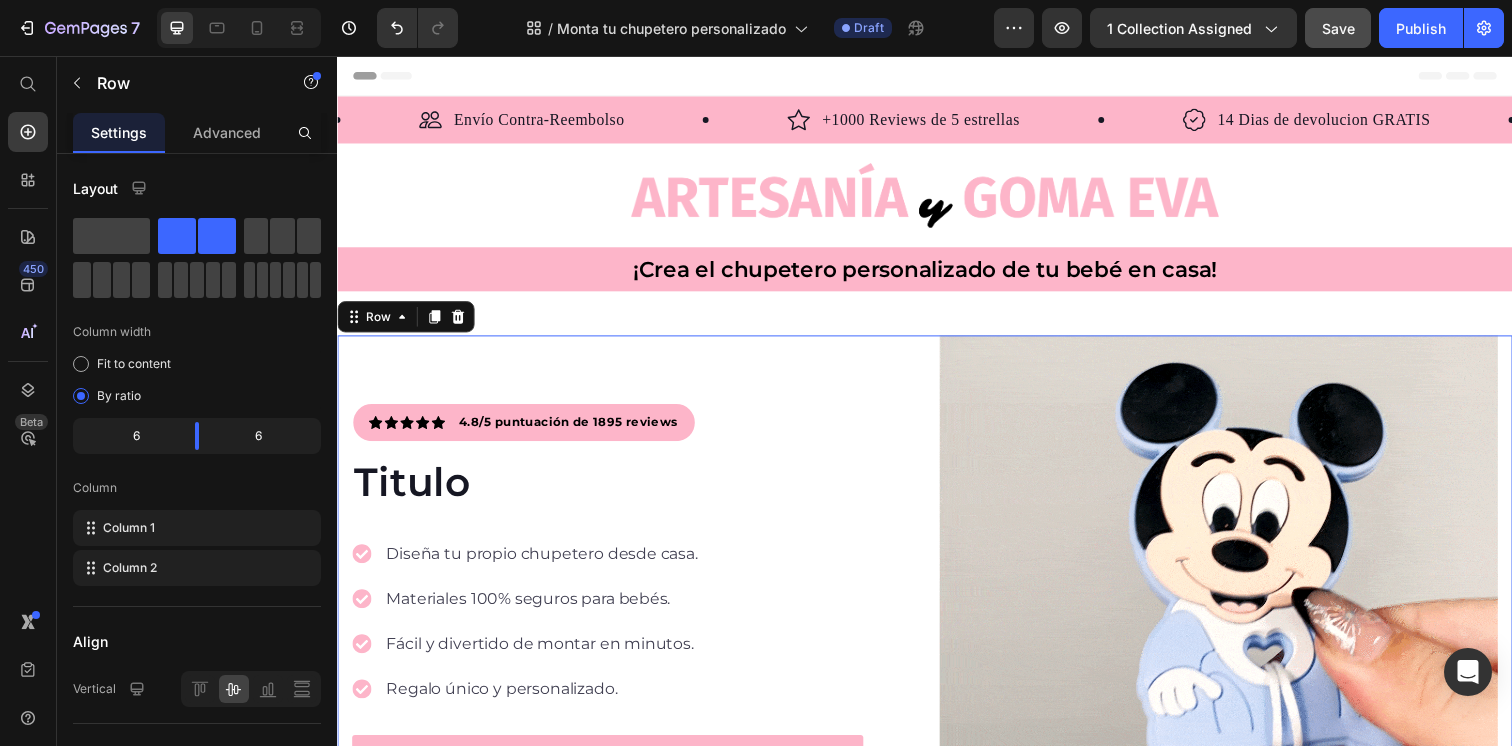 click on "Envío Contra-Reembolso
+1000 Reviews de 5 estrellas
14 Dias de devolucion GRATIS
Envío Contra-Reembolso
+1000 Reviews de 5 estrellas" at bounding box center [937, 4767] 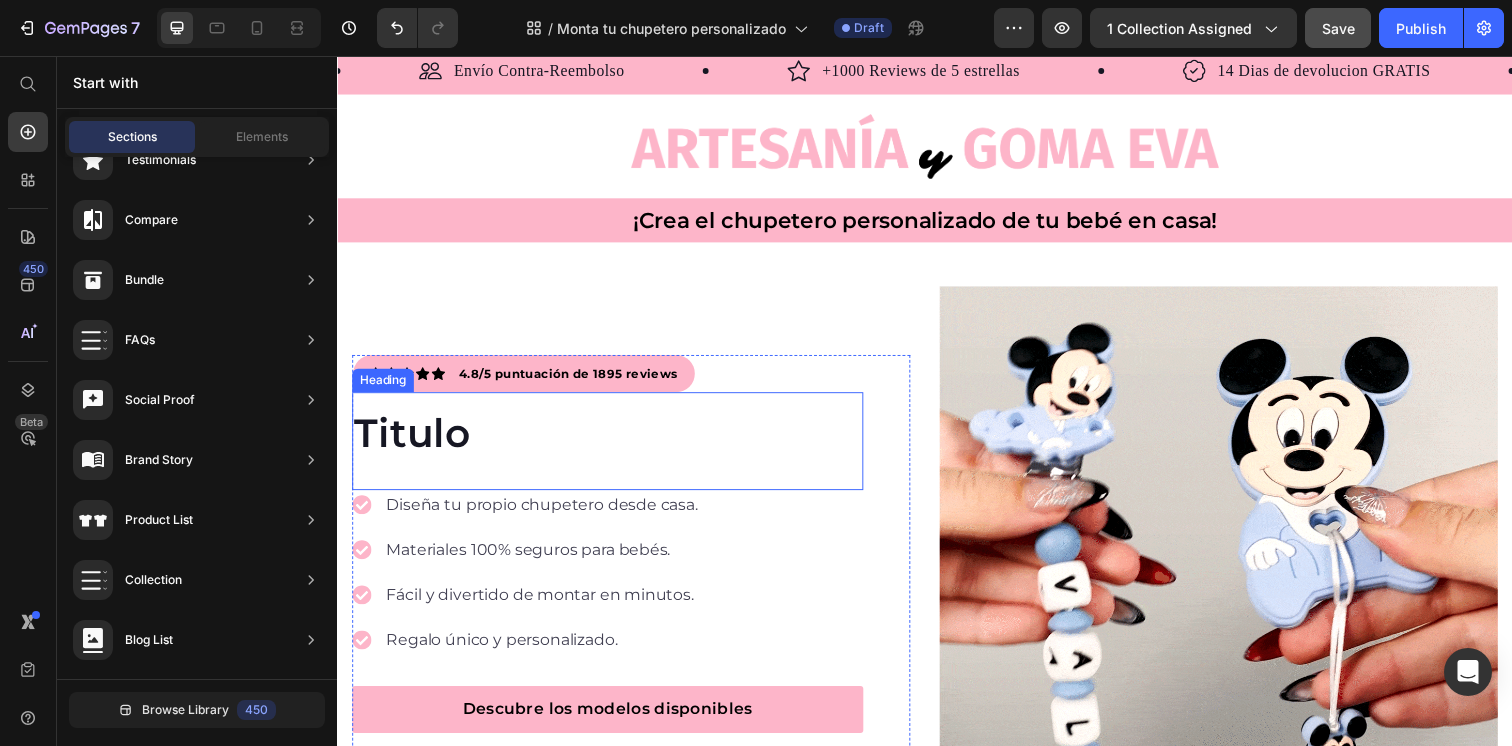 scroll, scrollTop: 67, scrollLeft: 0, axis: vertical 